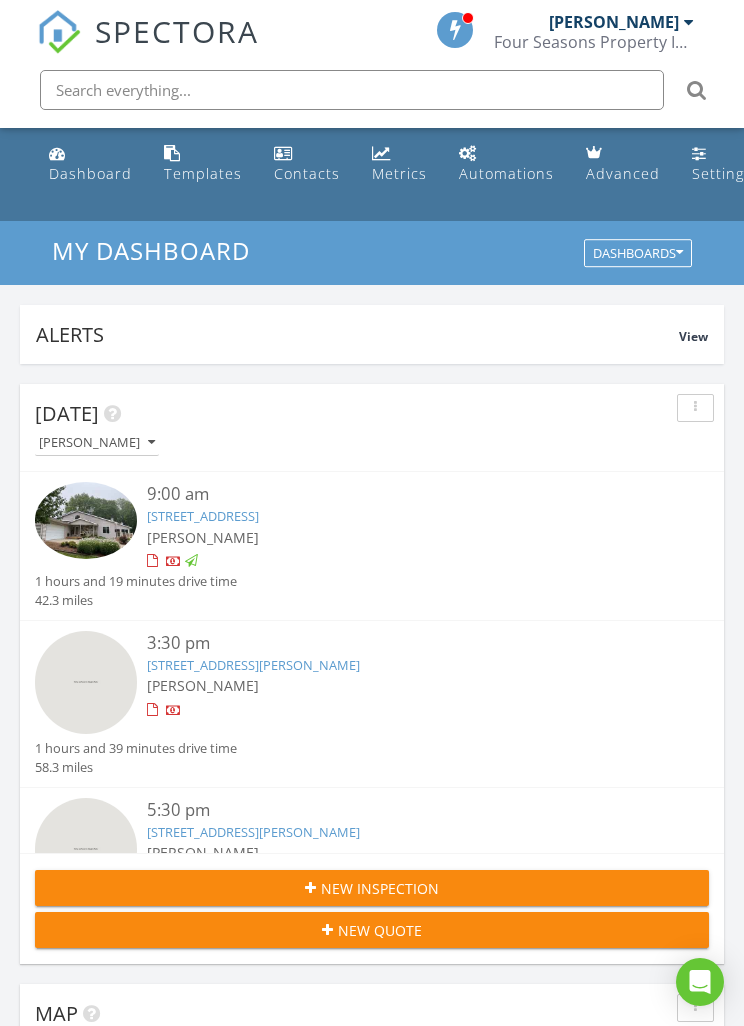 scroll, scrollTop: 0, scrollLeft: 0, axis: both 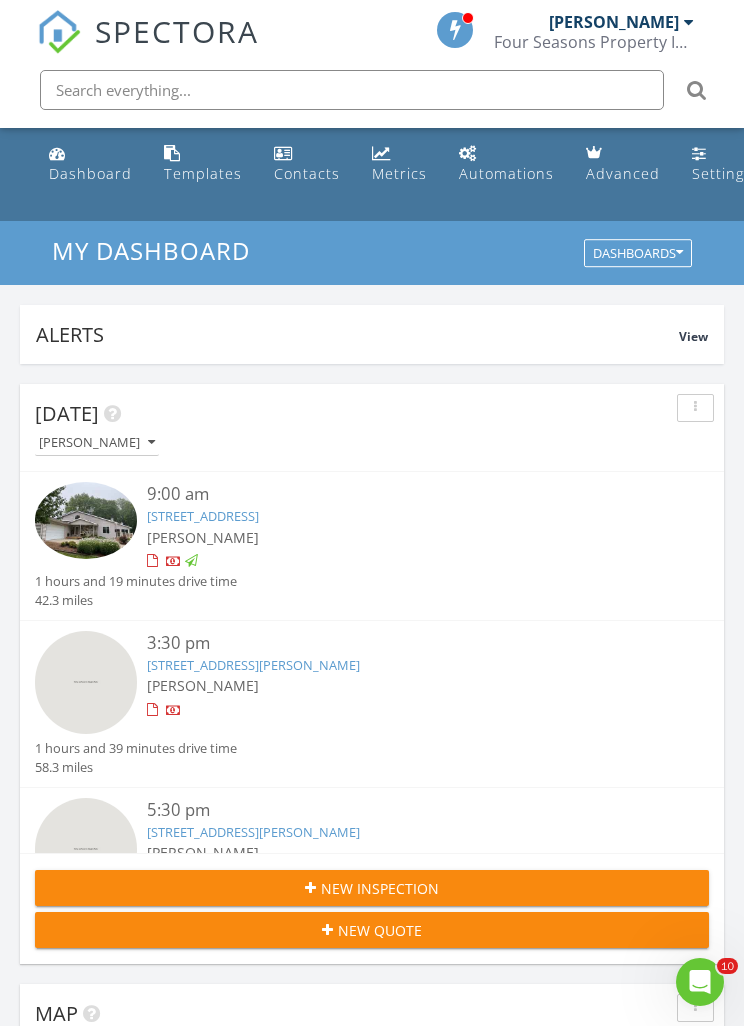 click on "3:30 pm" at bounding box center [400, 643] 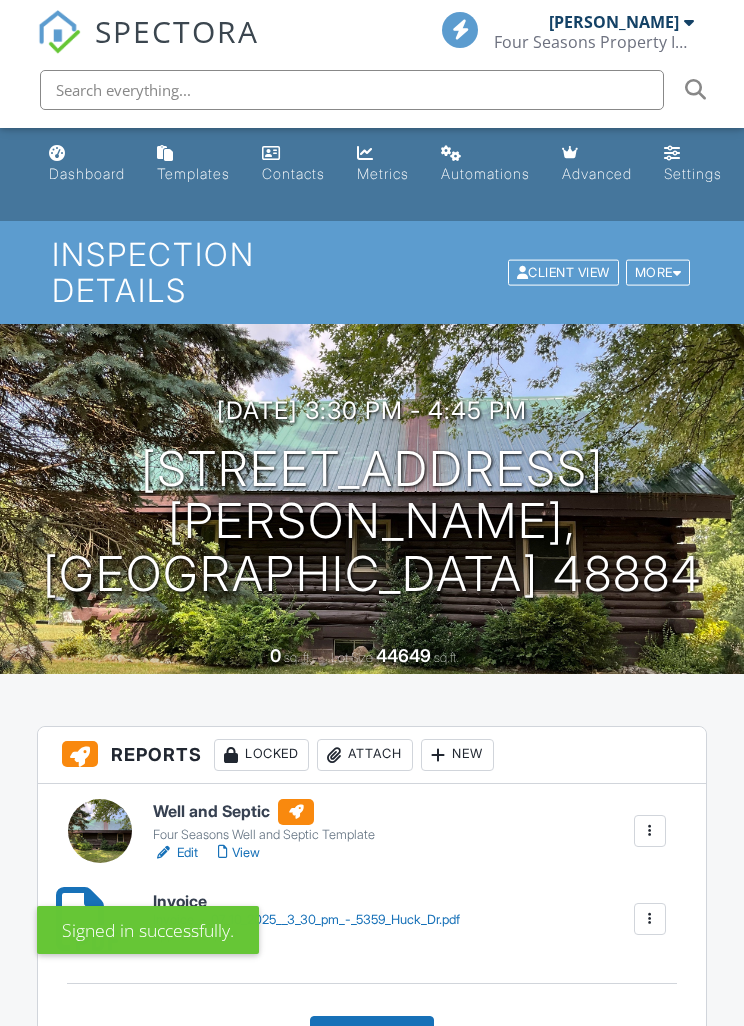 scroll, scrollTop: 0, scrollLeft: 0, axis: both 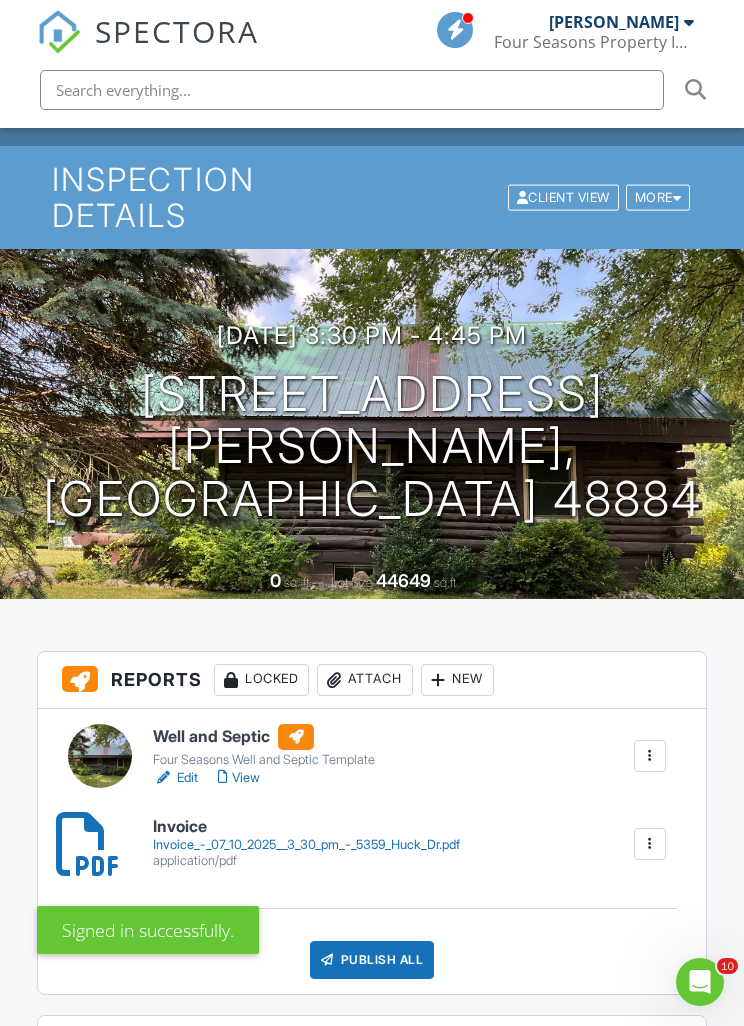 click on "View" at bounding box center [239, 778] 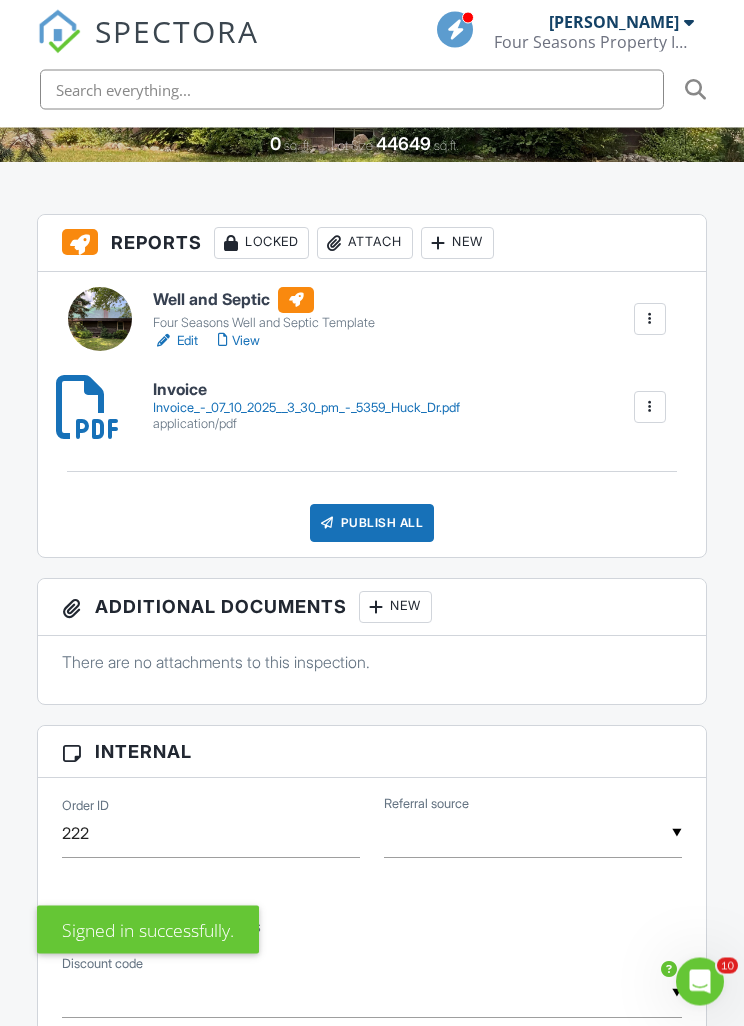 scroll, scrollTop: 512, scrollLeft: 0, axis: vertical 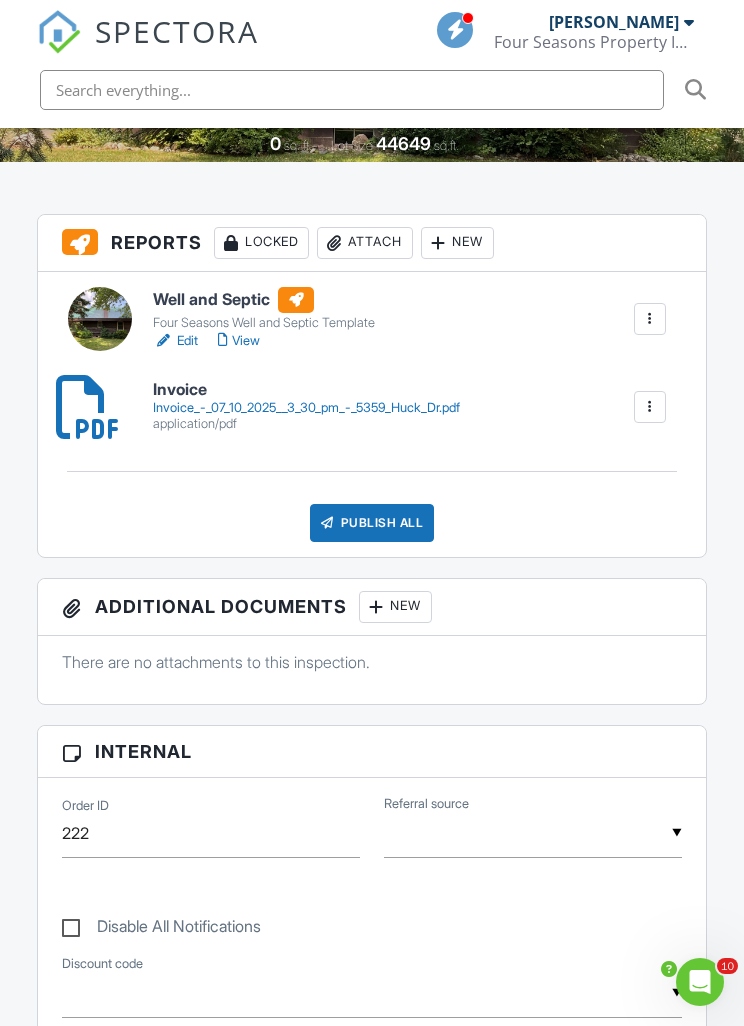 click on "Locked" at bounding box center [261, 243] 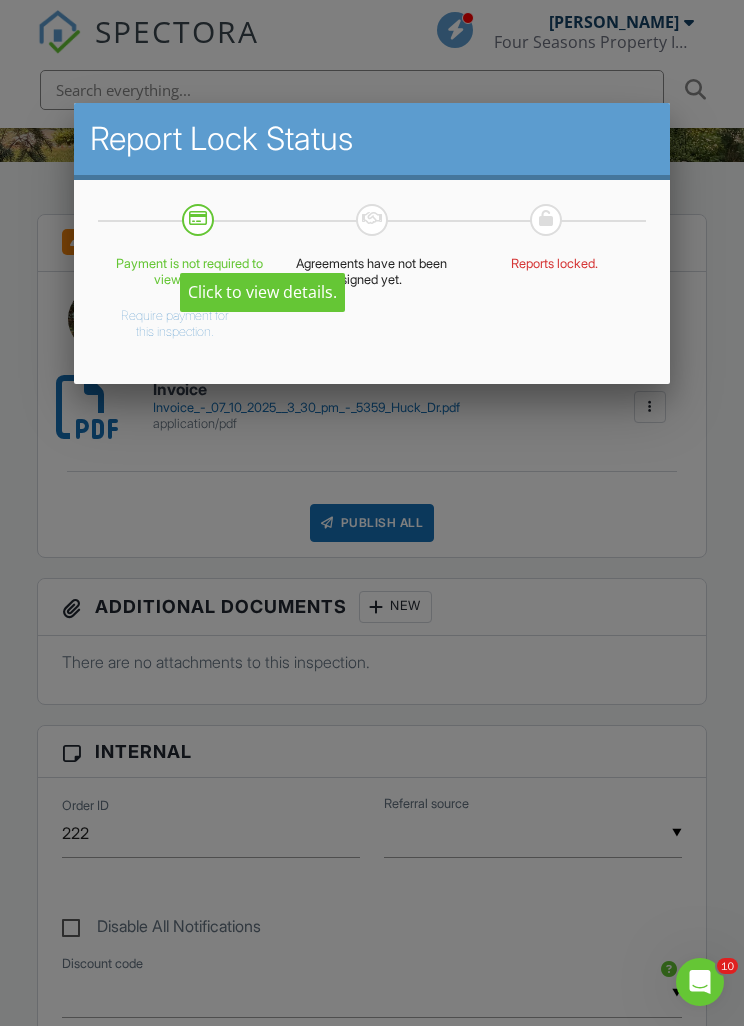 click at bounding box center (372, 541) 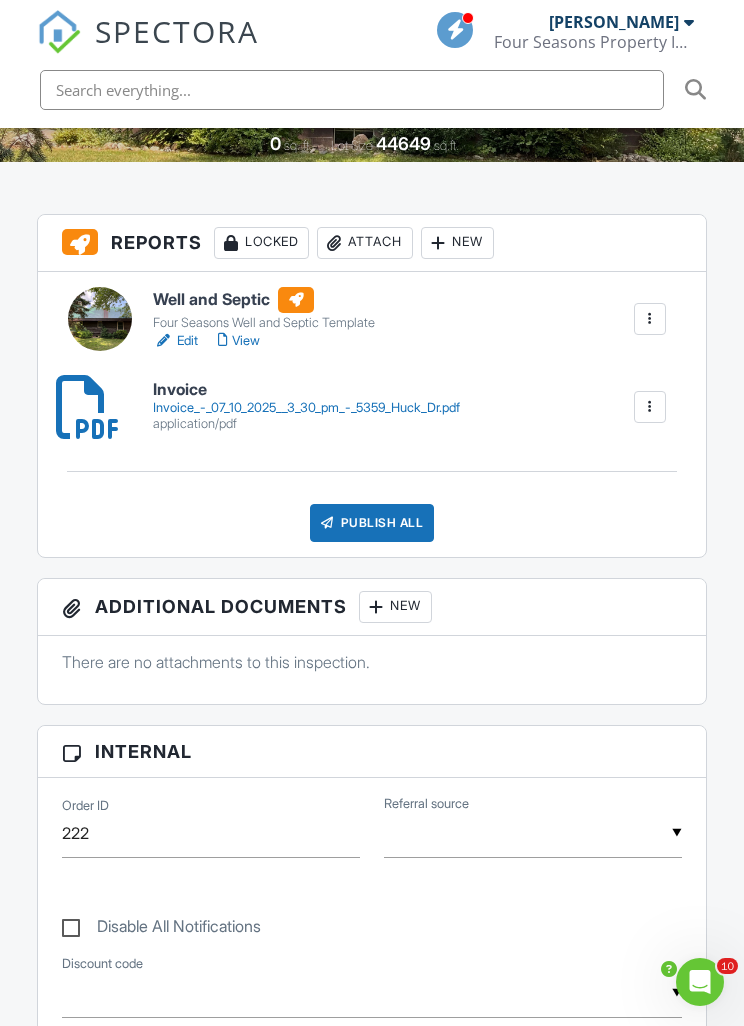 click on "Publish All" at bounding box center [372, 523] 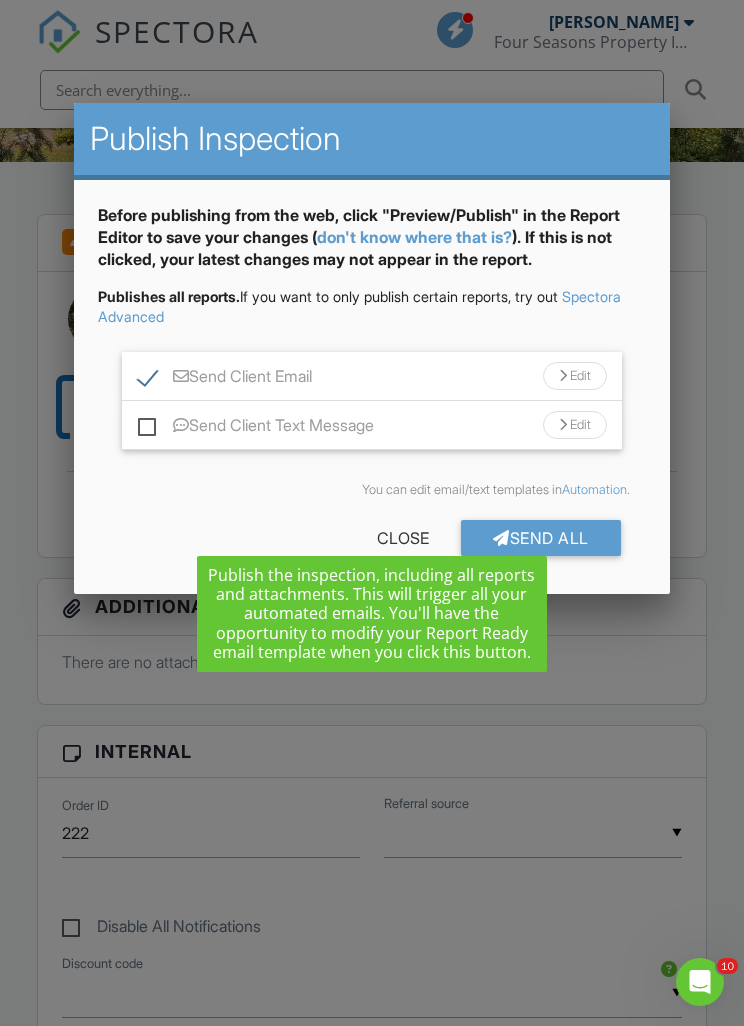 click on "Edit" at bounding box center (575, 376) 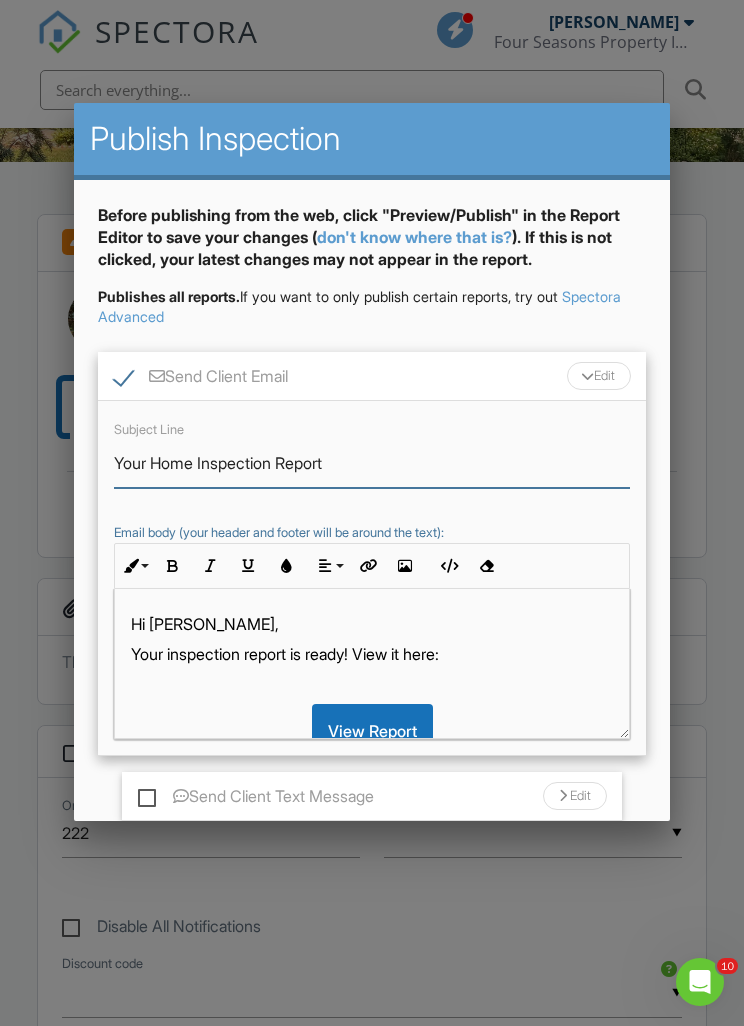 click on "Your Home Inspection Report" at bounding box center [371, 463] 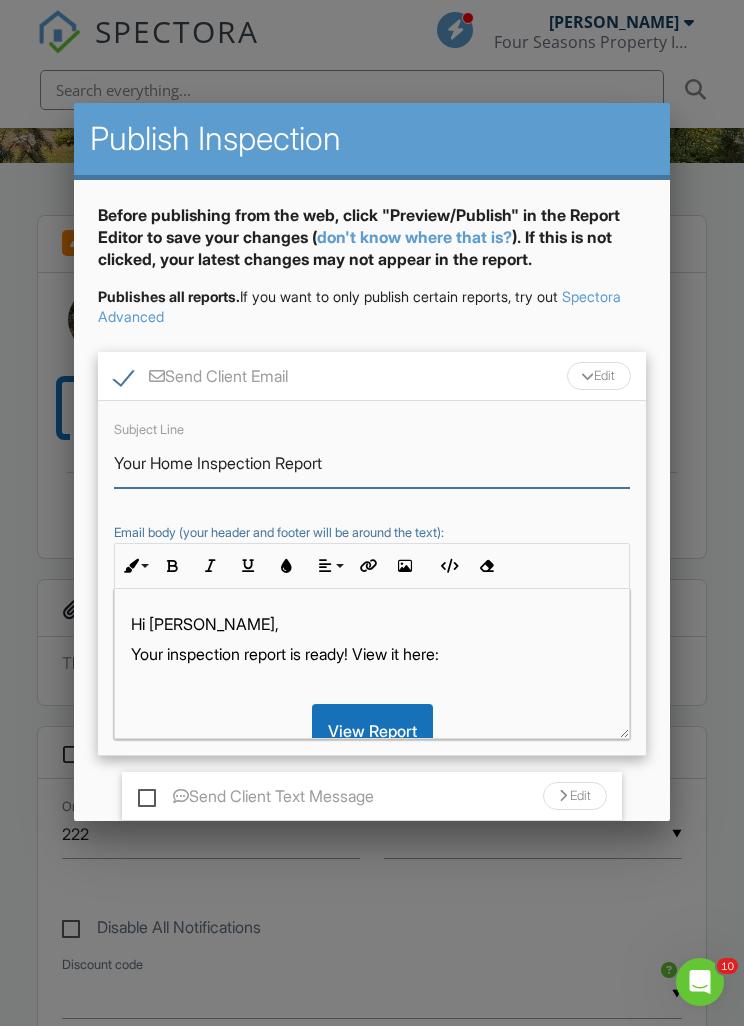 click on "Your Home Inspection Report" at bounding box center (371, 463) 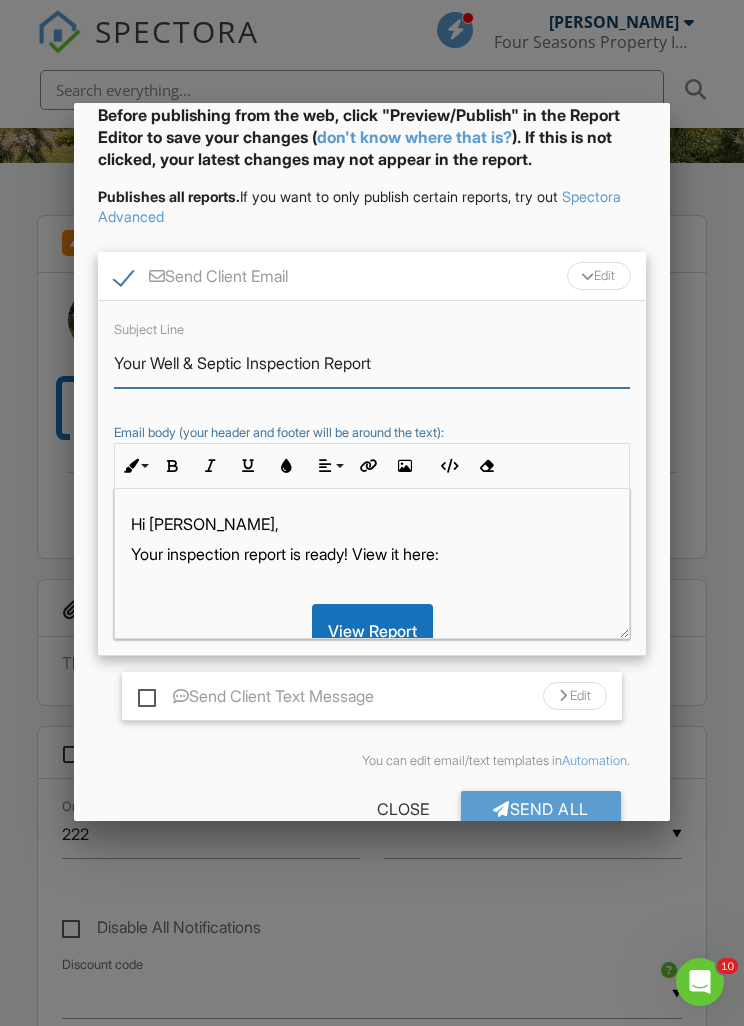 scroll, scrollTop: 97, scrollLeft: 0, axis: vertical 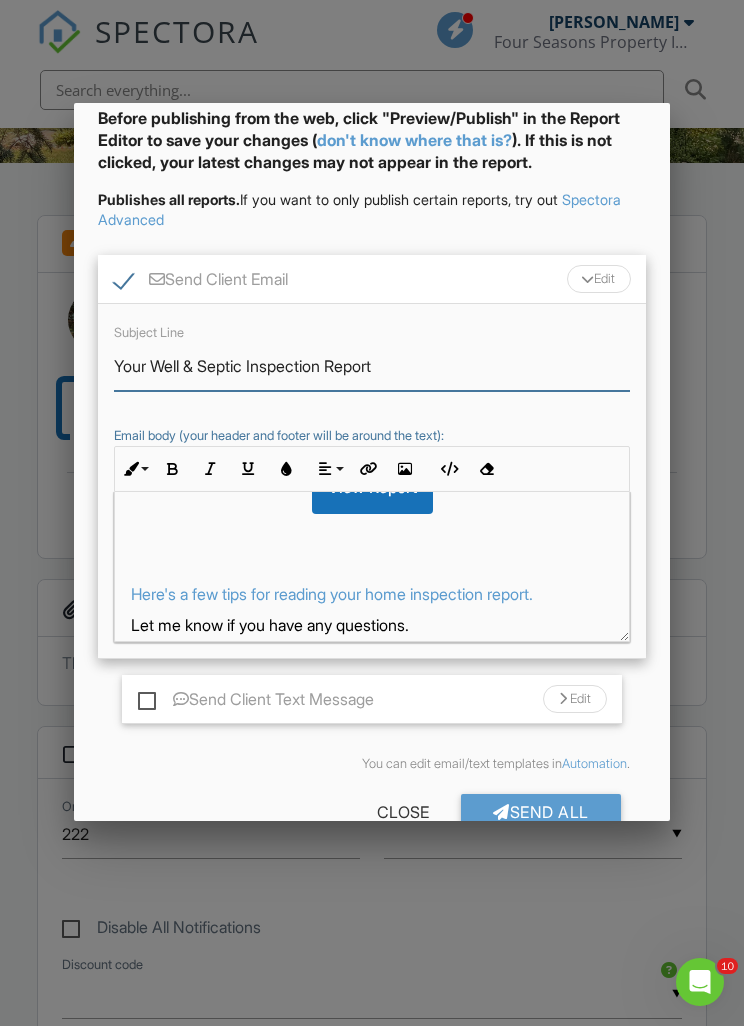 type on "Your Well & Septic Inspection Report" 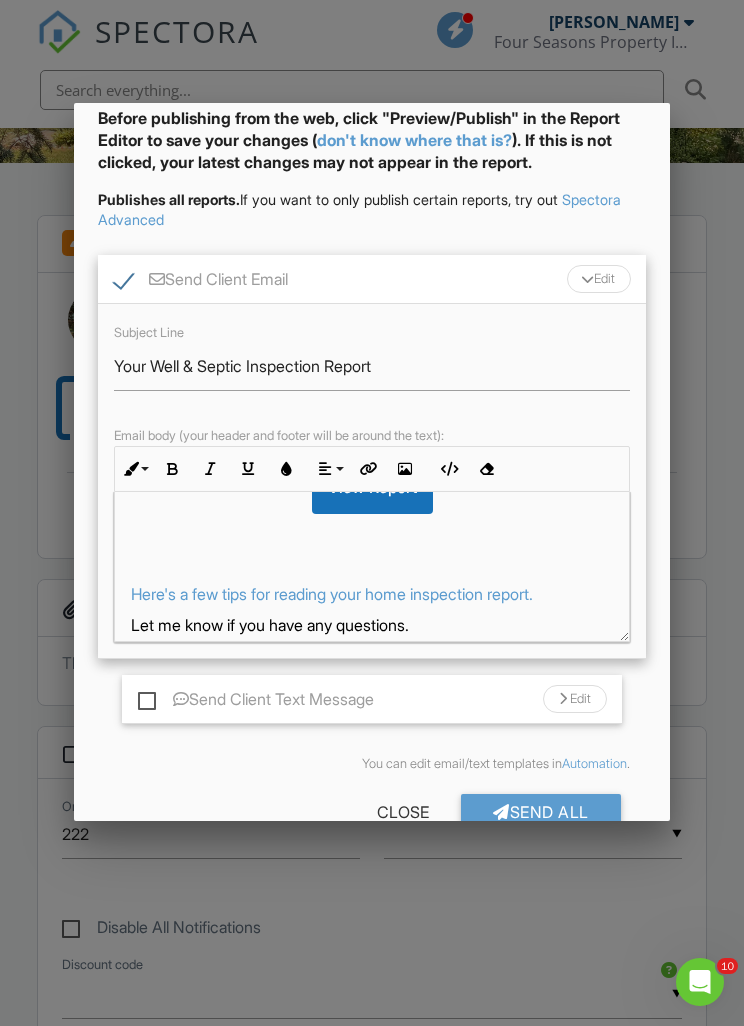 click on "Here's a few tips for reading your home inspection report." at bounding box center (371, 594) 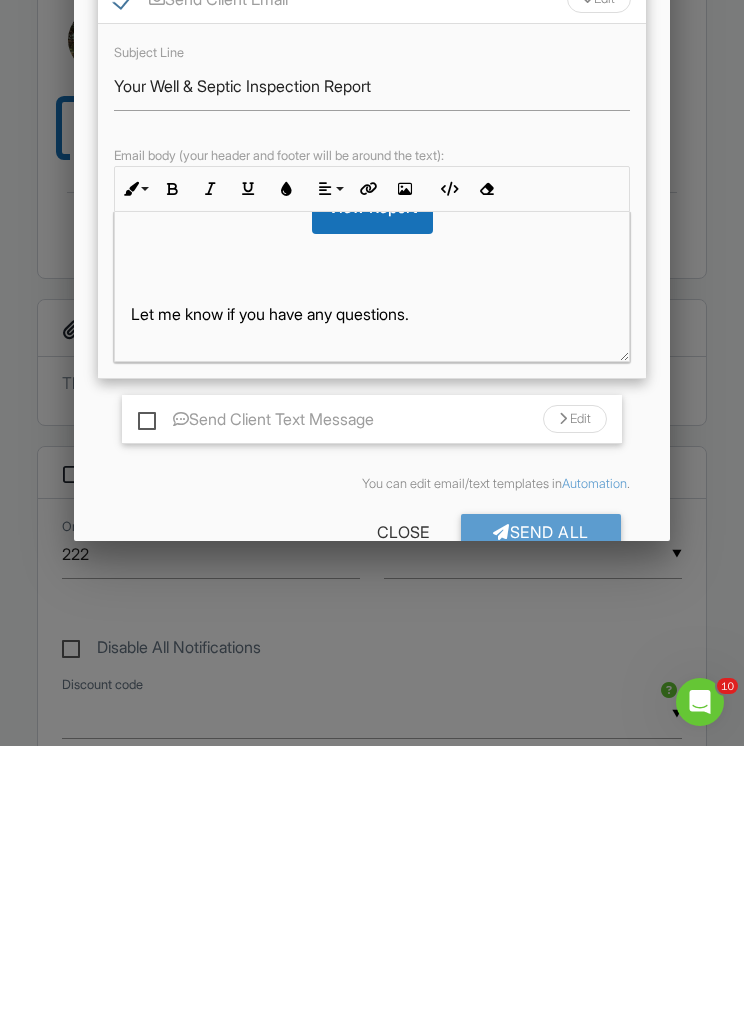 click on "Send All" at bounding box center (541, 812) 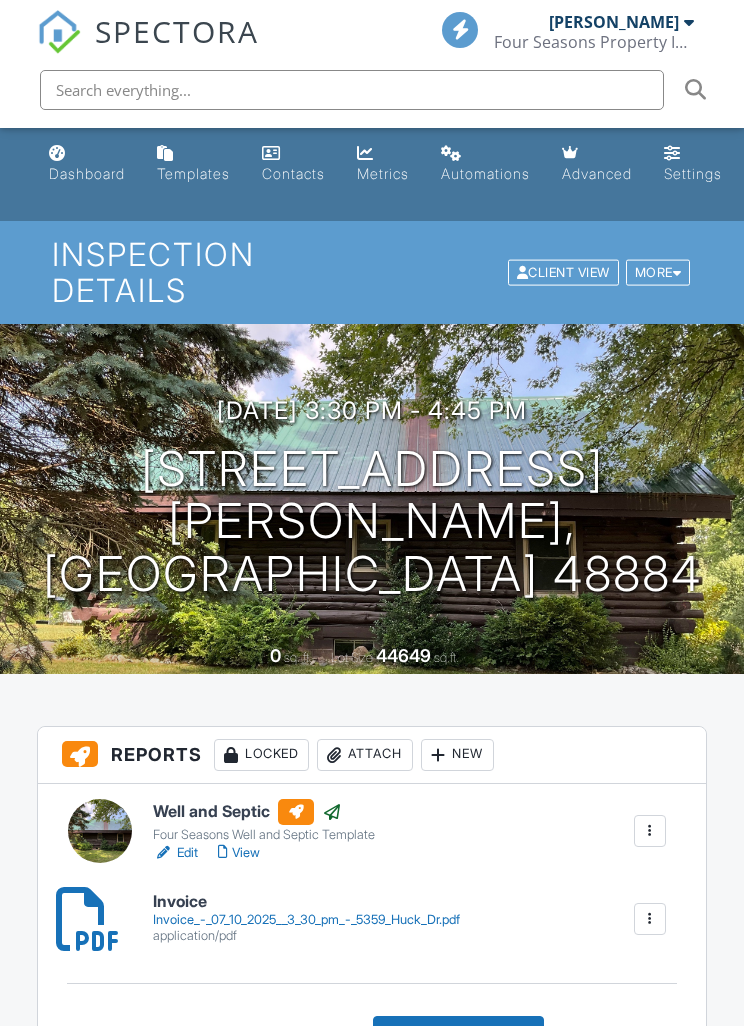 scroll, scrollTop: 0, scrollLeft: 0, axis: both 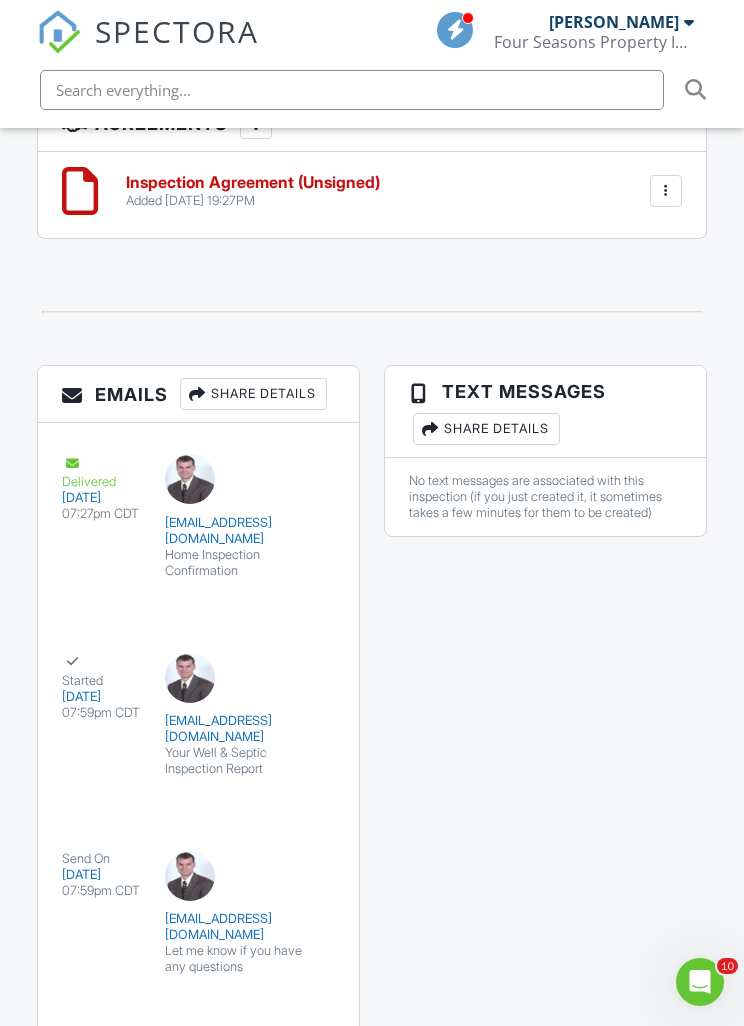 click at bounding box center (300, 996) 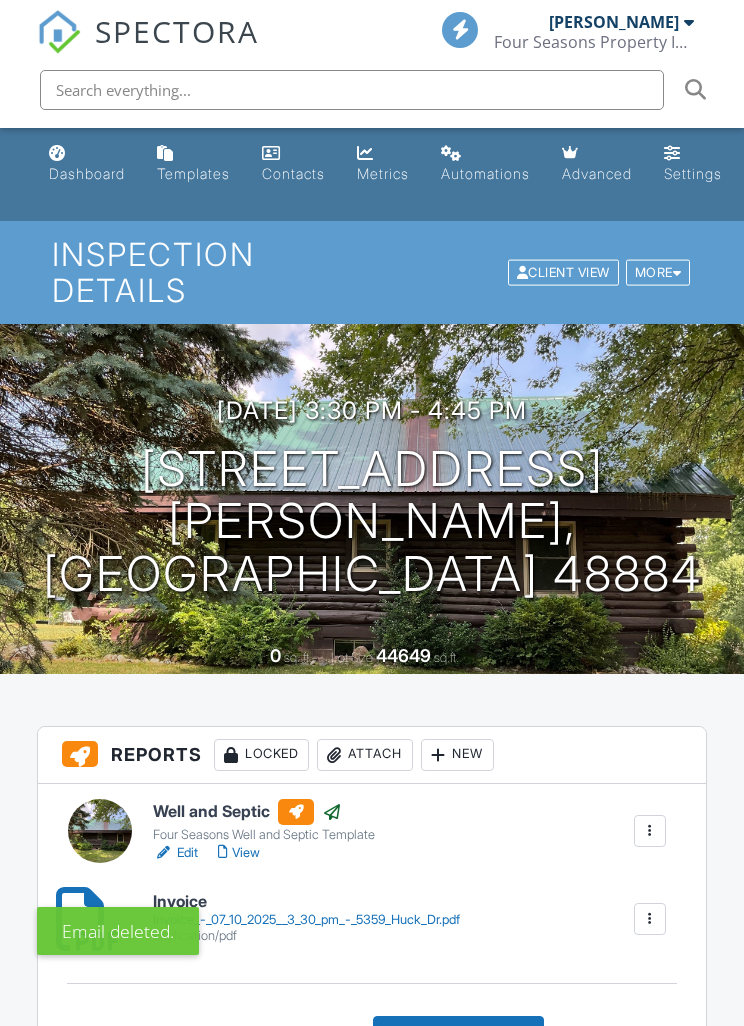 scroll, scrollTop: 0, scrollLeft: 0, axis: both 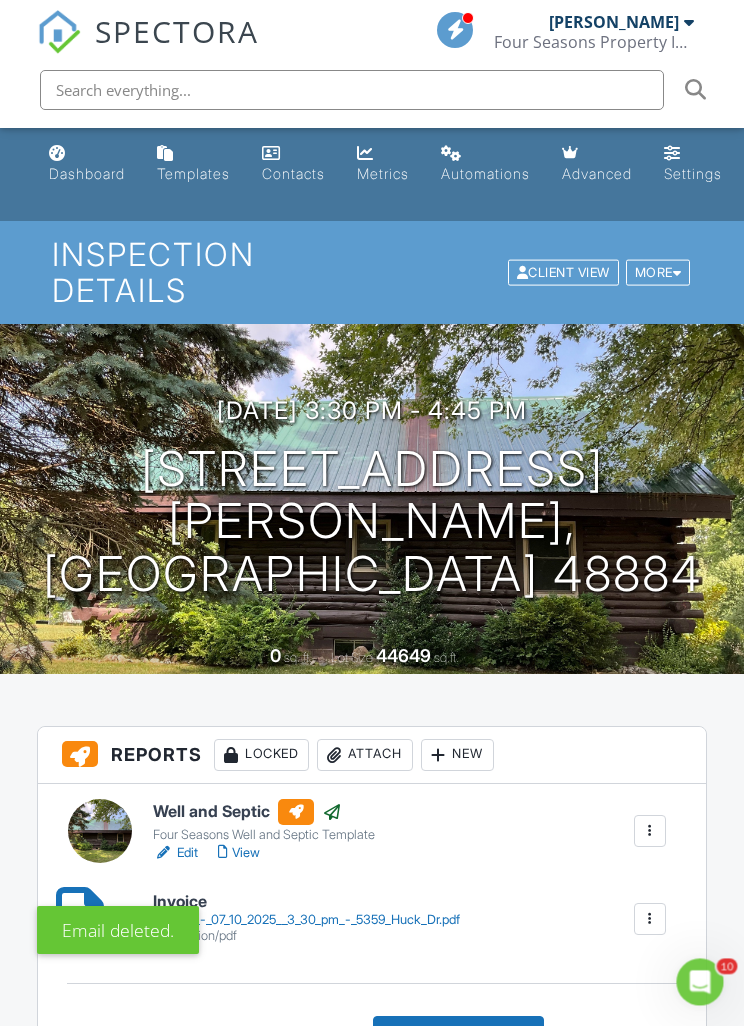 click on "Dashboard" at bounding box center [87, 164] 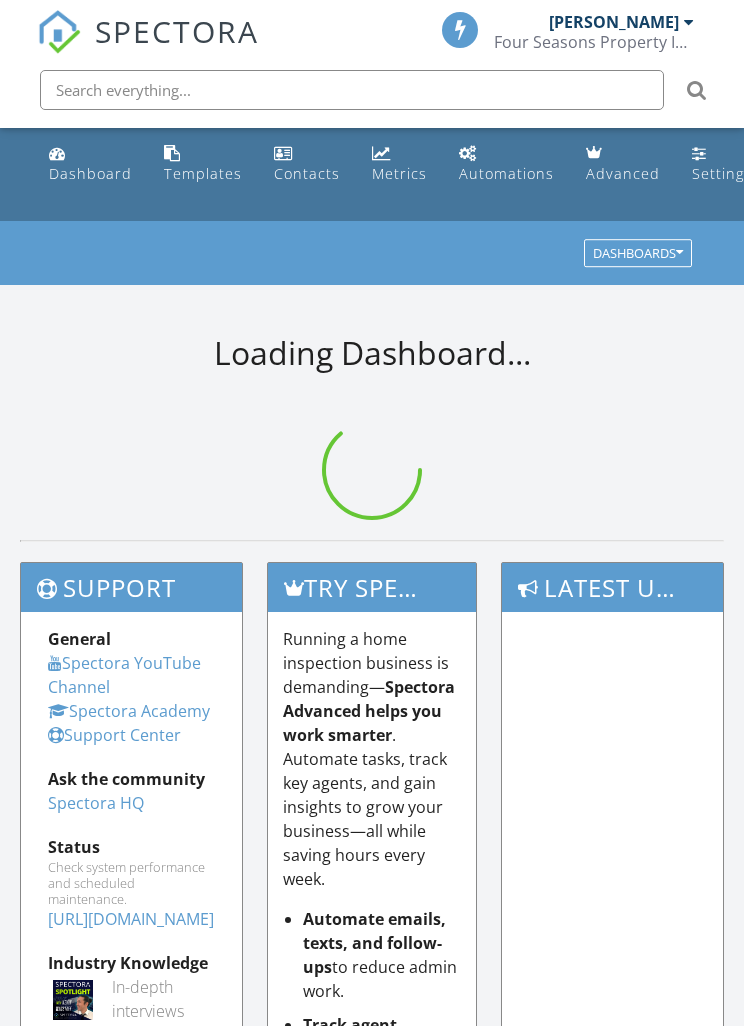 scroll, scrollTop: 0, scrollLeft: 0, axis: both 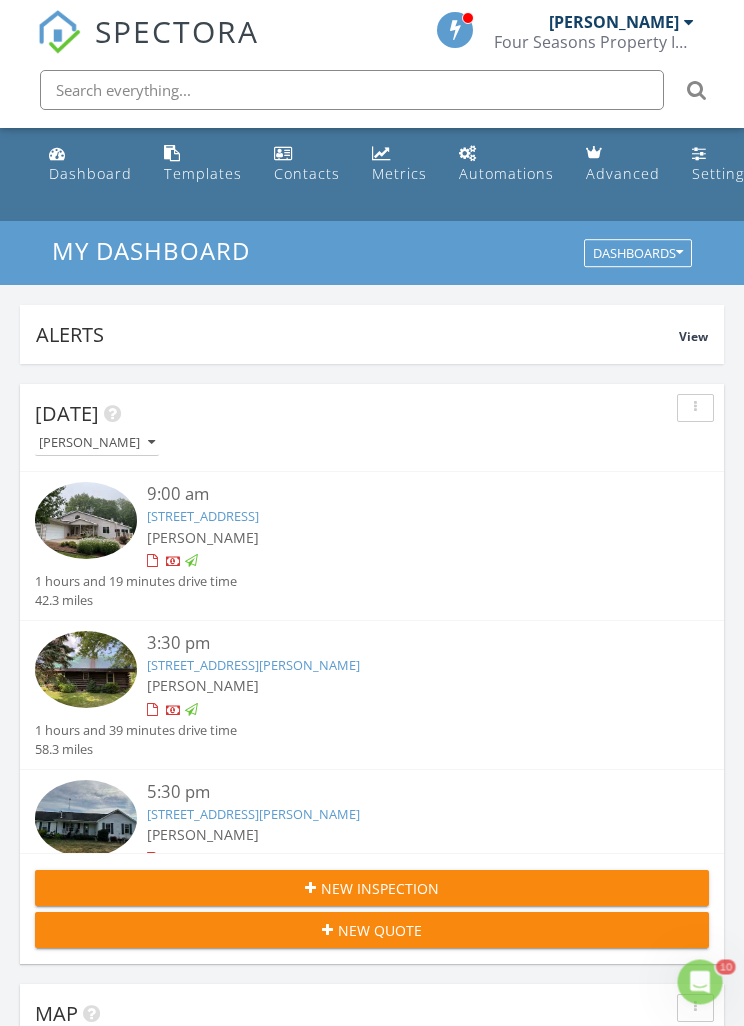 click on "[STREET_ADDRESS][PERSON_NAME]" at bounding box center (253, 814) 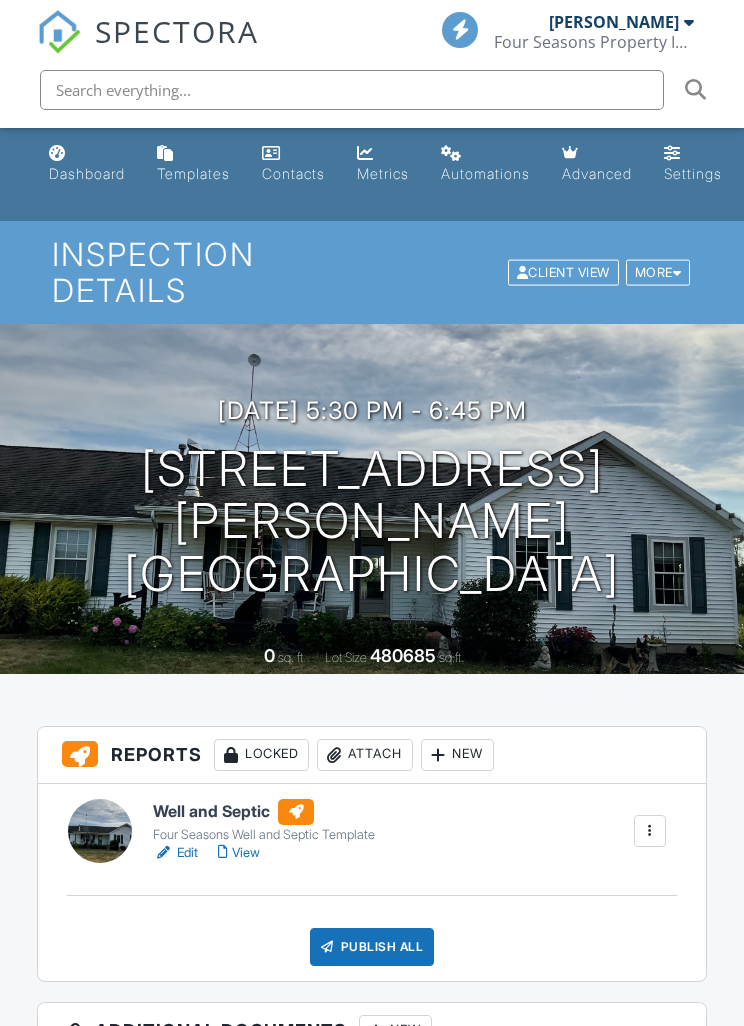 scroll, scrollTop: 0, scrollLeft: 0, axis: both 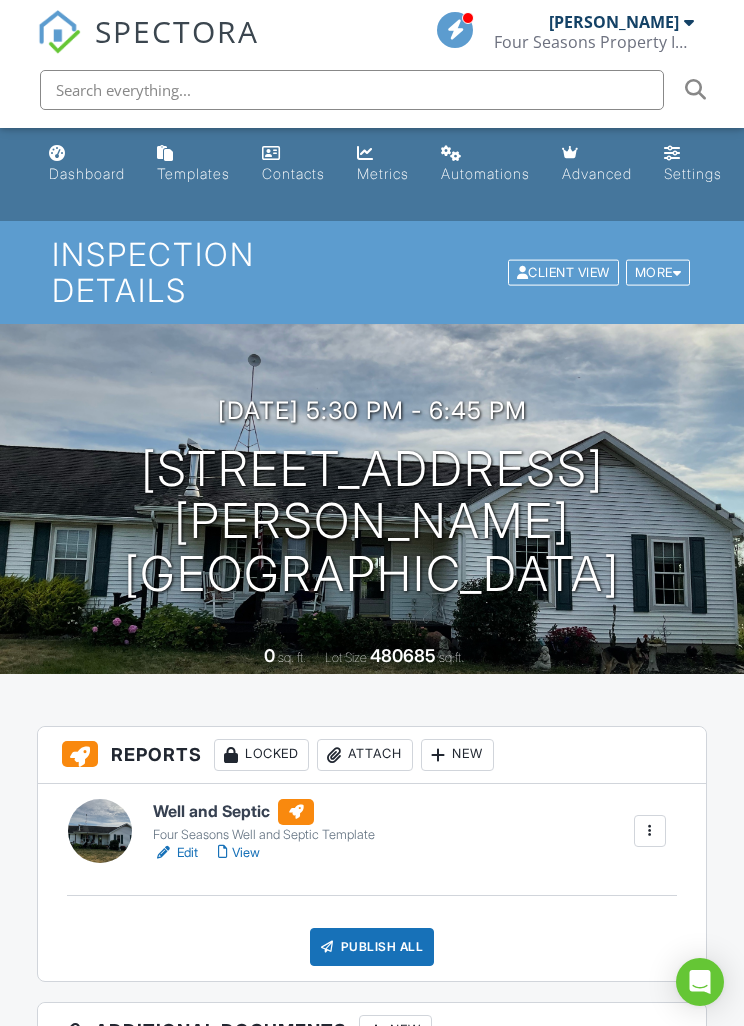 click on "View" at bounding box center [239, 853] 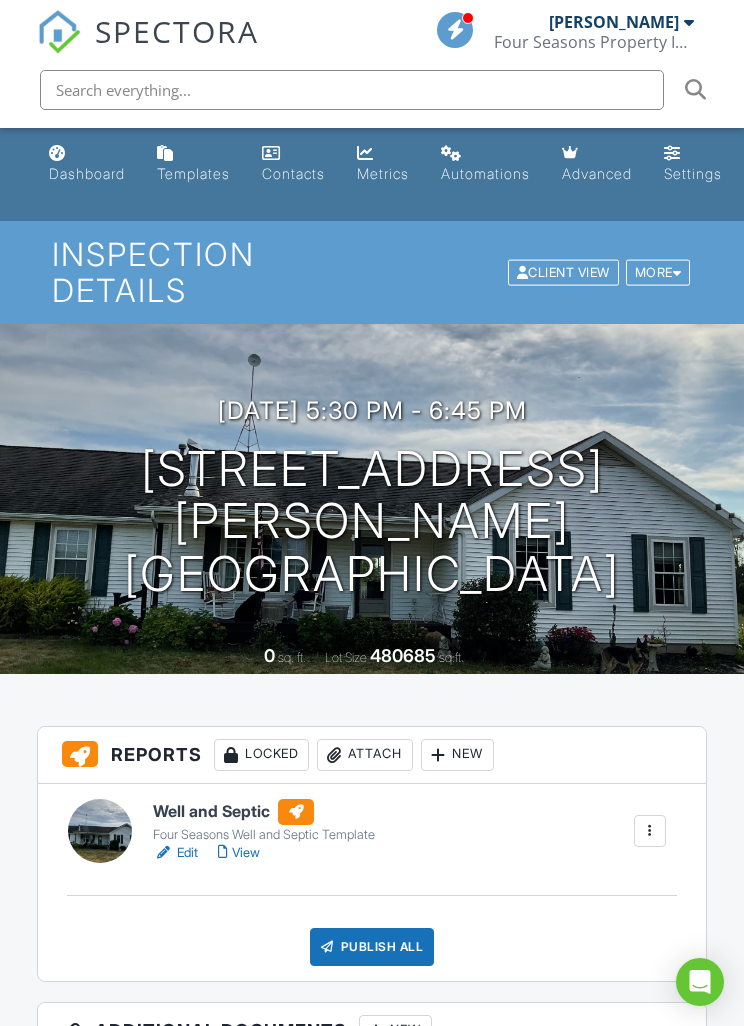 click on "Publish All" at bounding box center (372, 947) 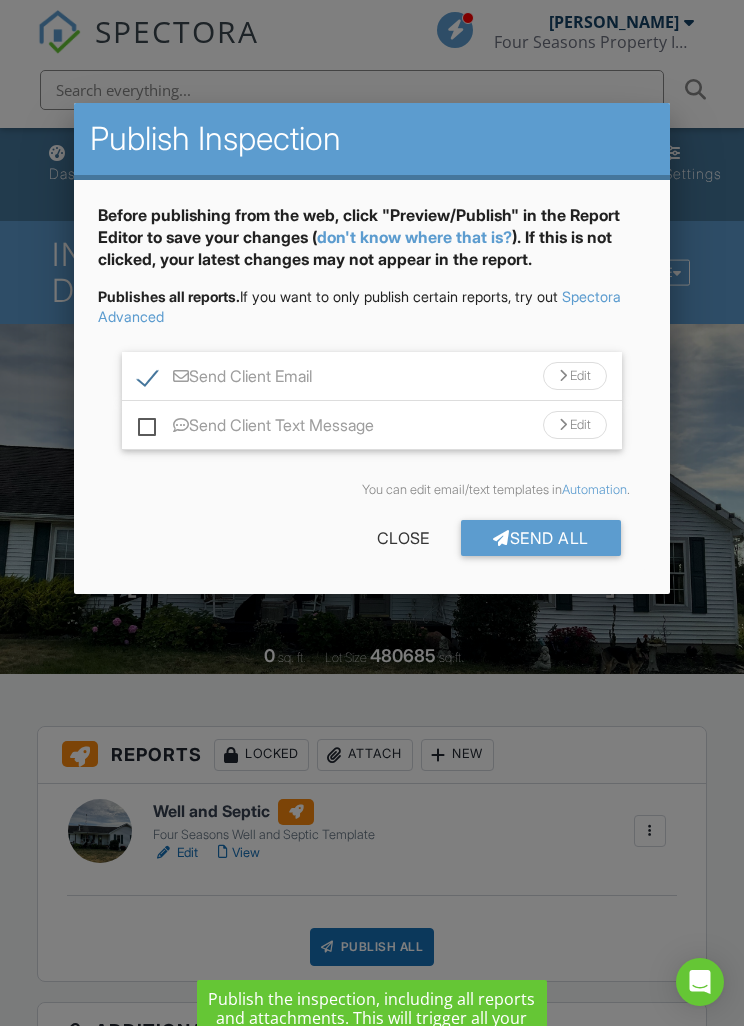 click at bounding box center (372, 541) 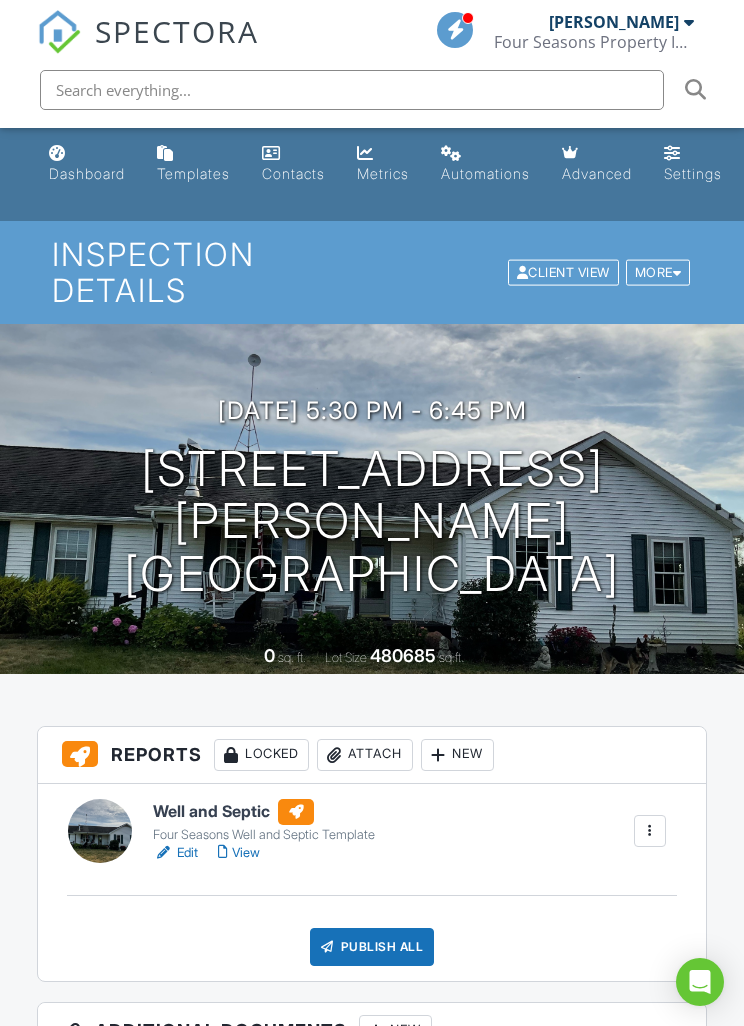 click on "Locked" at bounding box center [261, 755] 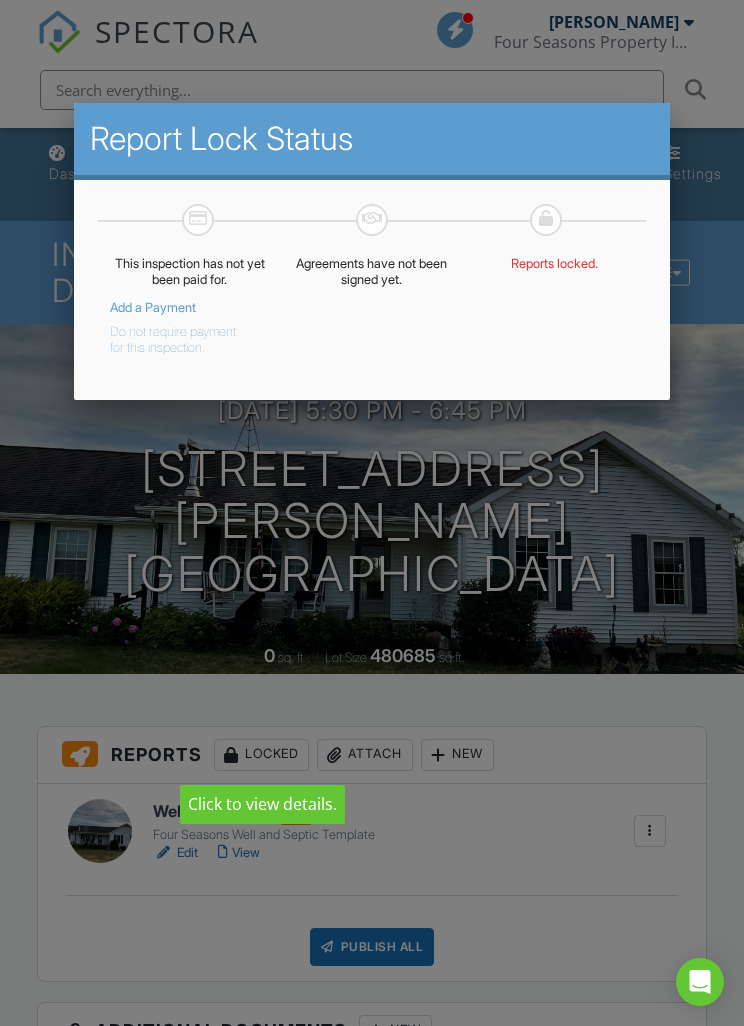 click on "Do not require payment for this inspection." at bounding box center [174, 336] 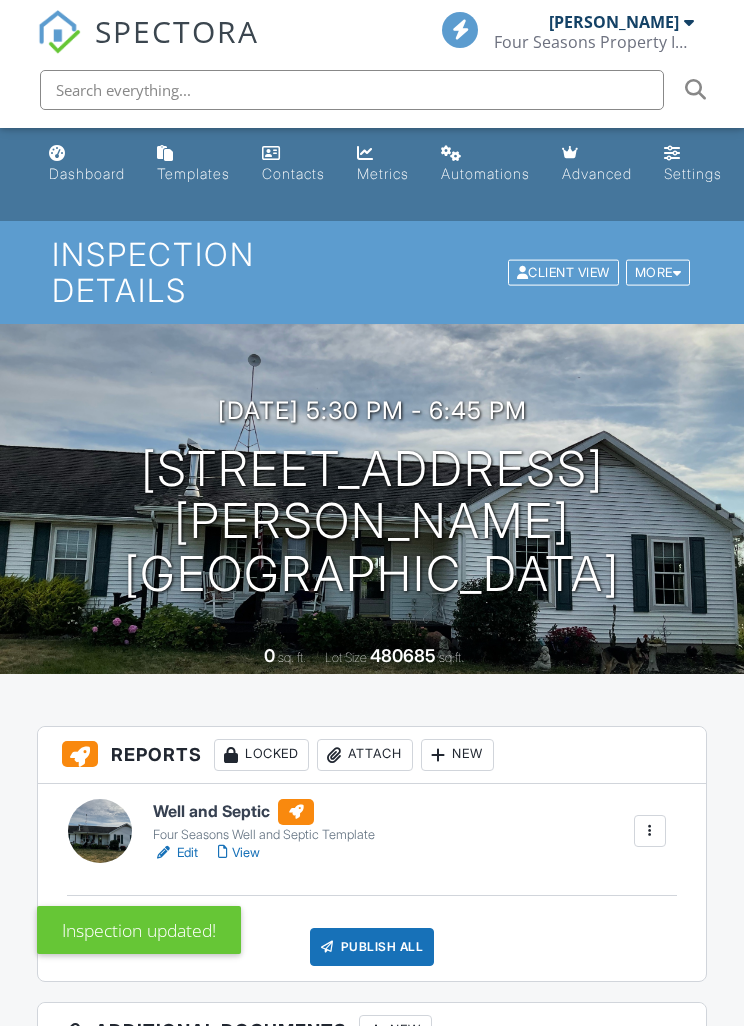 scroll, scrollTop: 0, scrollLeft: 0, axis: both 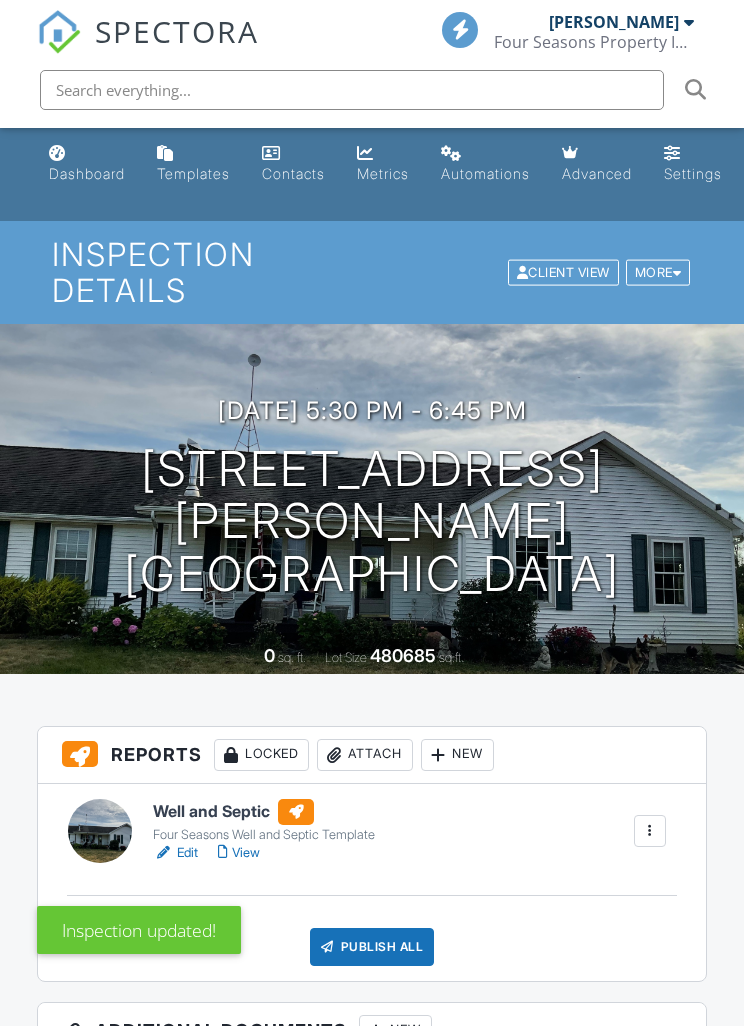 click on "Inspection updated!" at bounding box center [372, 925] 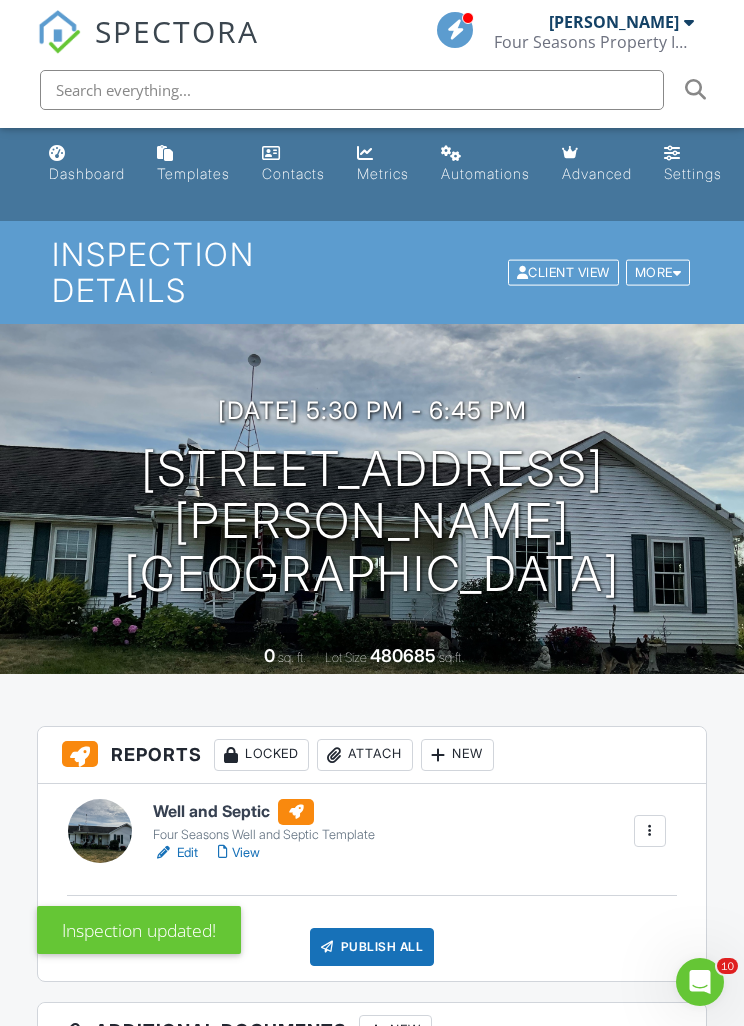 scroll, scrollTop: 0, scrollLeft: 0, axis: both 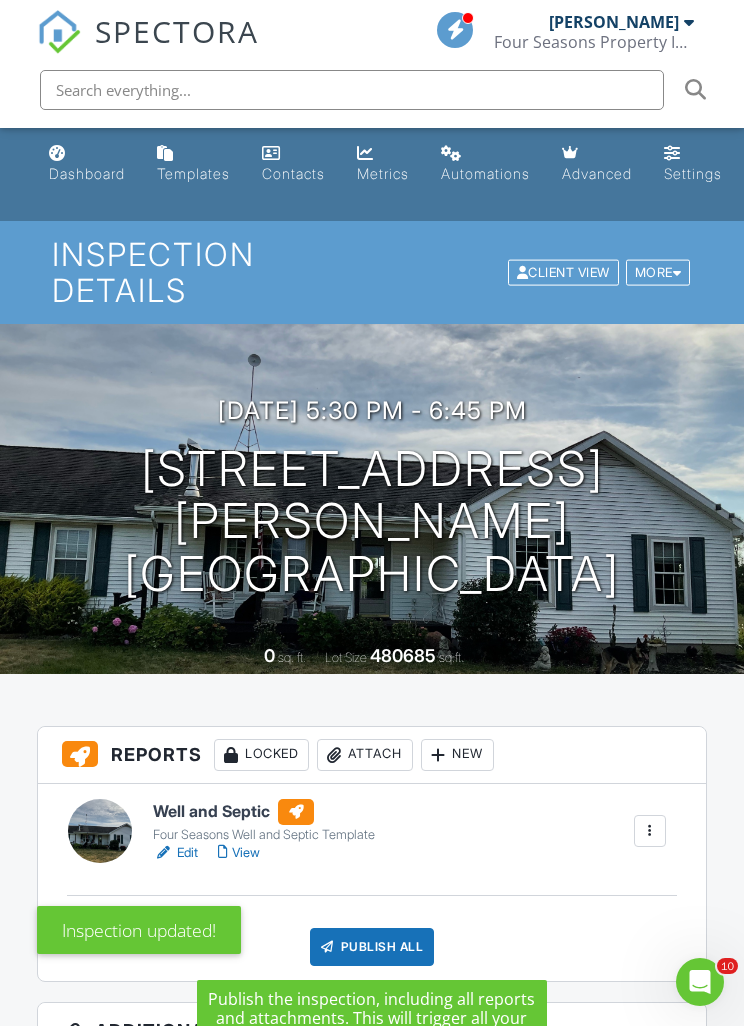 click on "Inspection updated!" at bounding box center [372, 925] 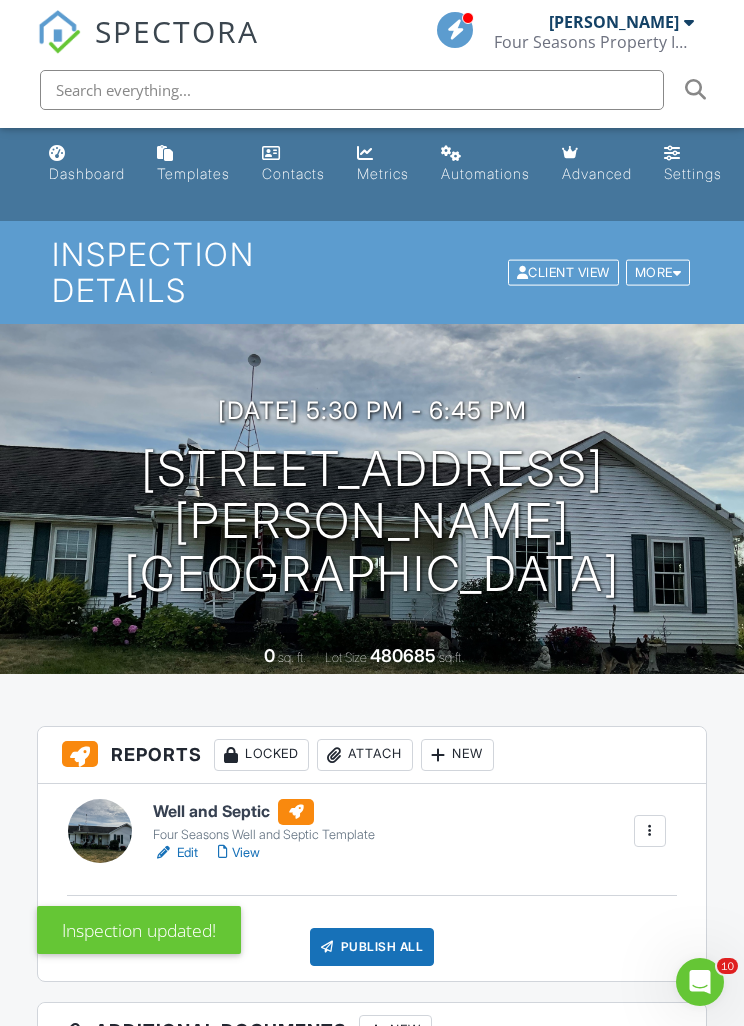 click on "Publish All" at bounding box center [372, 947] 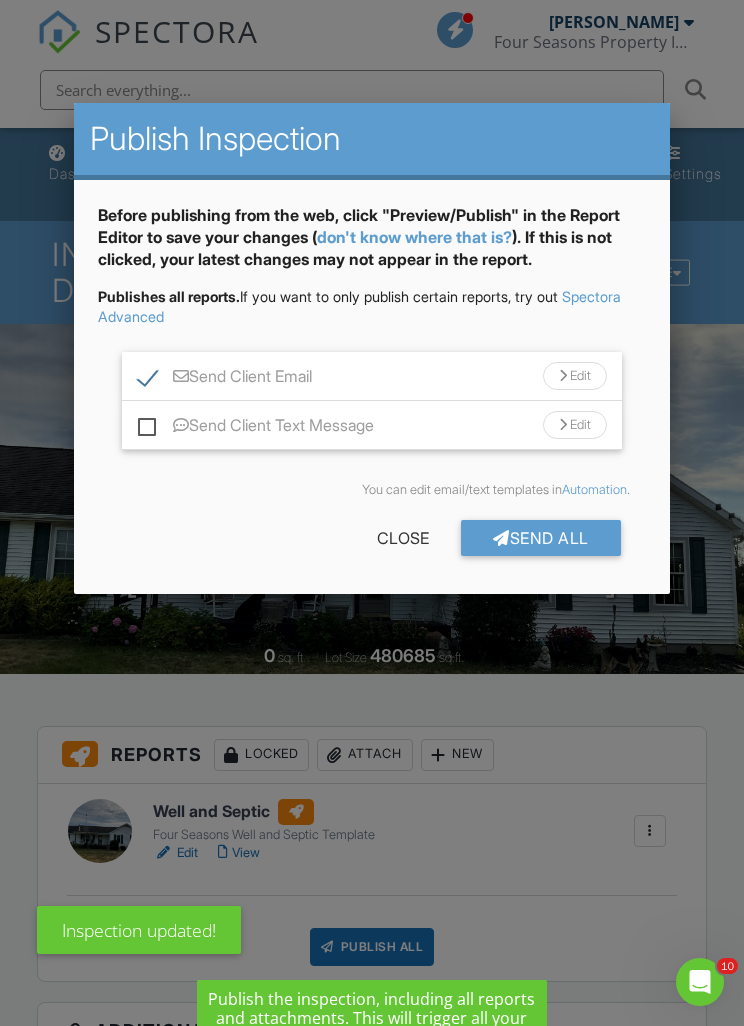 click at bounding box center (563, 376) 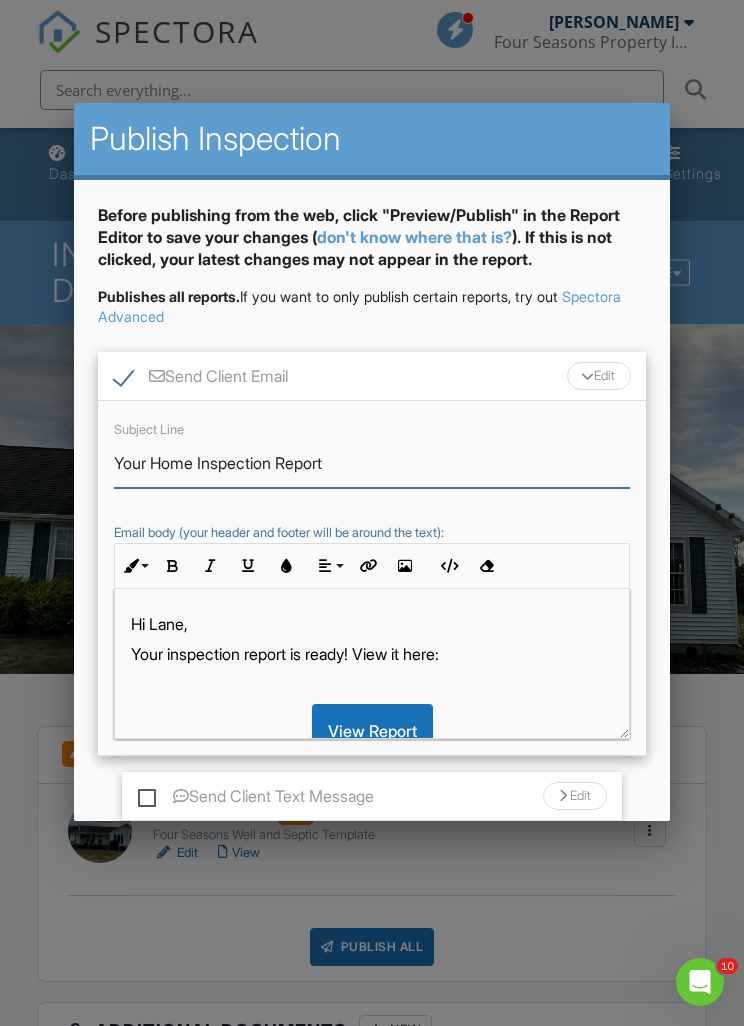 click on "Your Home Inspection Report" at bounding box center [371, 463] 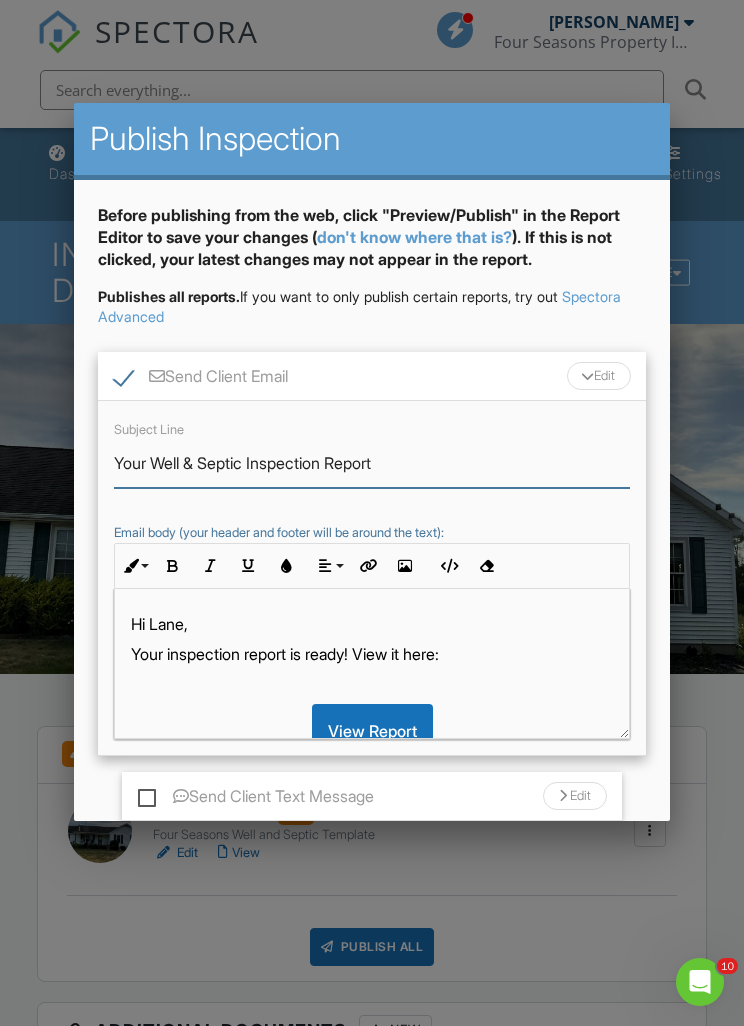 type on "Your Well & Septic Inspection Report" 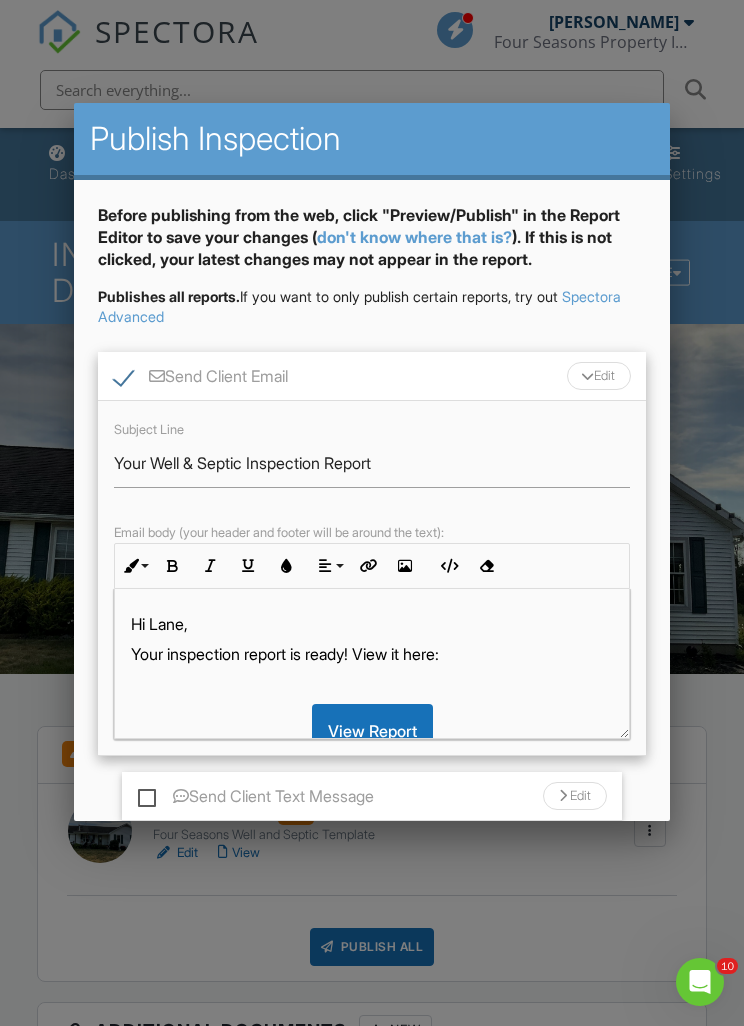 click on "Your inspection report is ready! View it here:" at bounding box center [371, 654] 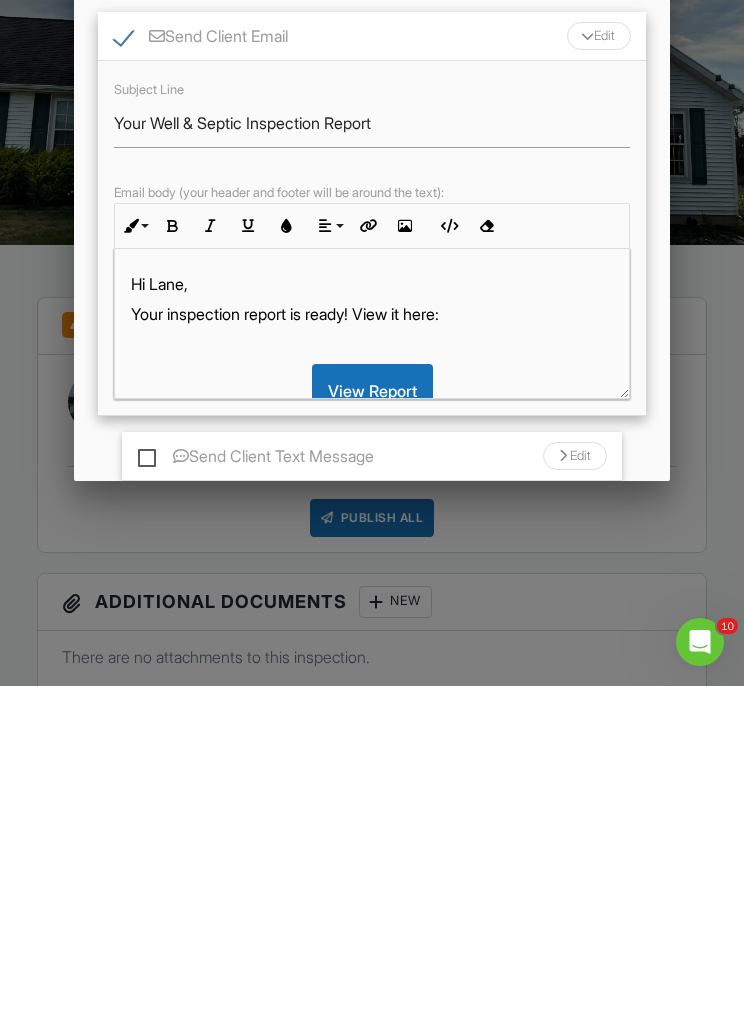 type 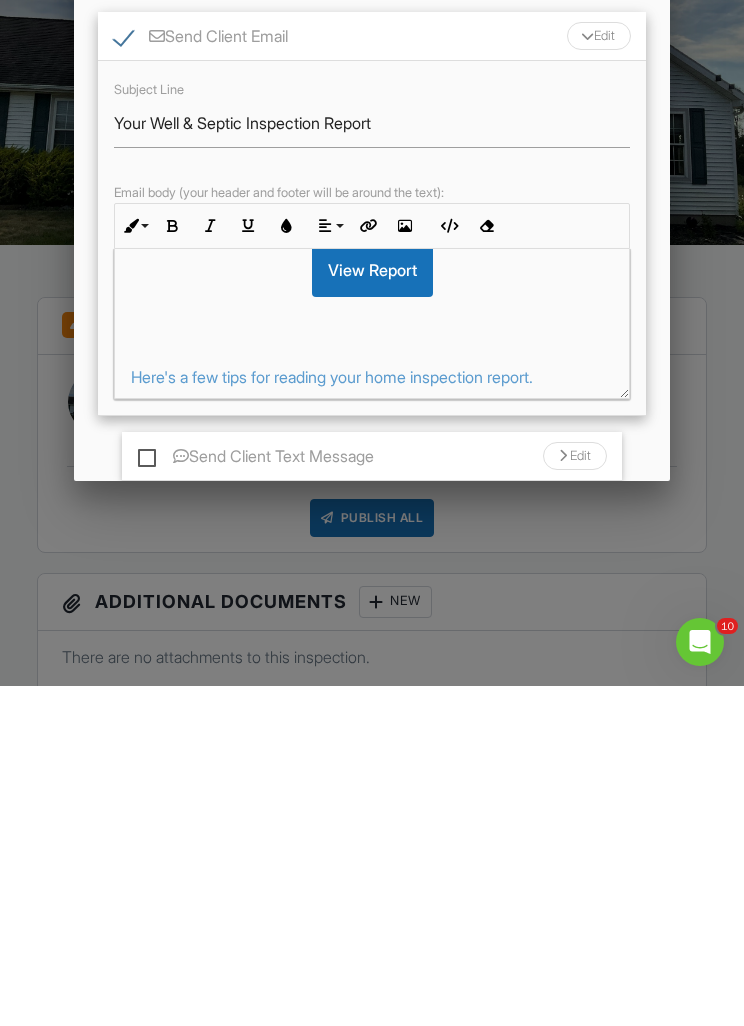 scroll, scrollTop: 136, scrollLeft: 0, axis: vertical 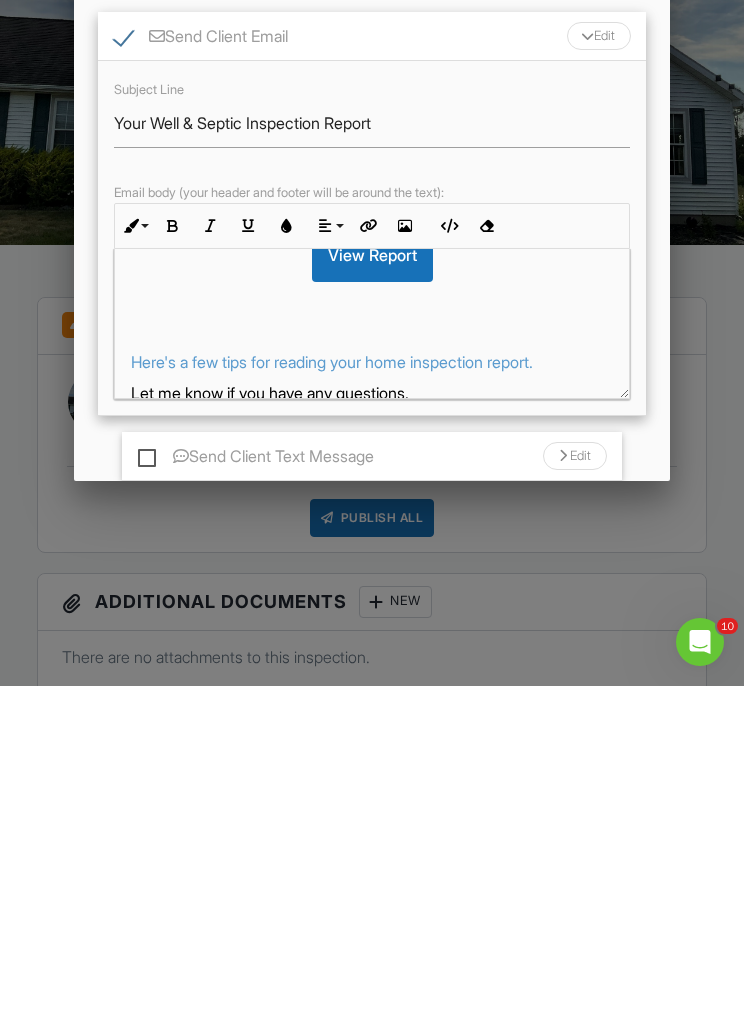 click on "Here's a few tips for reading your home inspection report." at bounding box center [371, 702] 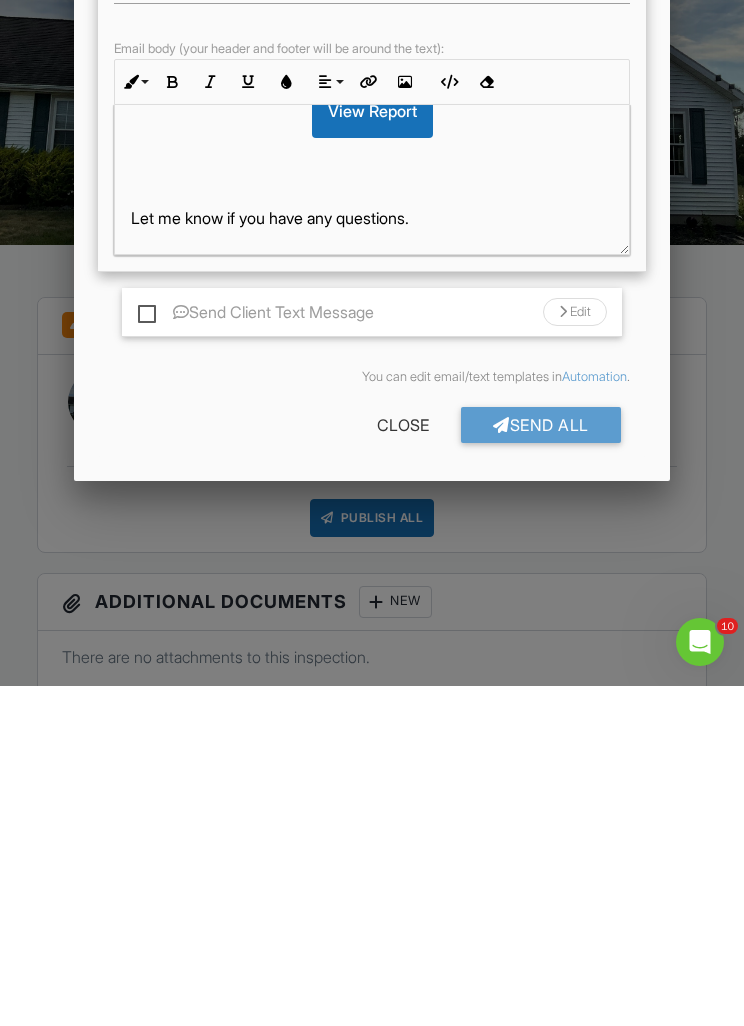 scroll, scrollTop: 142, scrollLeft: 0, axis: vertical 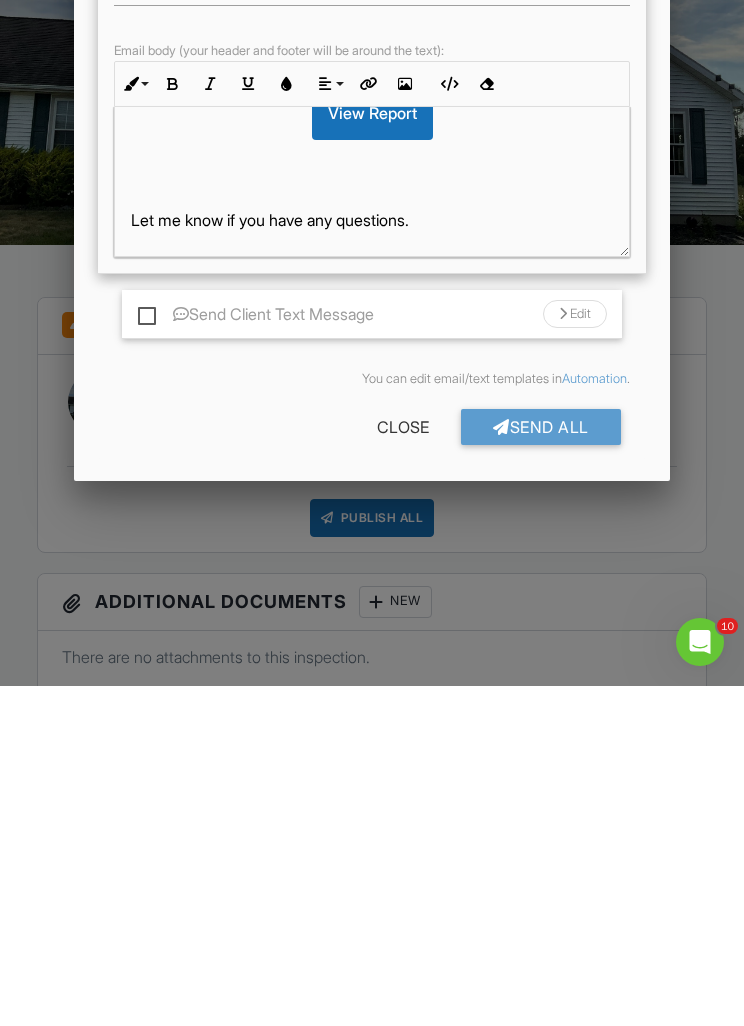 click on "Send All" at bounding box center [541, 767] 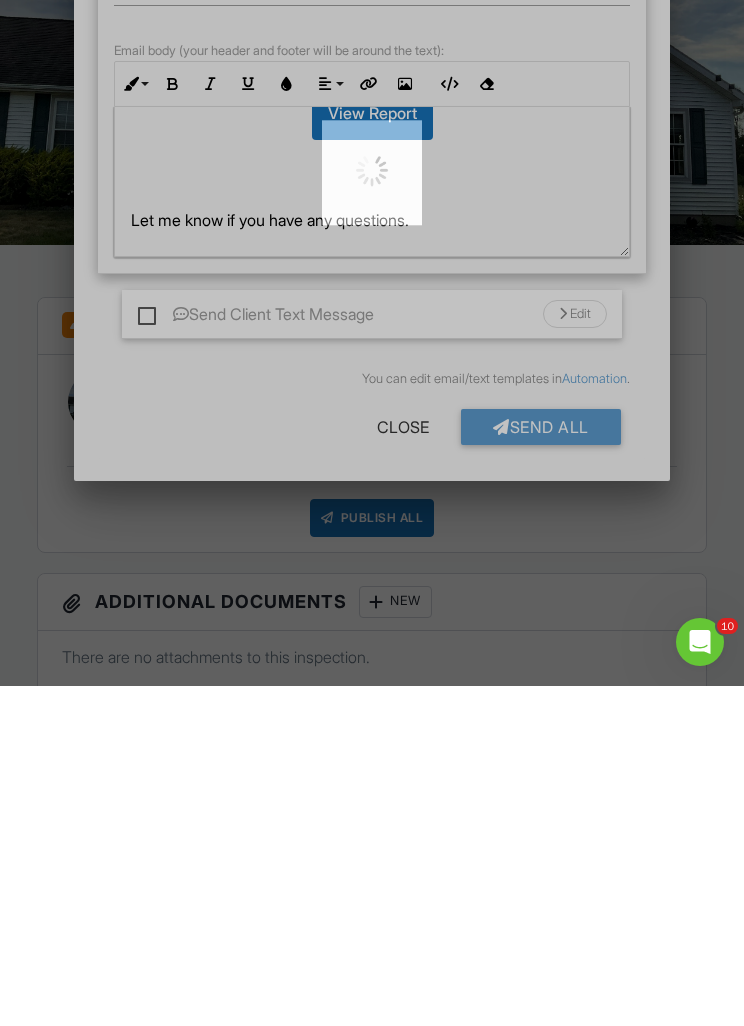 scroll, scrollTop: 430, scrollLeft: 0, axis: vertical 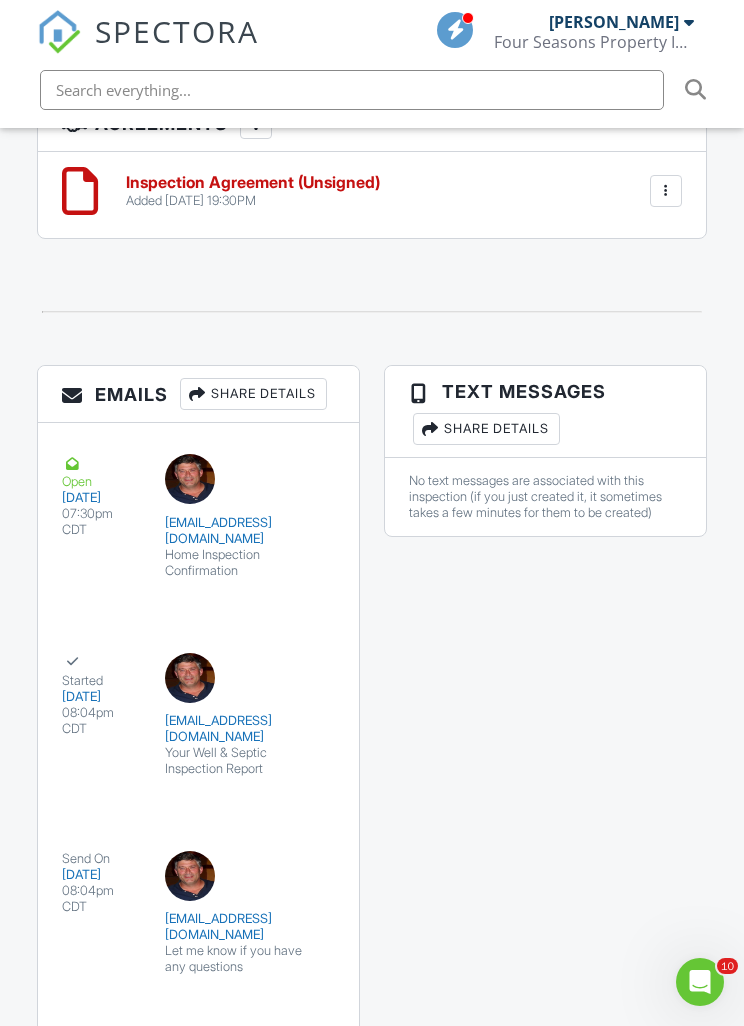 click at bounding box center [296, 996] 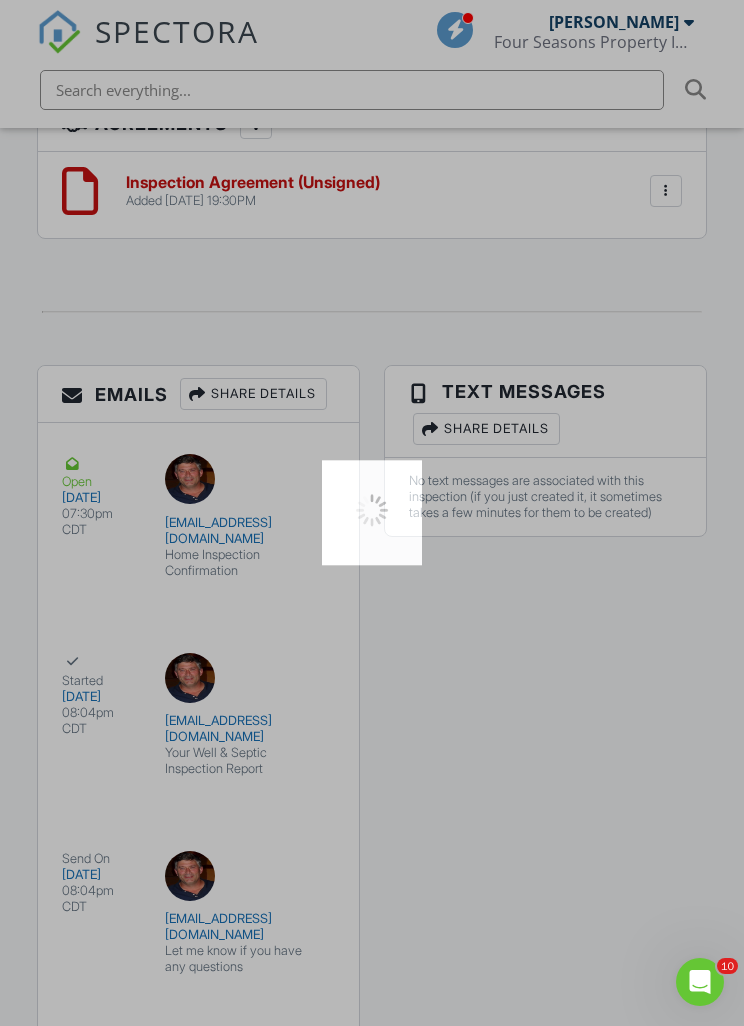 scroll, scrollTop: 3073, scrollLeft: 0, axis: vertical 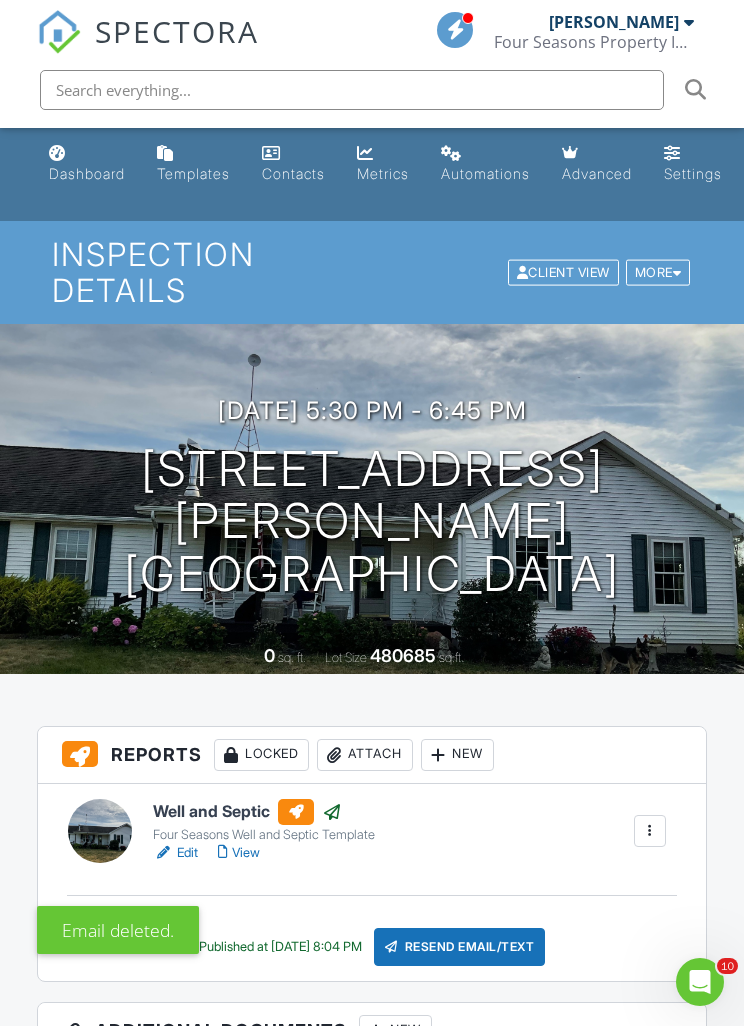 click on "Dashboard" at bounding box center [87, 173] 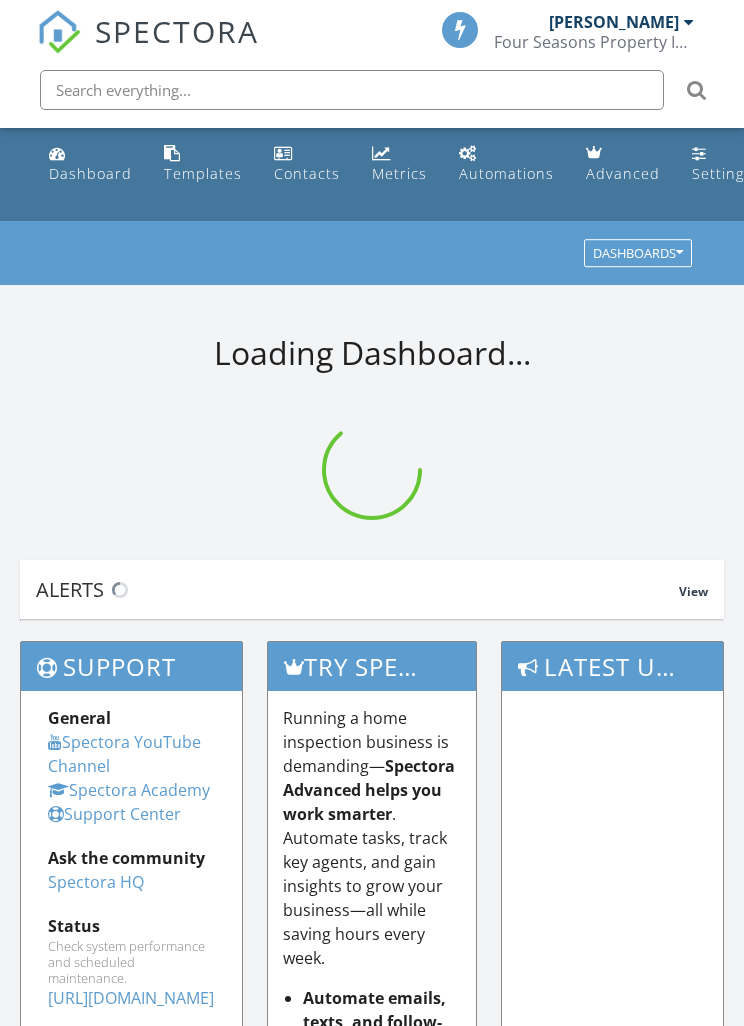 scroll, scrollTop: 0, scrollLeft: 0, axis: both 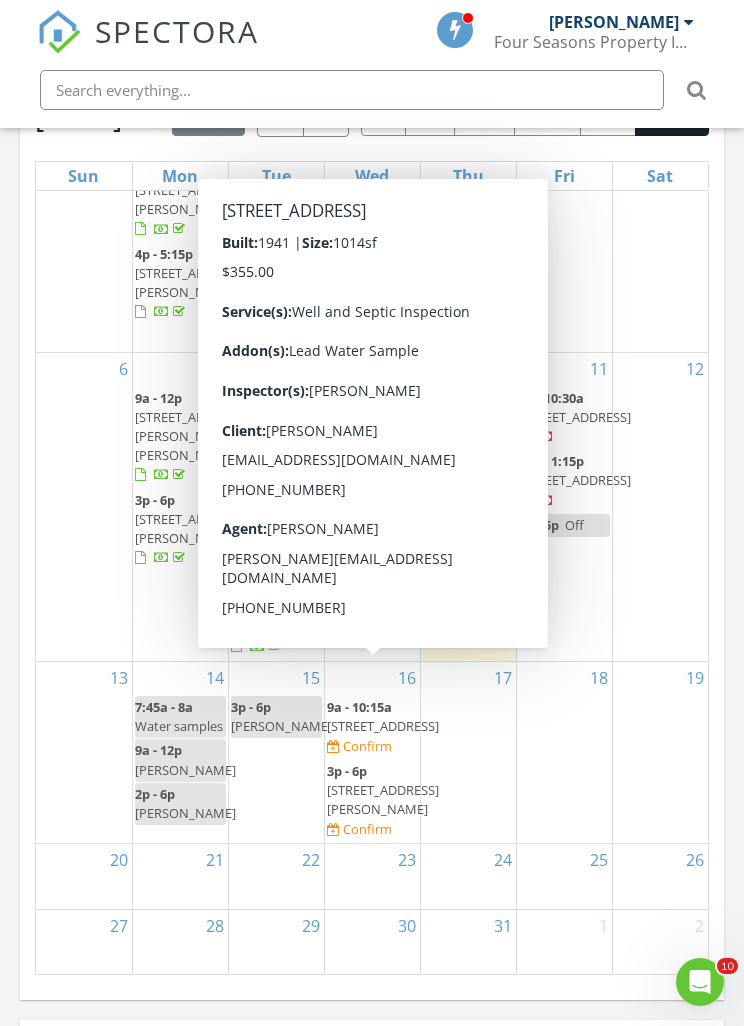 click on "4180 15 Mile Rd, Barryton 49305" at bounding box center [383, 726] 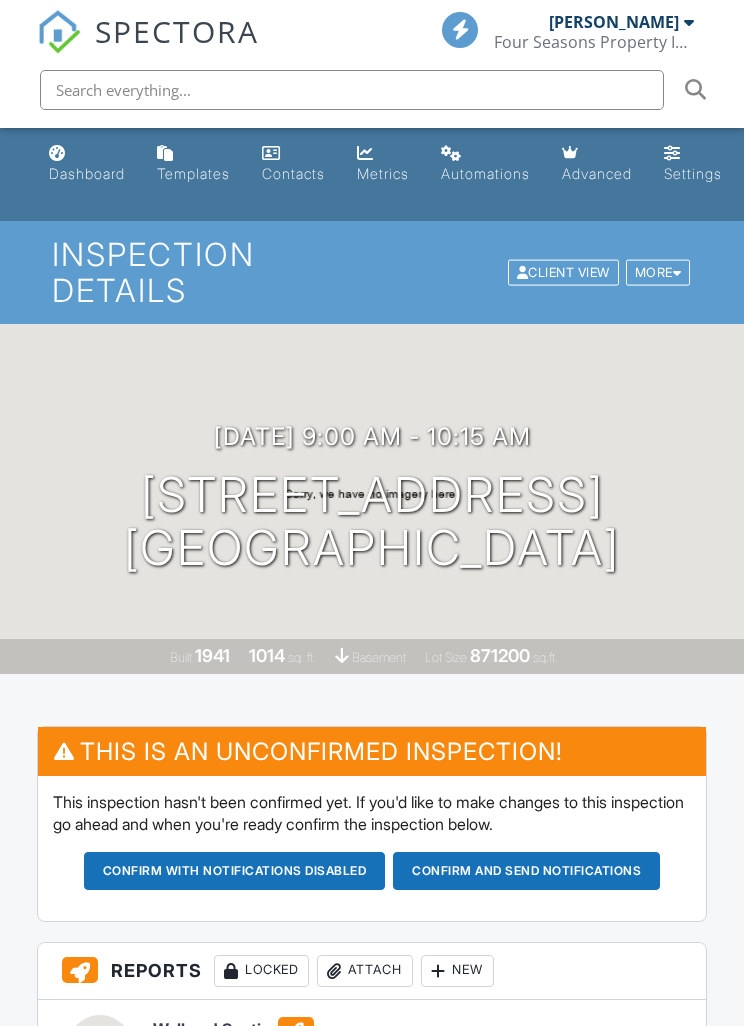 scroll, scrollTop: 0, scrollLeft: 0, axis: both 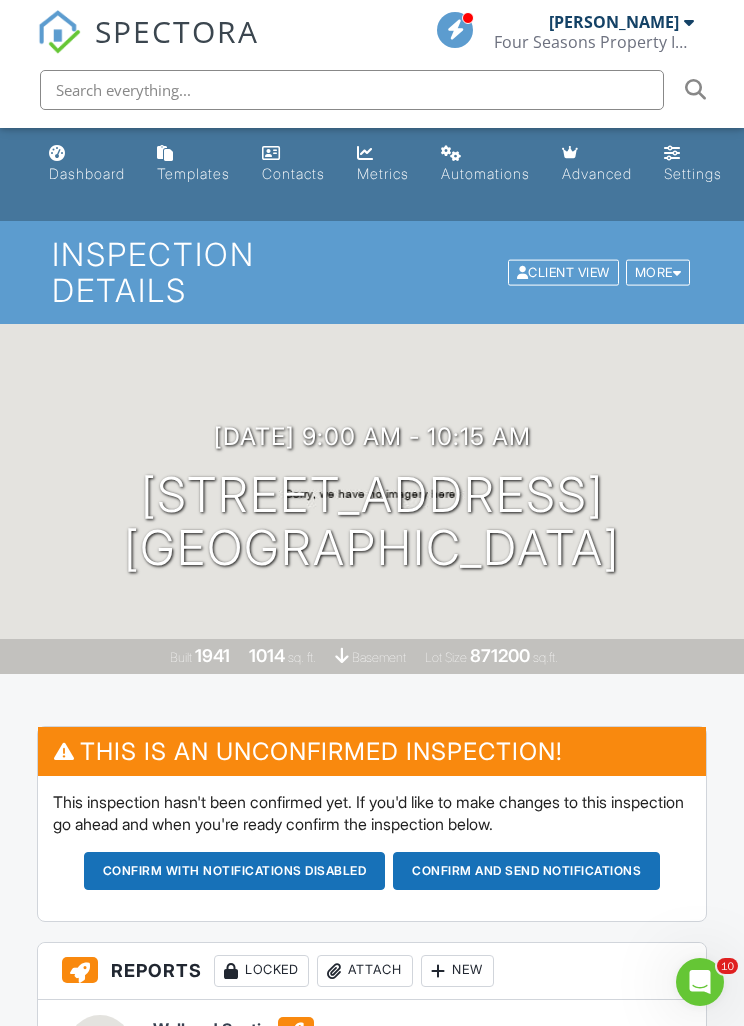 click on "Confirm and send notifications" at bounding box center (235, 871) 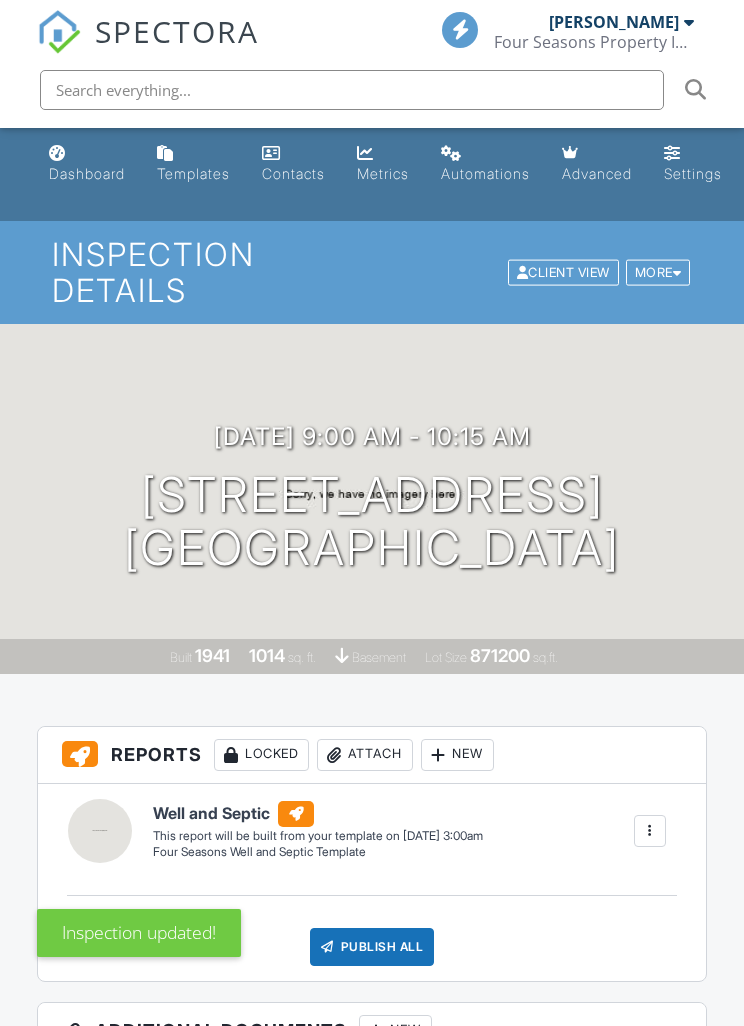 scroll, scrollTop: 0, scrollLeft: 0, axis: both 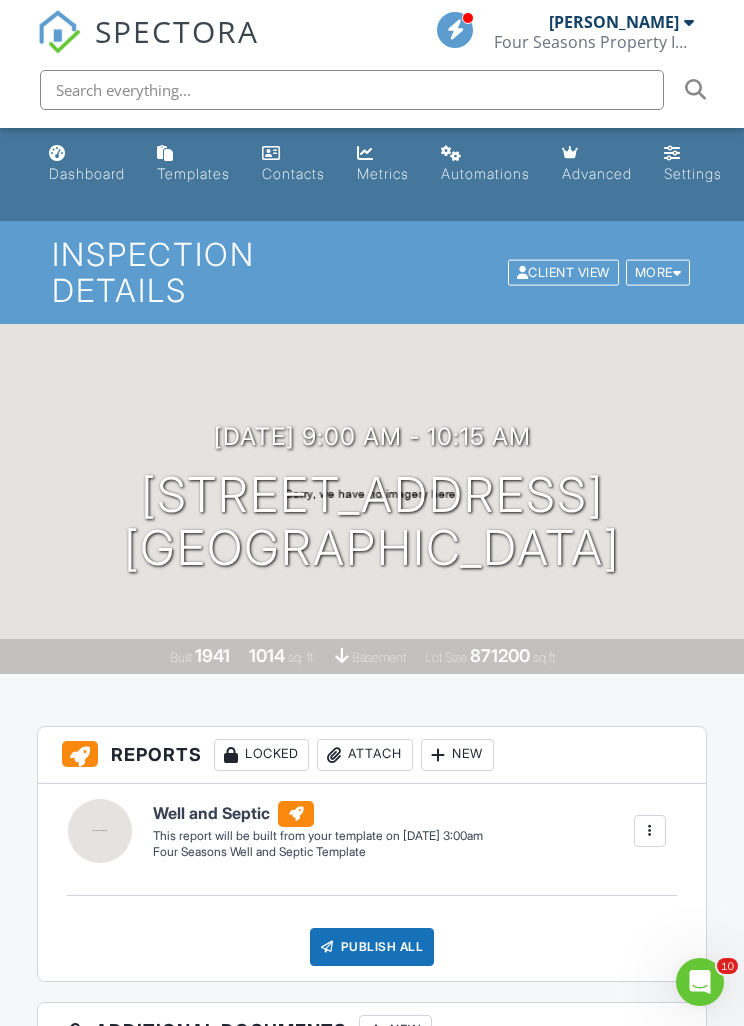 click on "Dashboard" at bounding box center [87, 173] 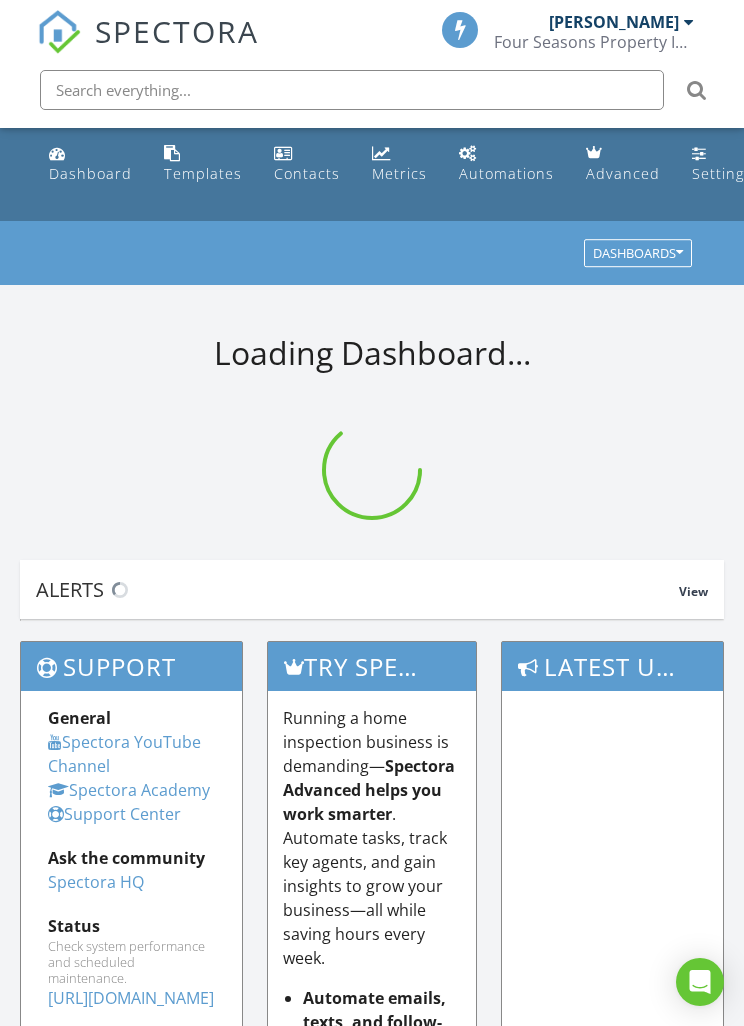 scroll, scrollTop: 0, scrollLeft: 0, axis: both 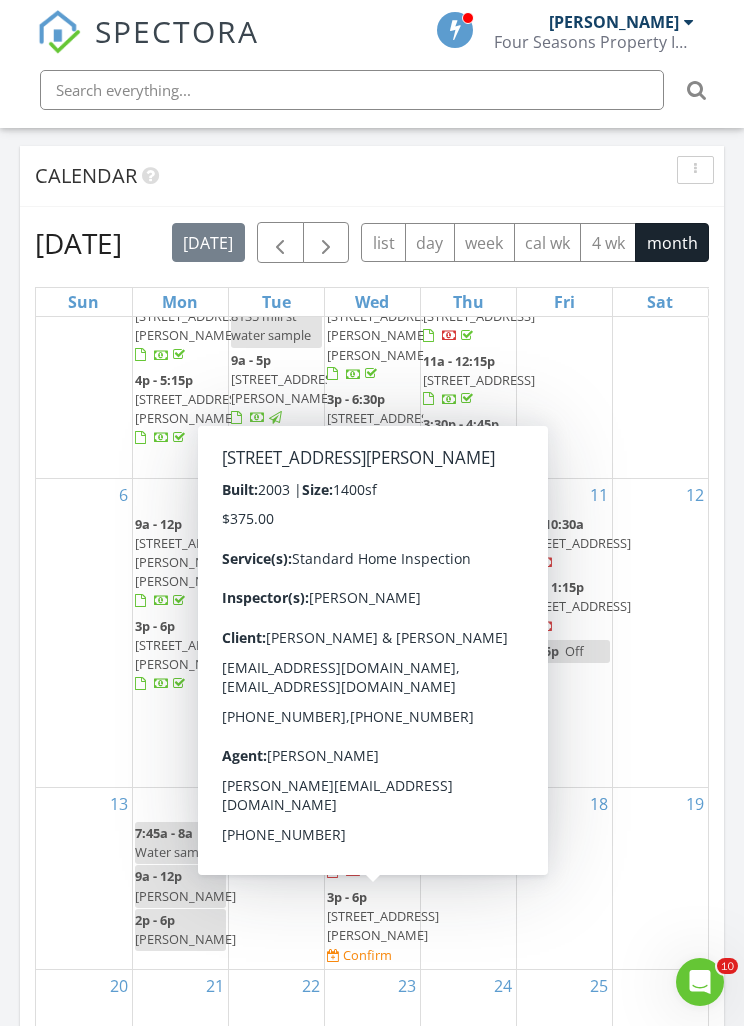 click on "2685 190th Ave, Morley 49336" at bounding box center [383, 925] 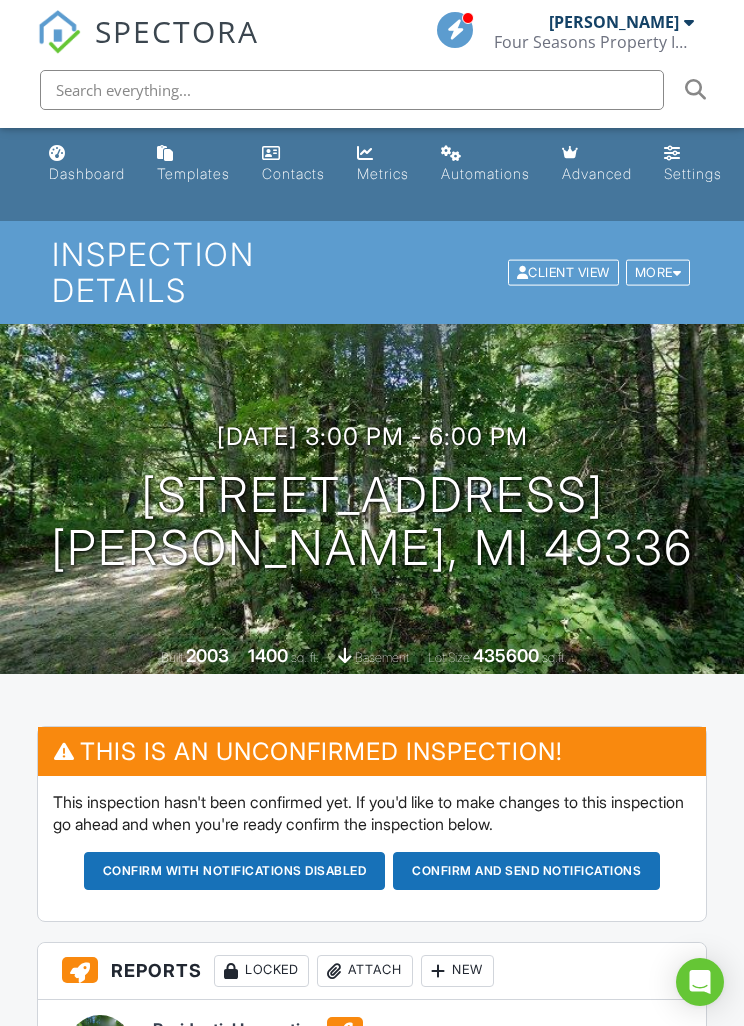 scroll, scrollTop: 0, scrollLeft: 0, axis: both 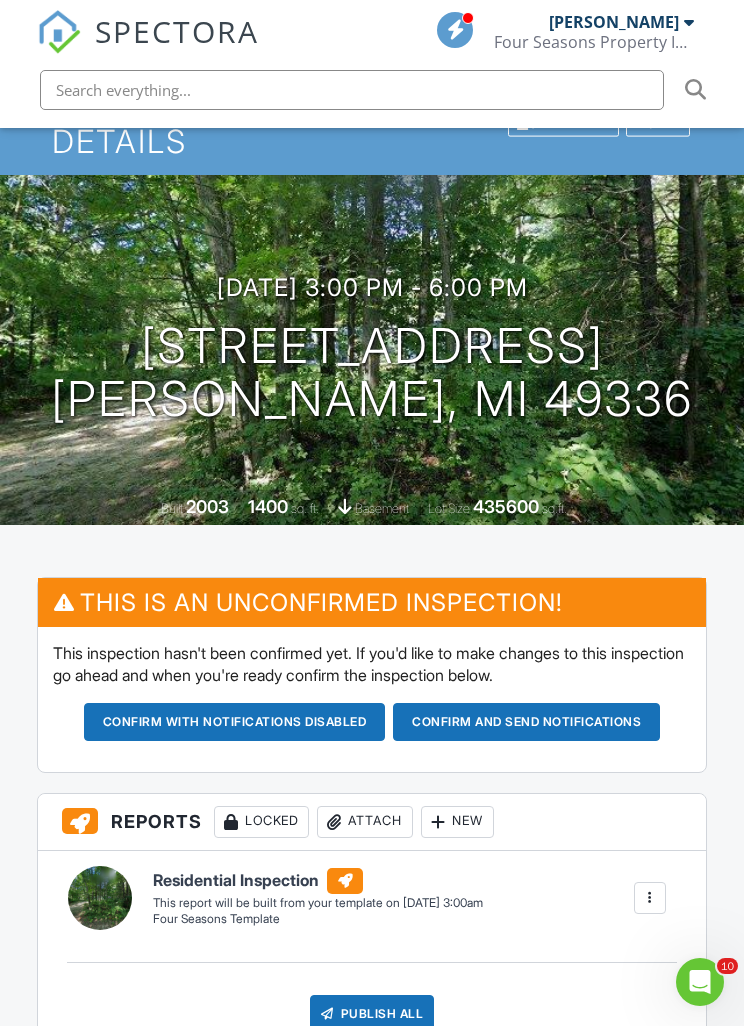 click on "07/16/2025  3:00 pm
- 6:00 pm
2685 190th Ave
Morley, MI 49336" at bounding box center (372, 349) 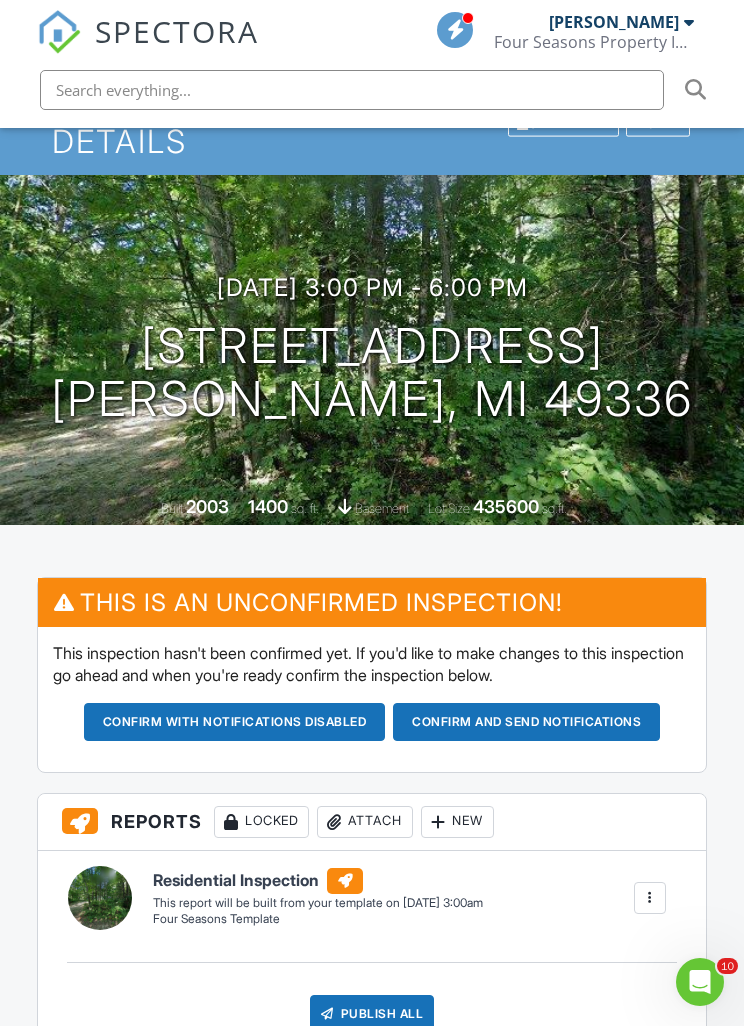 click on "07/16/2025  3:00 pm
- 6:00 pm" at bounding box center [372, 287] 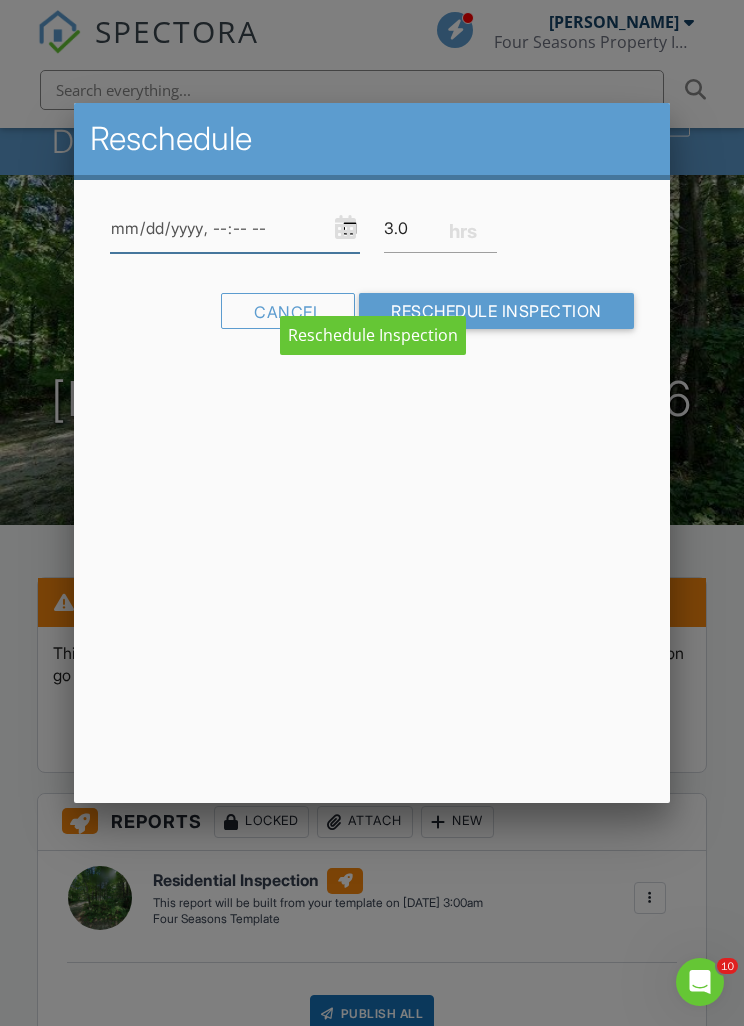 click at bounding box center (235, 228) 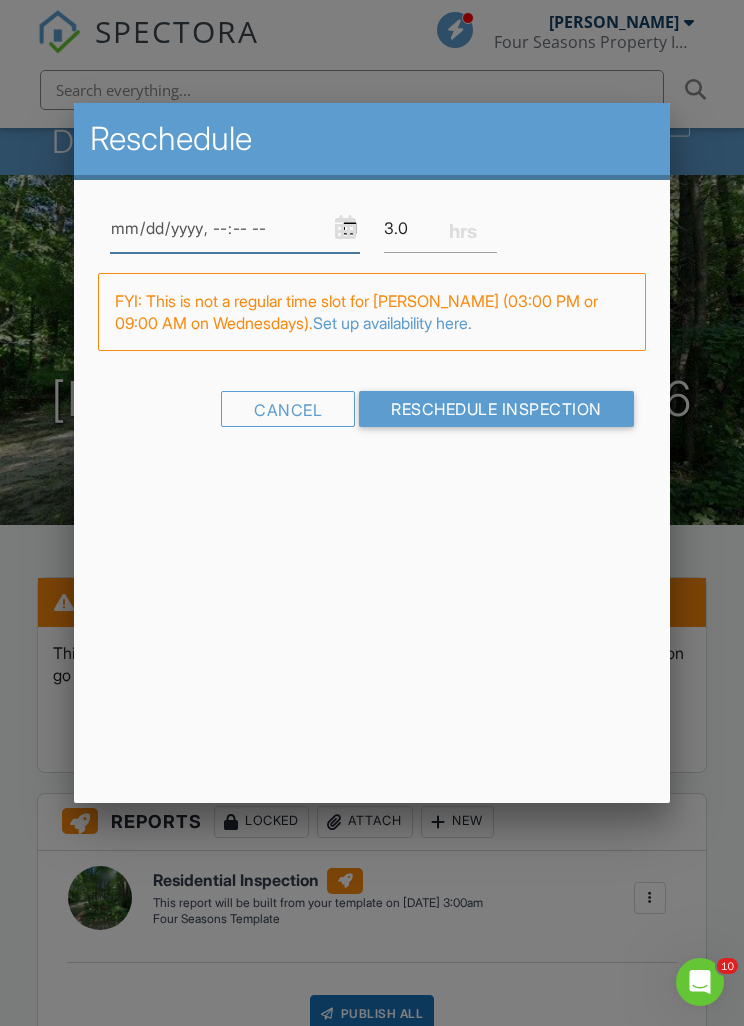 type on "2025-07-16T12:30" 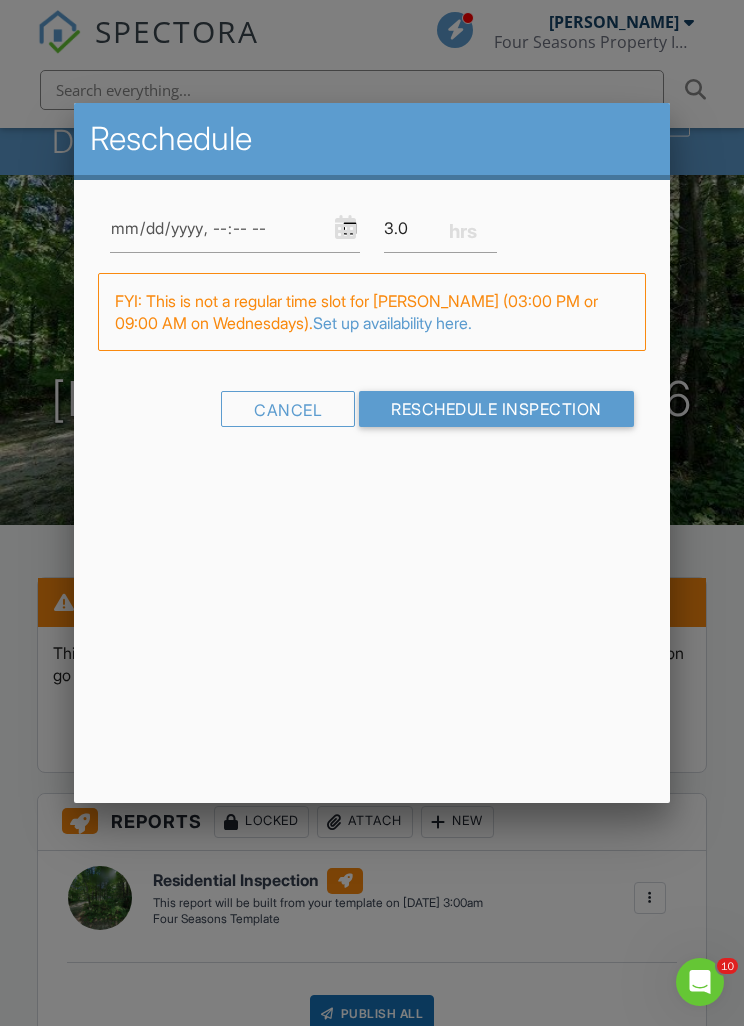 click on "Reschedule Inspection" at bounding box center [496, 409] 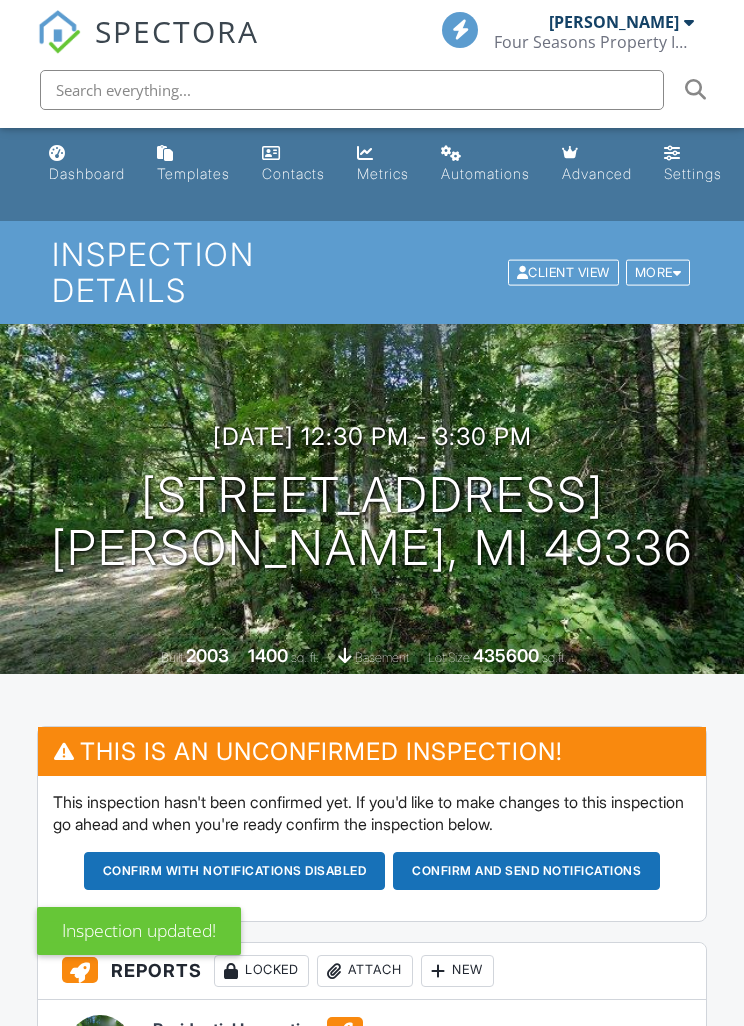scroll, scrollTop: 176, scrollLeft: 0, axis: vertical 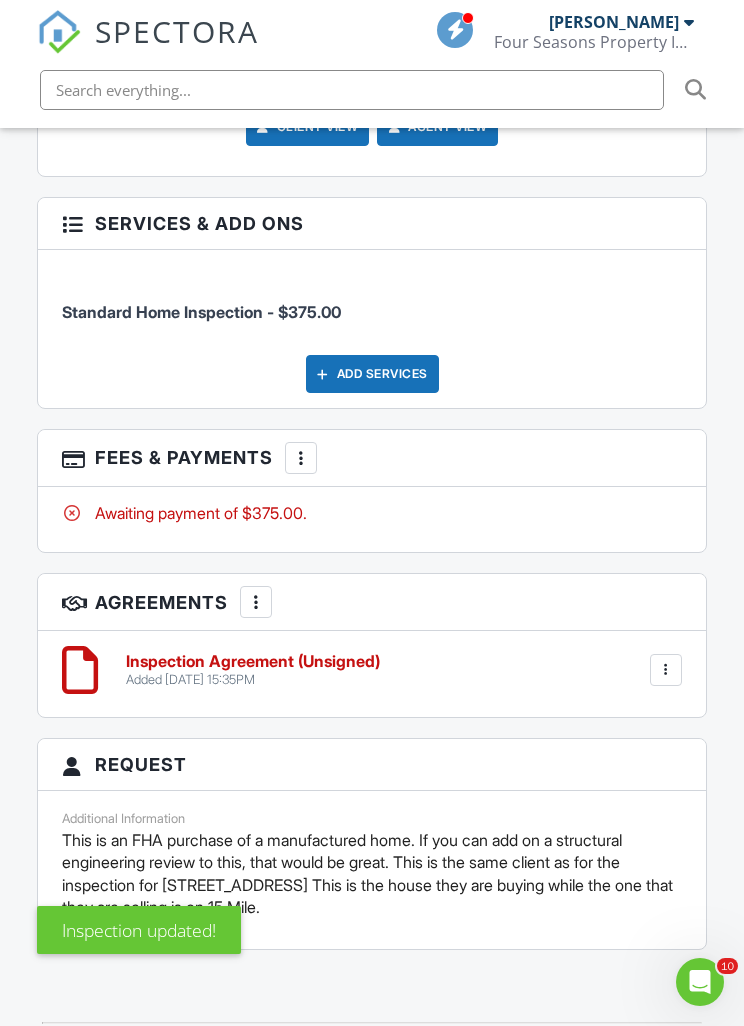 click on "Add Services" at bounding box center (372, 374) 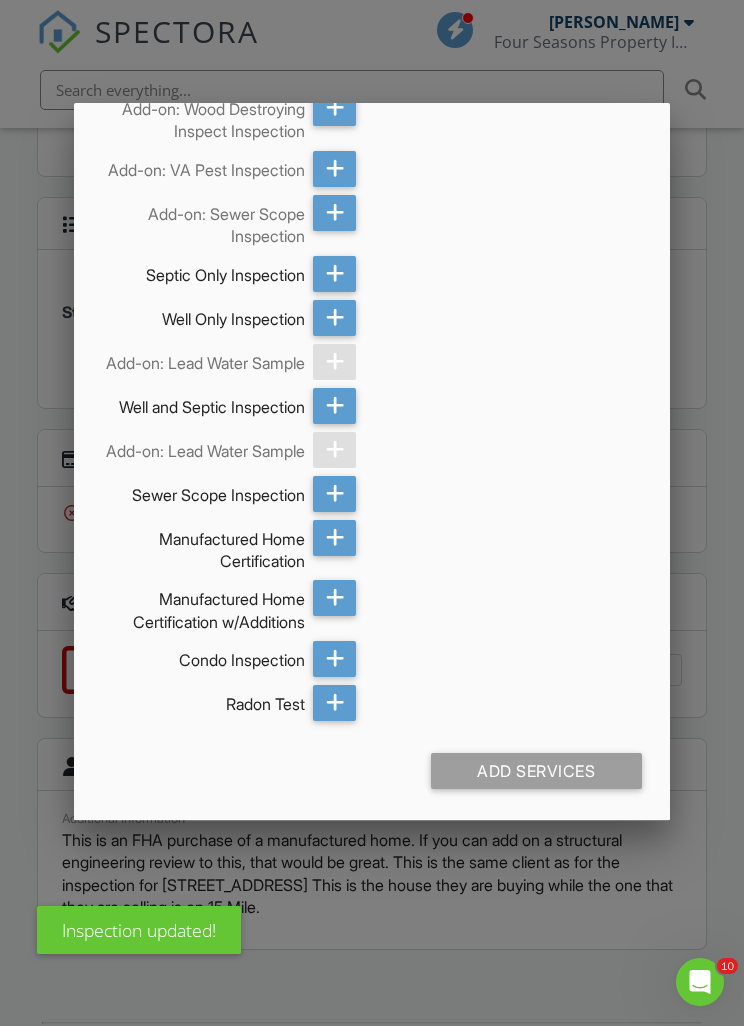 scroll, scrollTop: 369, scrollLeft: 0, axis: vertical 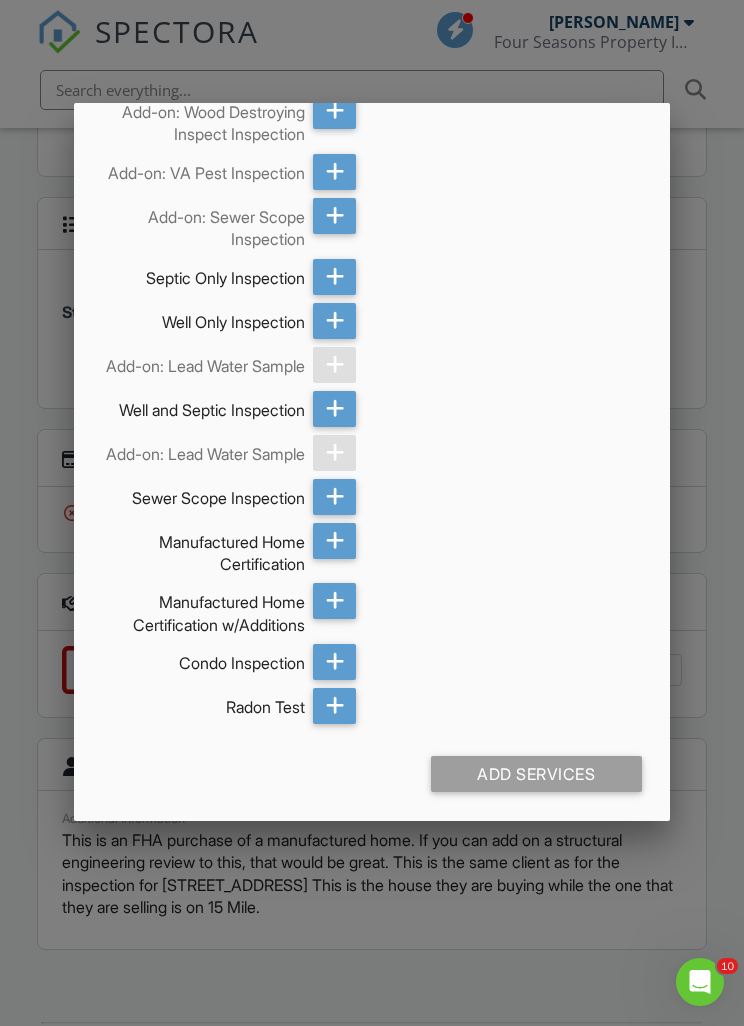 click at bounding box center [334, 601] 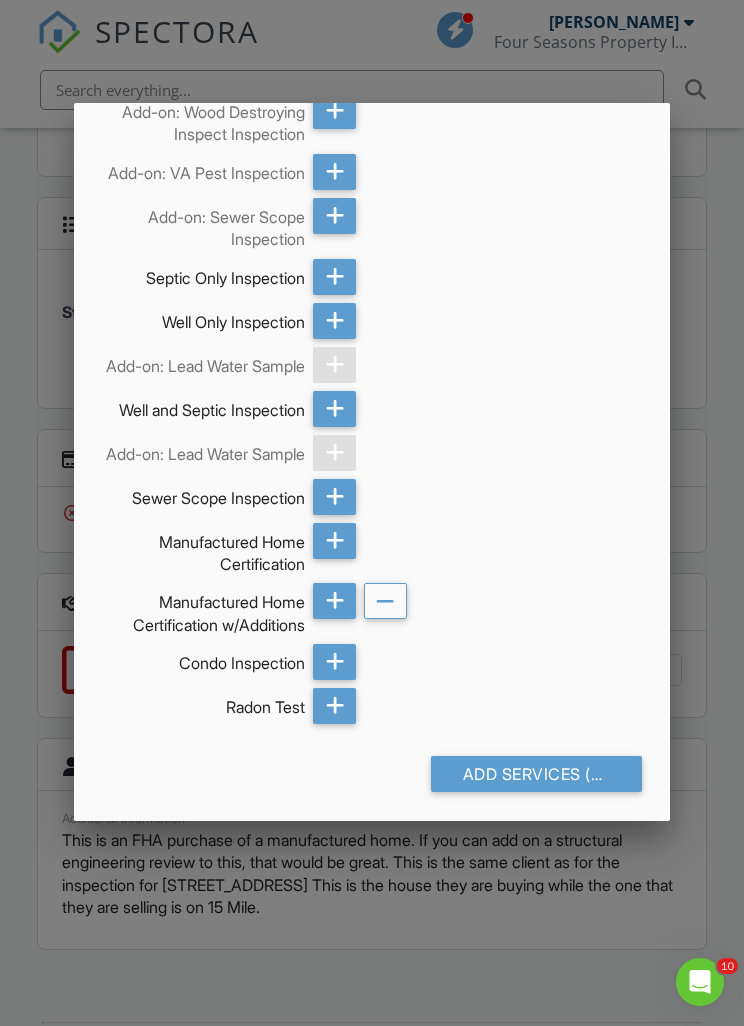 click on "Add Services
(+ $525.0)" at bounding box center [536, 774] 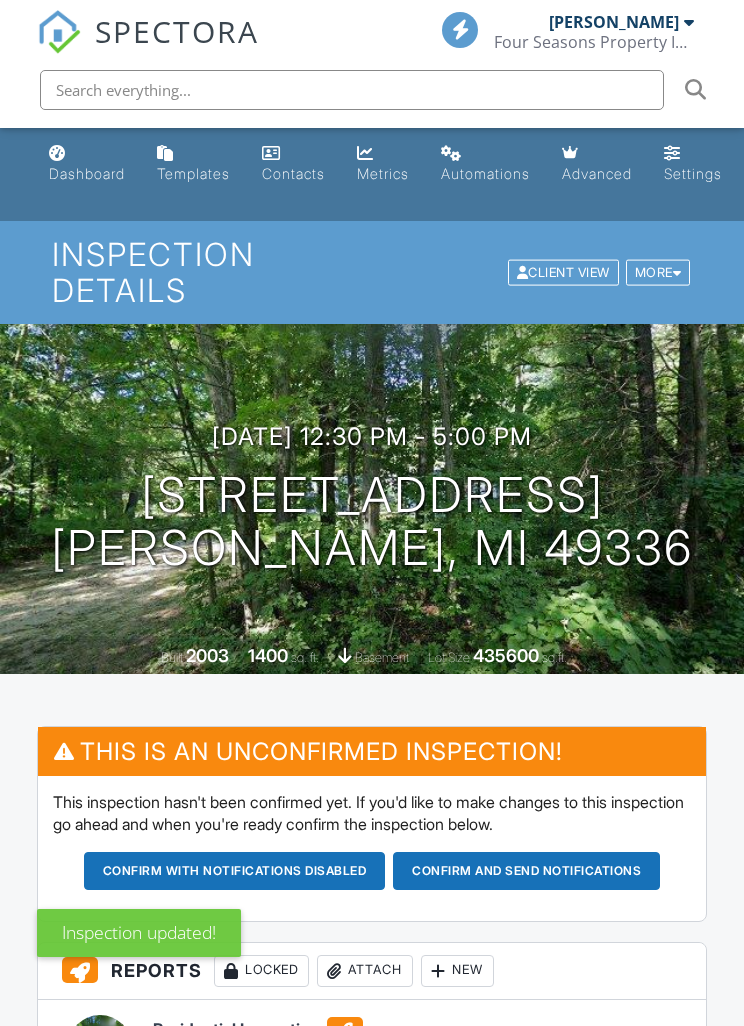 scroll, scrollTop: 0, scrollLeft: 0, axis: both 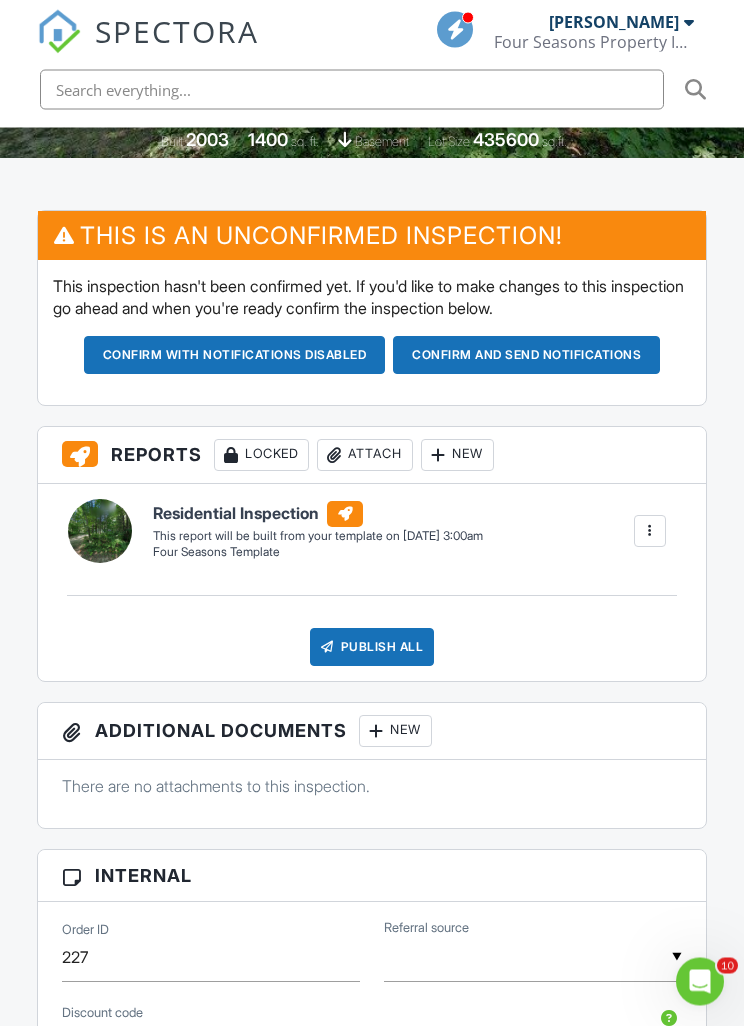 click on "Confirm and send notifications" at bounding box center (235, 356) 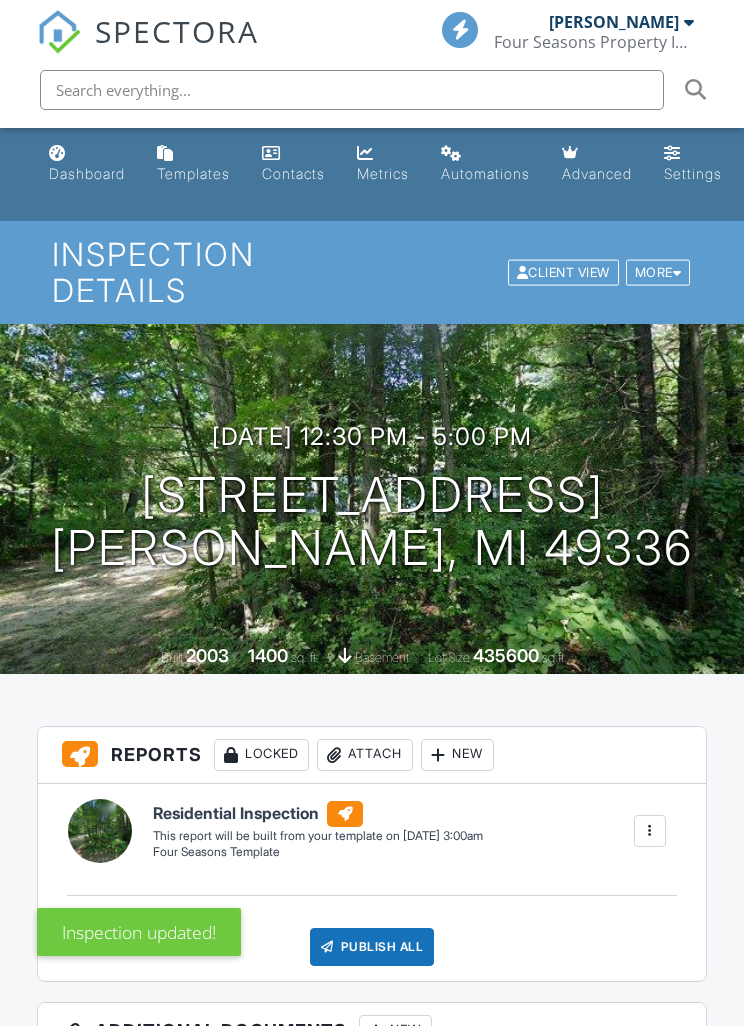 scroll, scrollTop: 0, scrollLeft: 0, axis: both 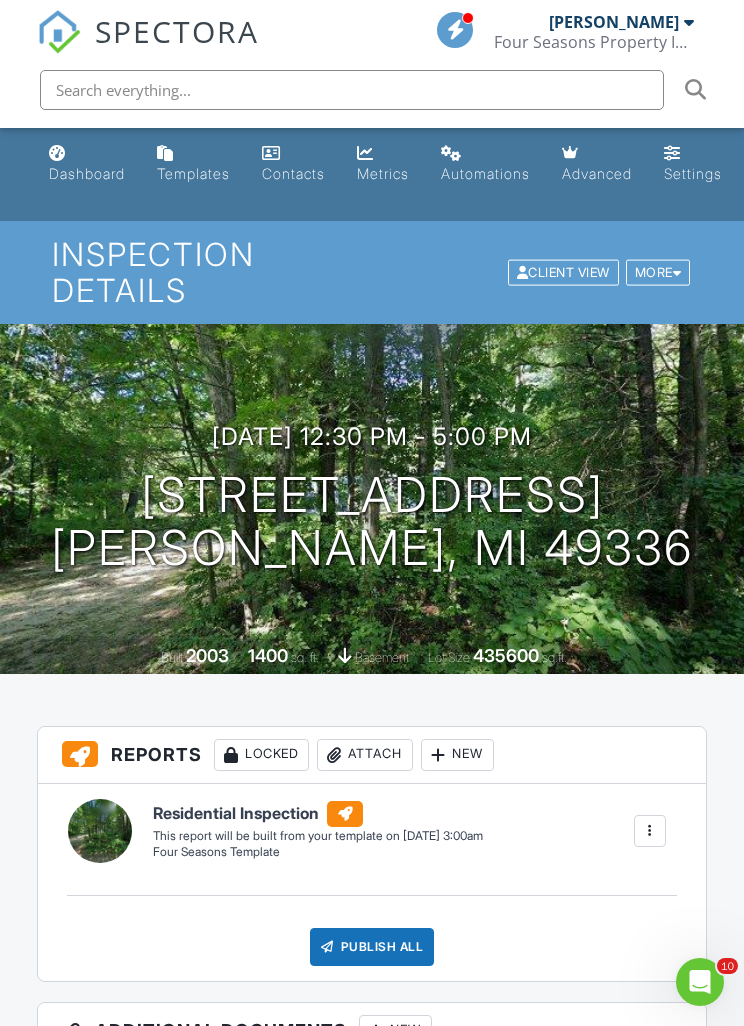 click on "Dashboard" at bounding box center (87, 173) 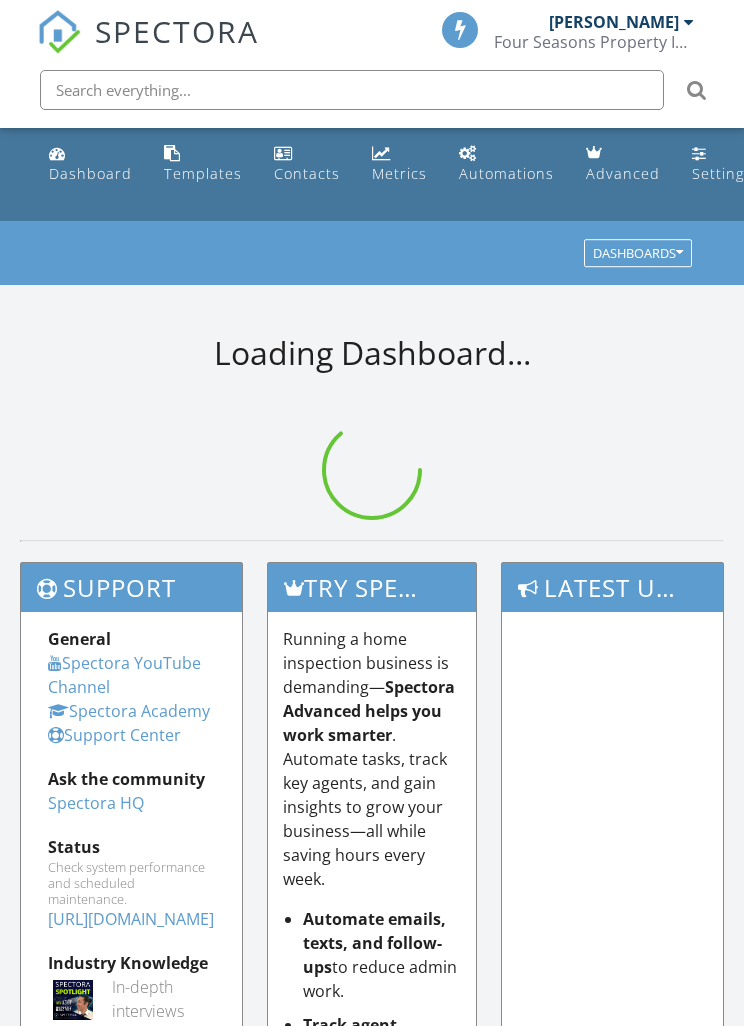 scroll, scrollTop: 0, scrollLeft: 0, axis: both 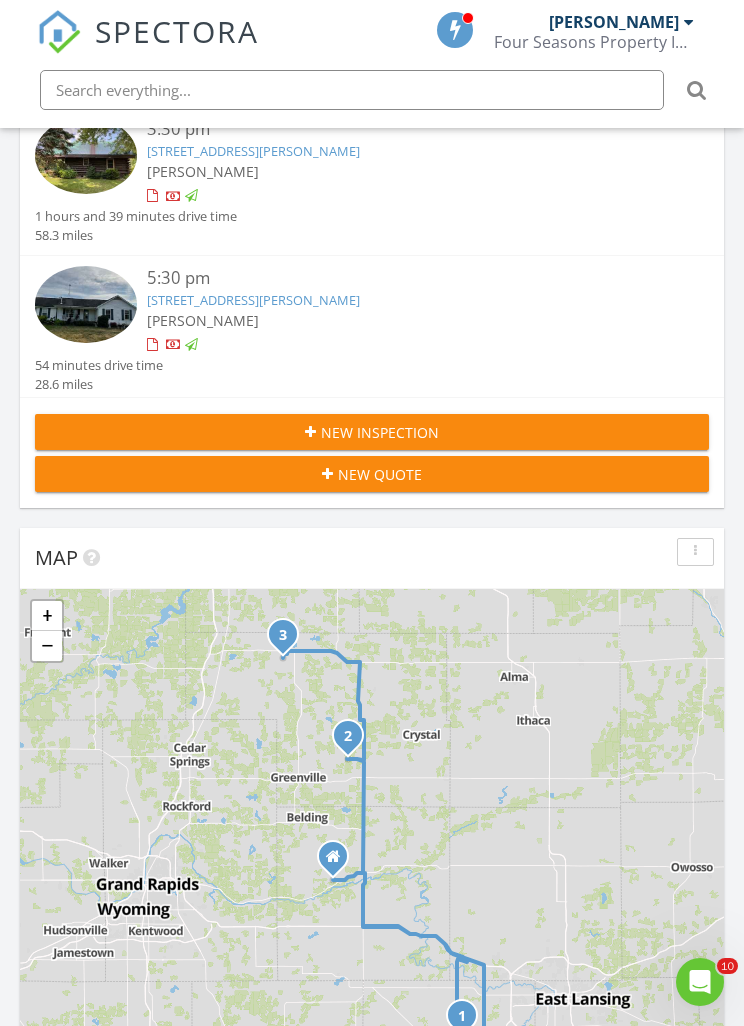 click on "New Inspection" at bounding box center [372, 432] 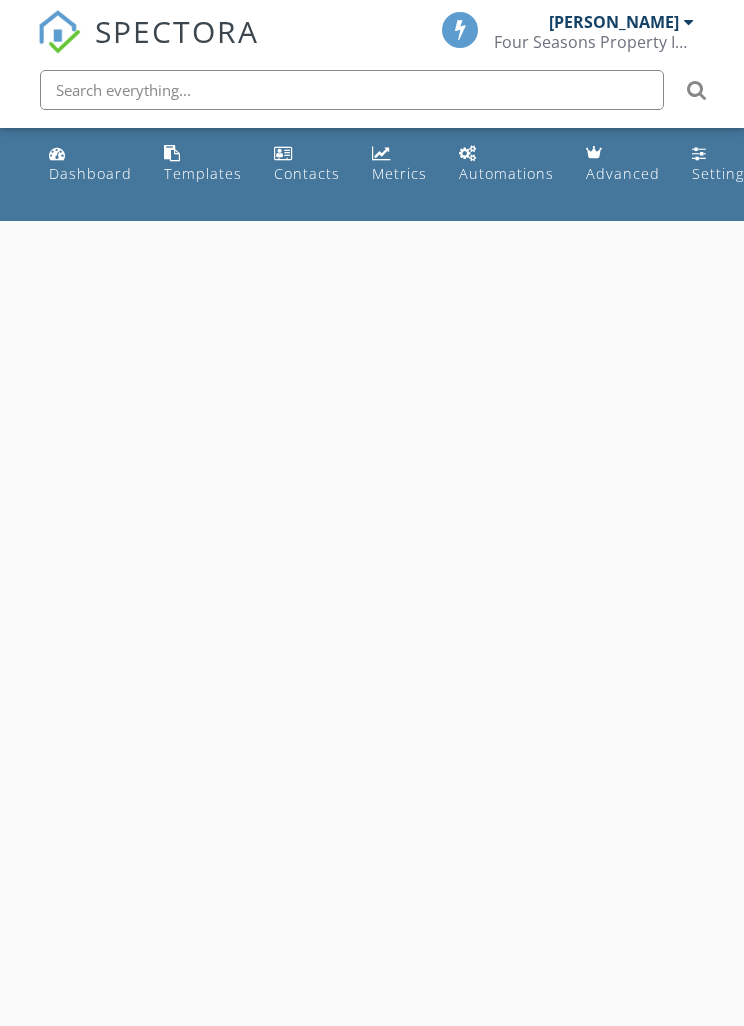 scroll, scrollTop: 0, scrollLeft: 0, axis: both 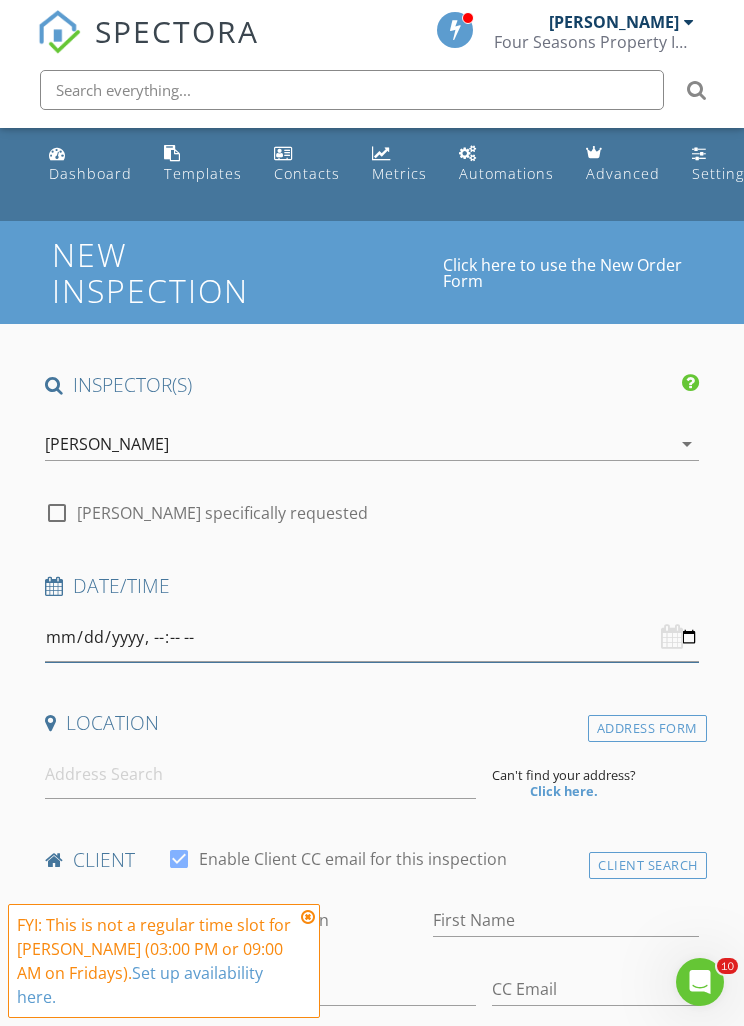 click at bounding box center (372, 637) 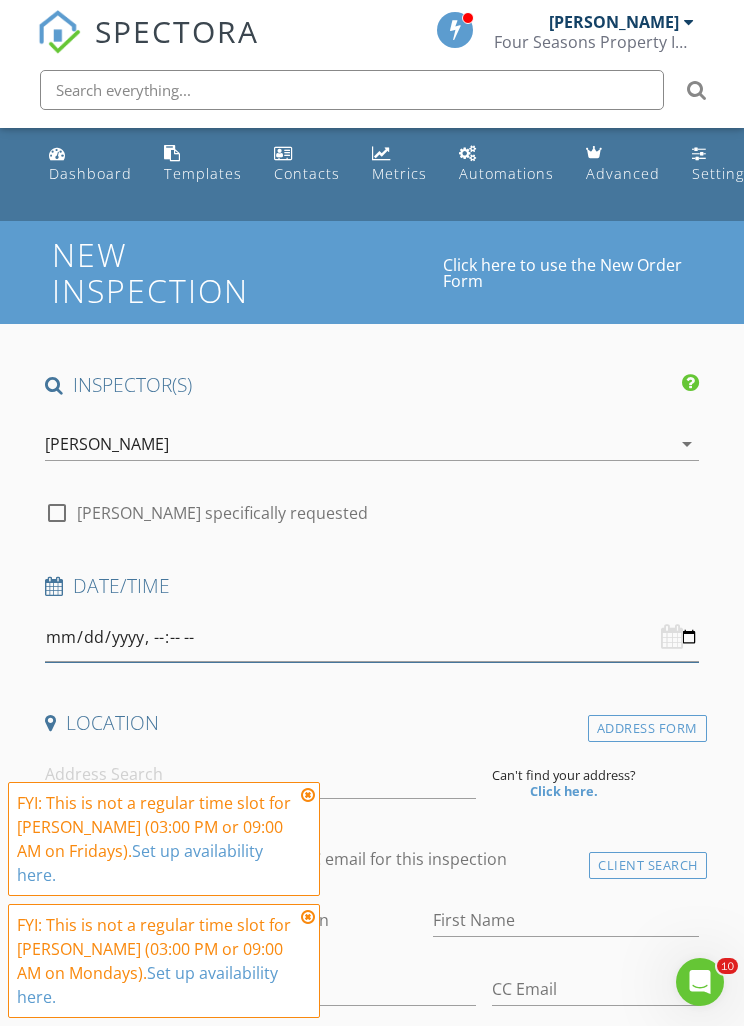 type on "[DATE]T09:00" 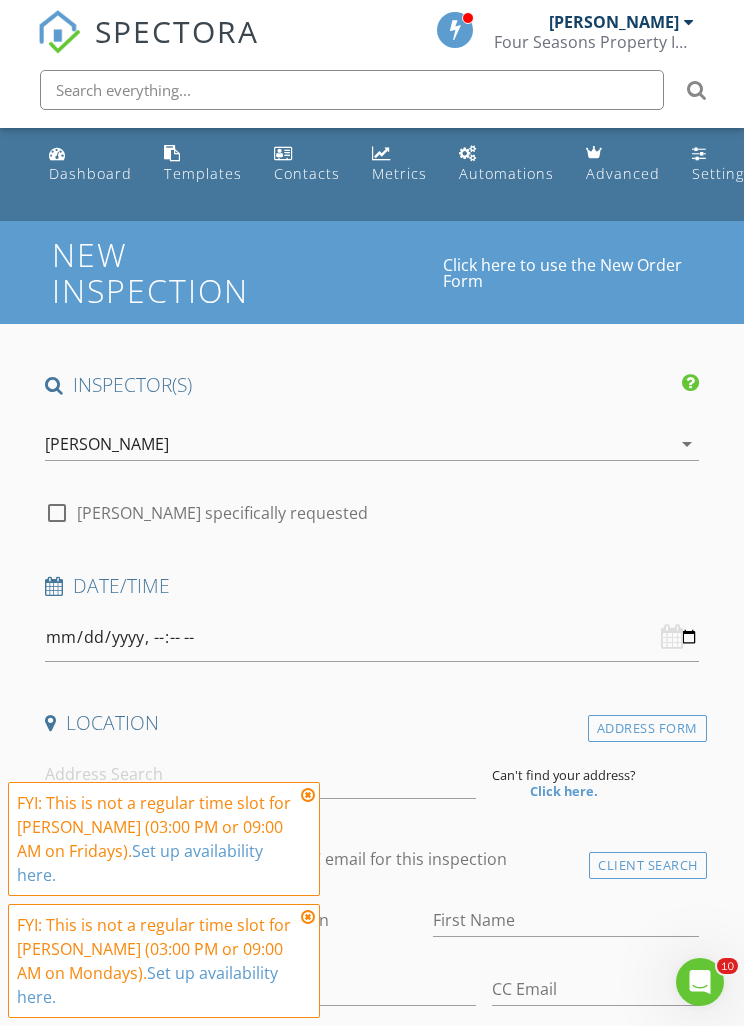 click at bounding box center [308, 795] 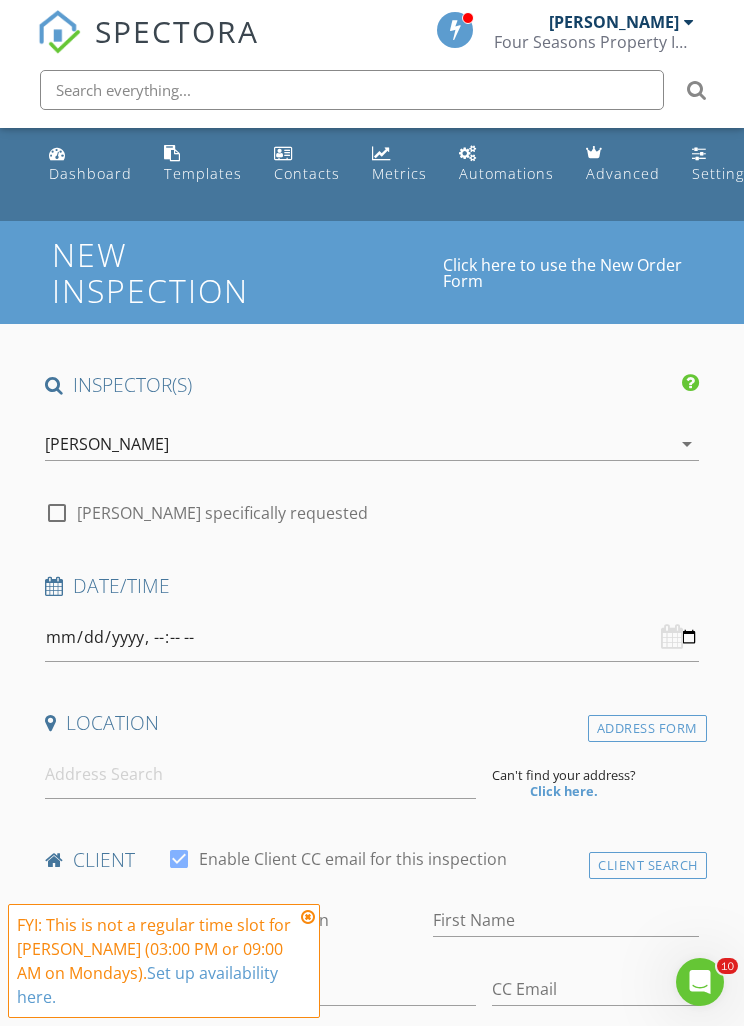 click at bounding box center [308, 917] 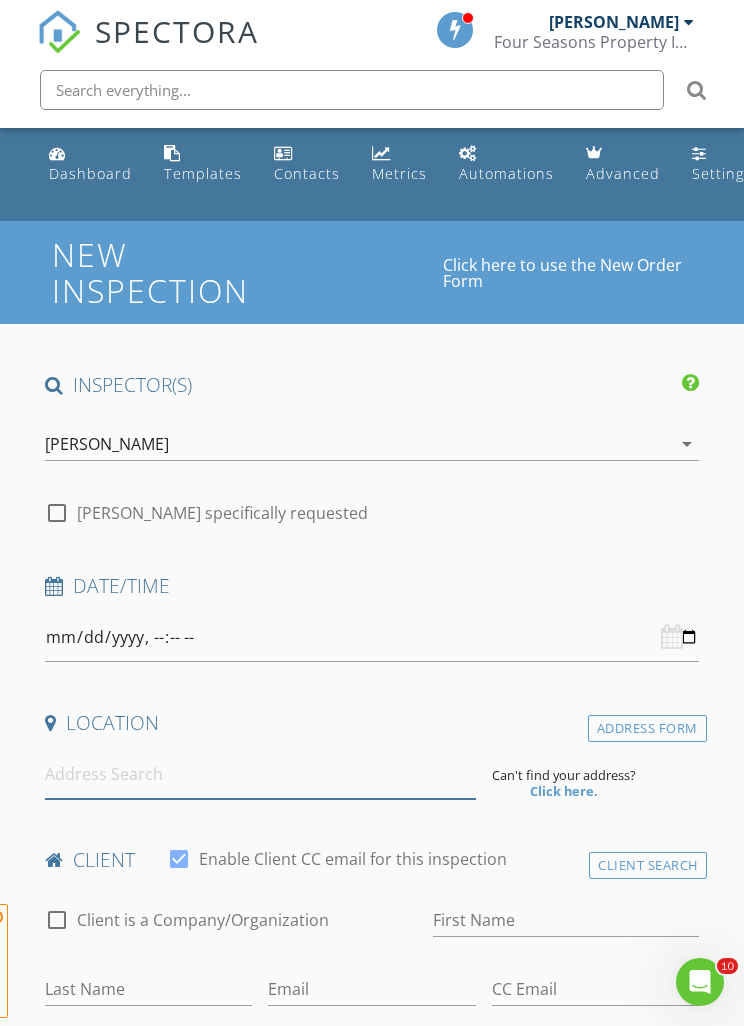 click at bounding box center [260, 774] 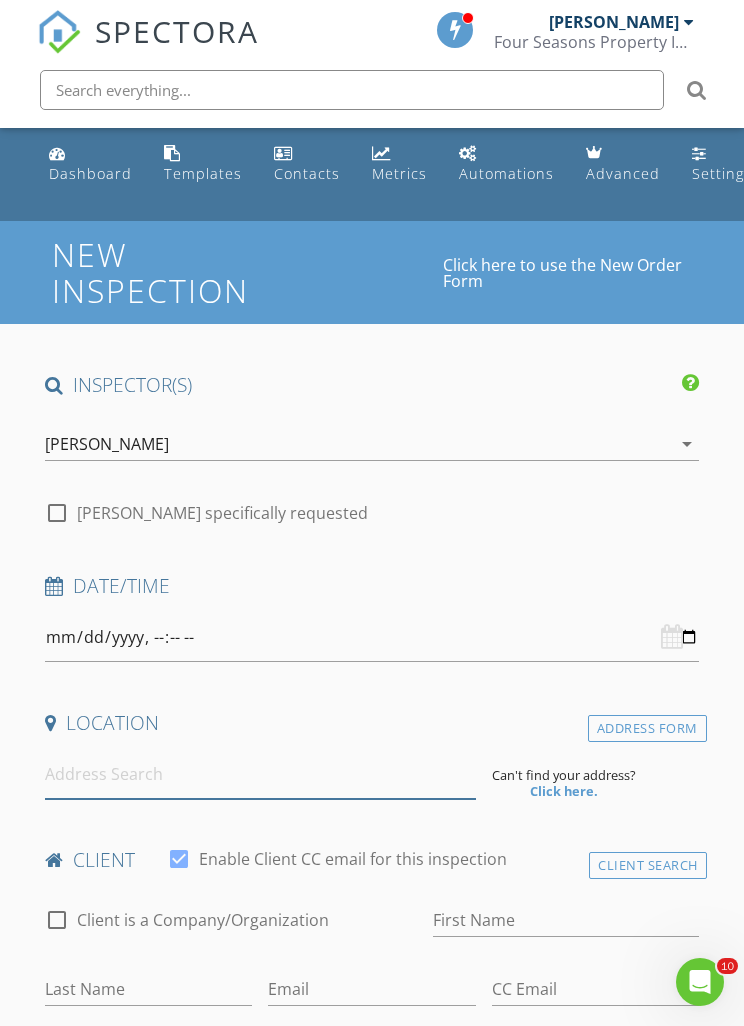 scroll, scrollTop: 88, scrollLeft: 0, axis: vertical 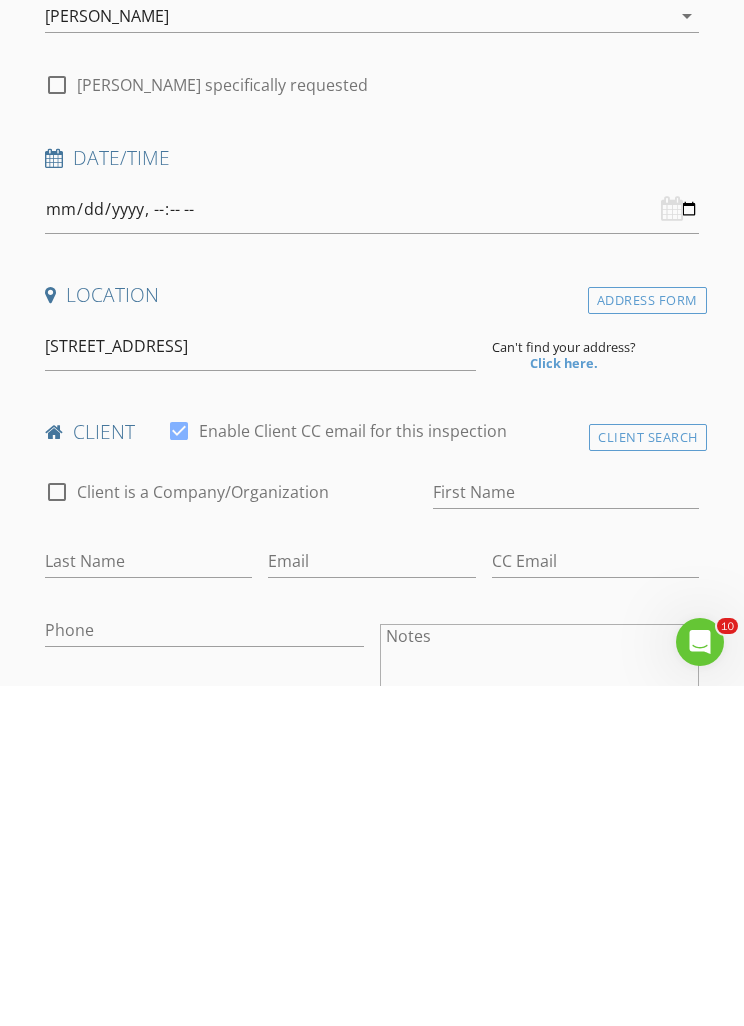 type on "[STREET_ADDRESS][PERSON_NAME]" 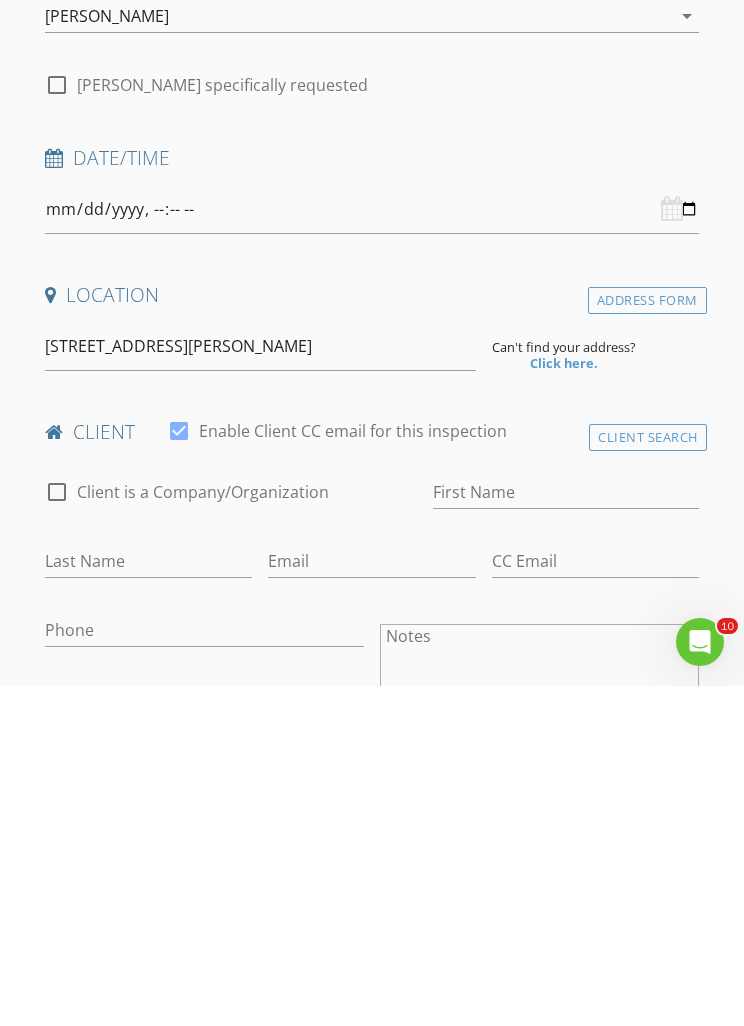 scroll, scrollTop: 429, scrollLeft: 0, axis: vertical 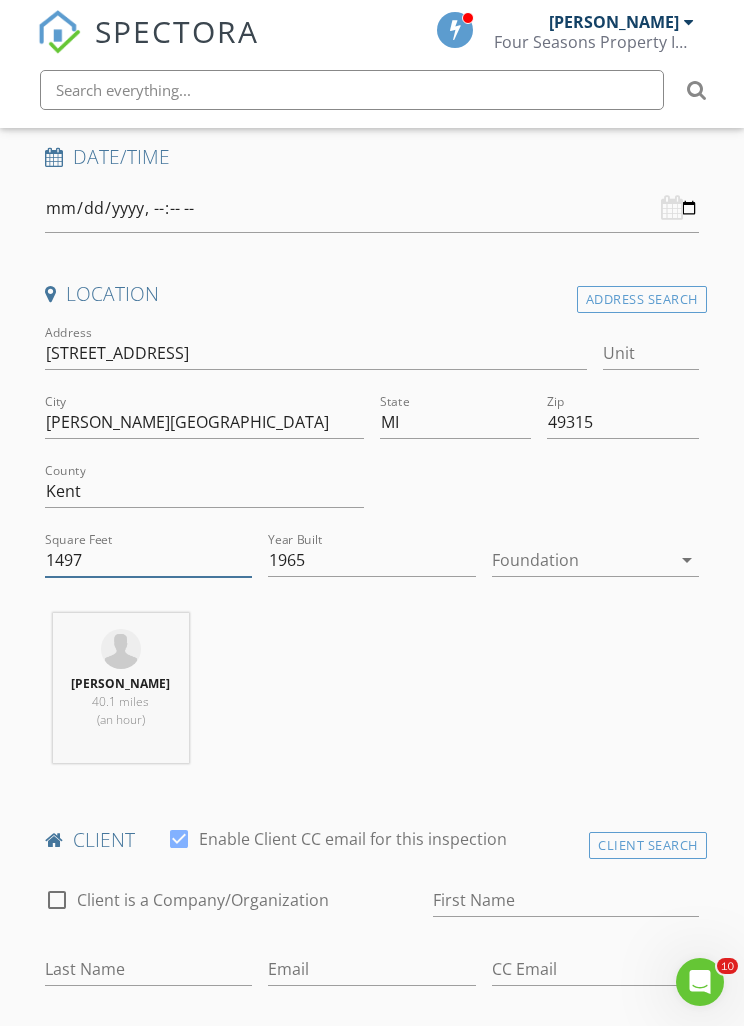 click on "1497" at bounding box center (148, 560) 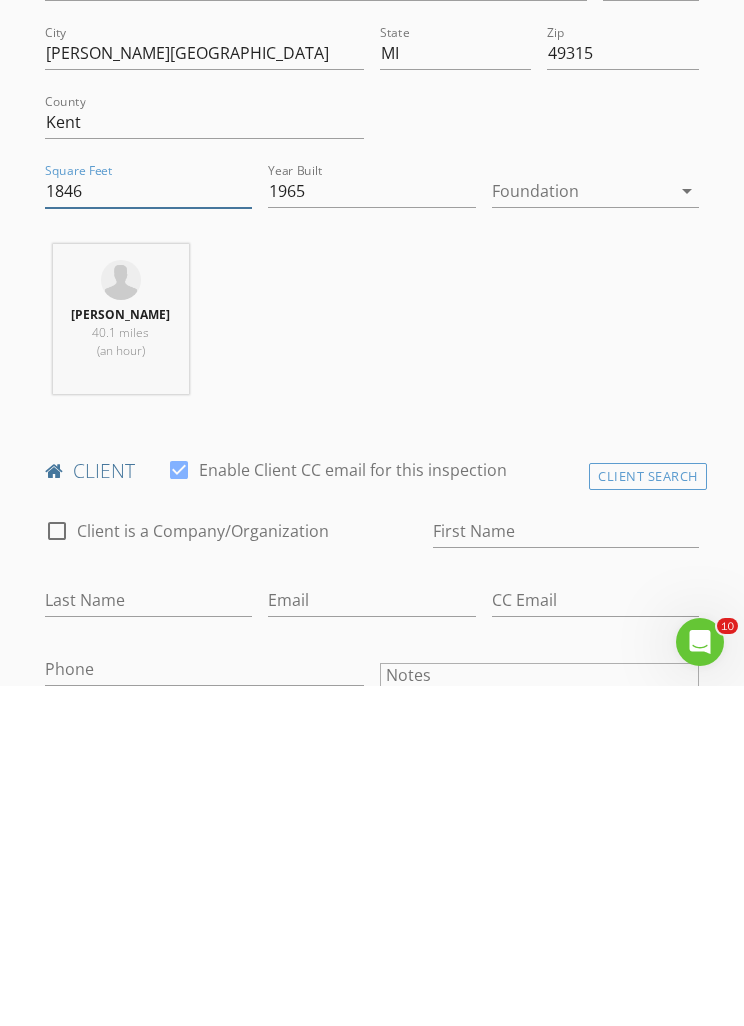 scroll, scrollTop: 474, scrollLeft: 0, axis: vertical 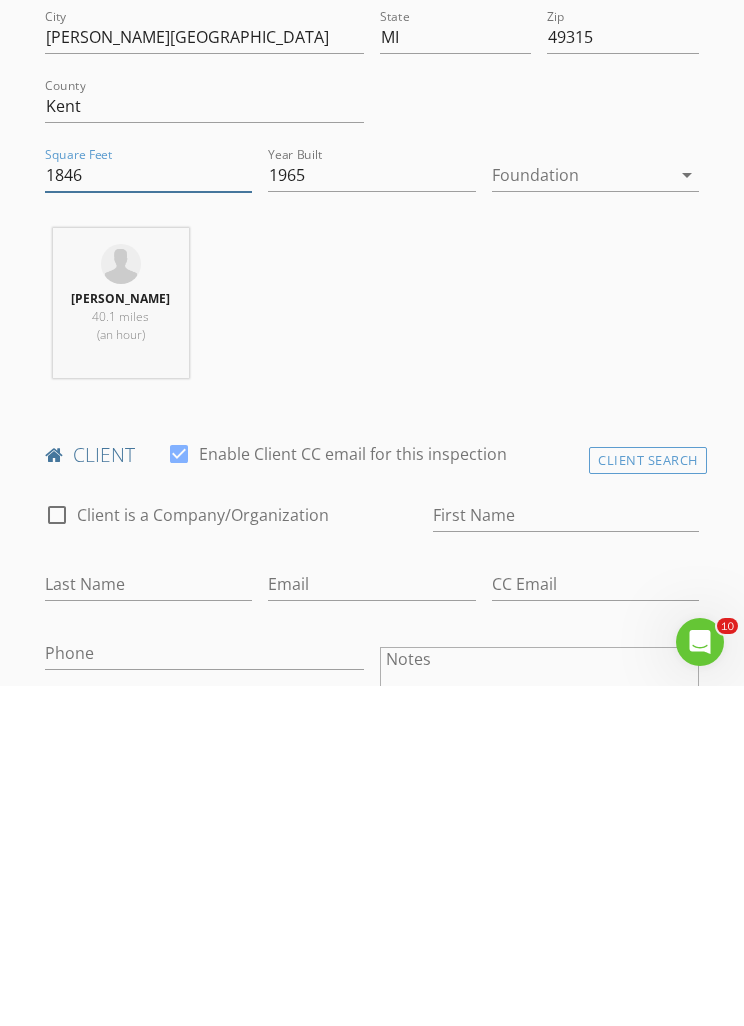type on "1846" 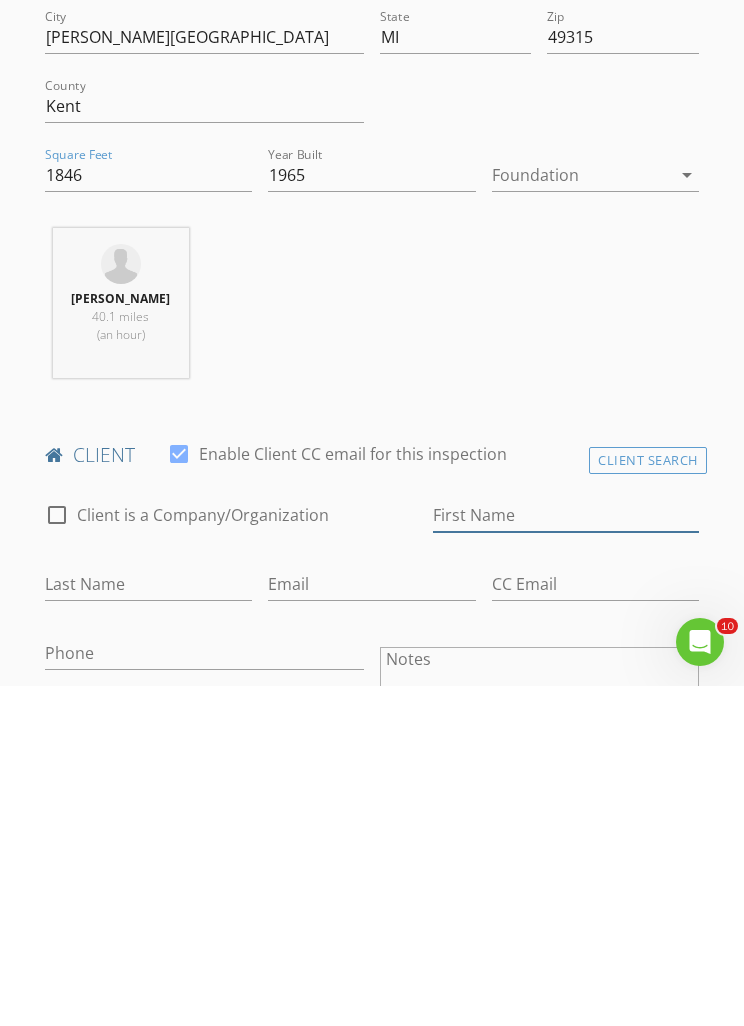 click on "First Name" at bounding box center [566, 855] 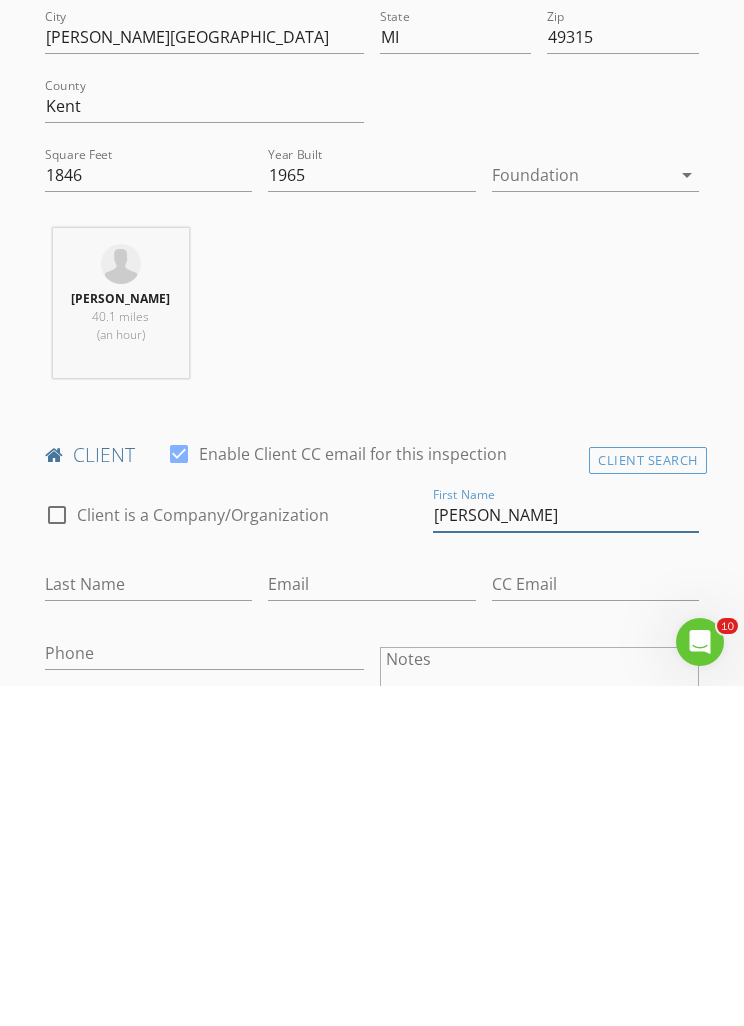 type on "[PERSON_NAME]" 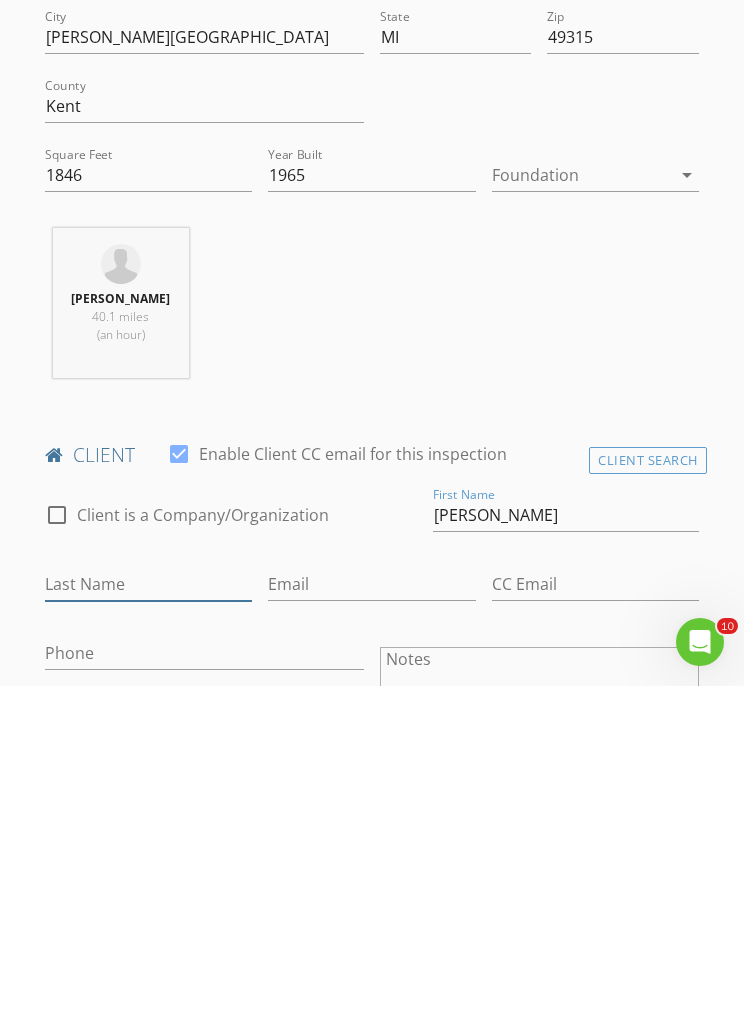 click on "Last Name" at bounding box center (148, 924) 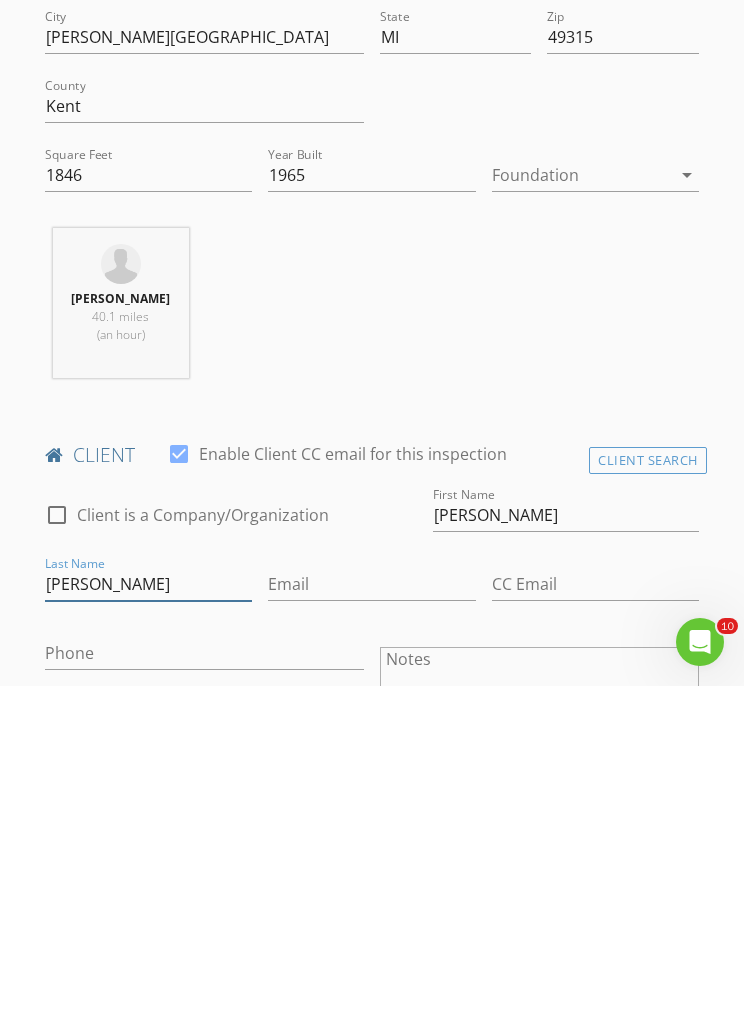 type on "[PERSON_NAME]" 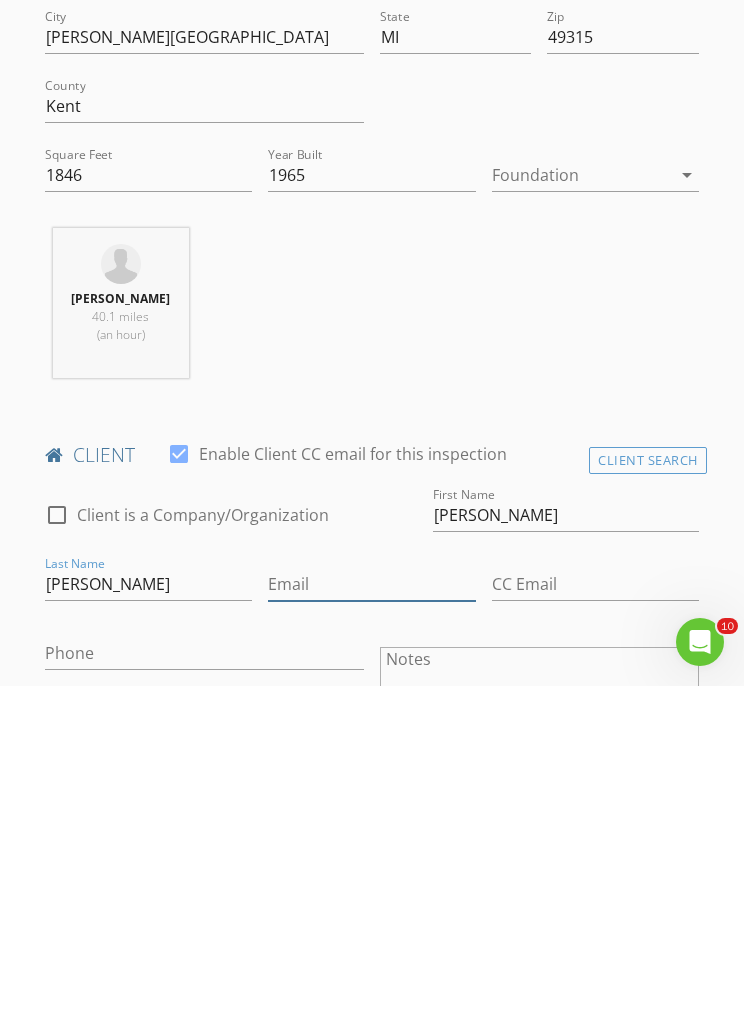 click on "Email" at bounding box center [371, 924] 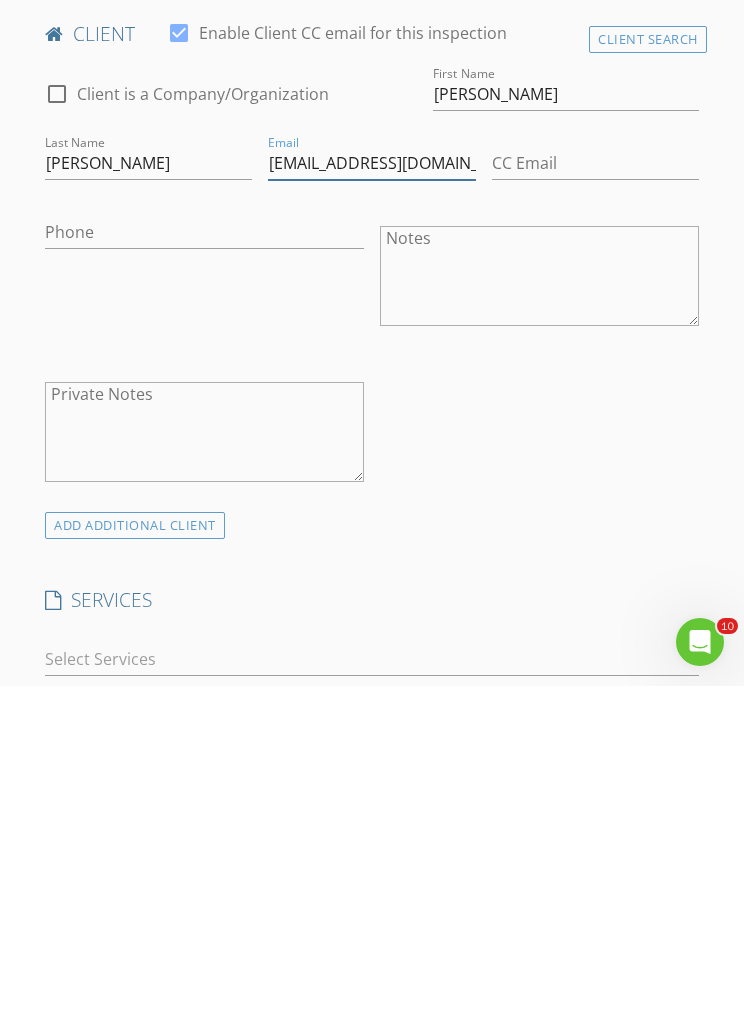 scroll, scrollTop: 899, scrollLeft: 0, axis: vertical 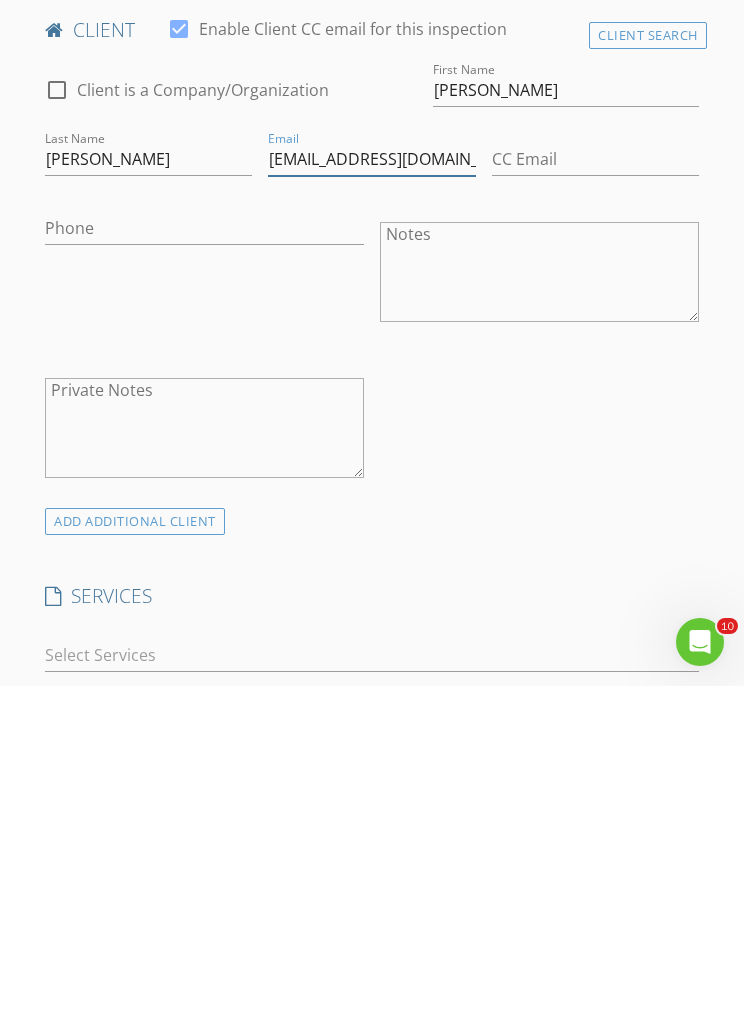 type on "[EMAIL_ADDRESS][DOMAIN_NAME]" 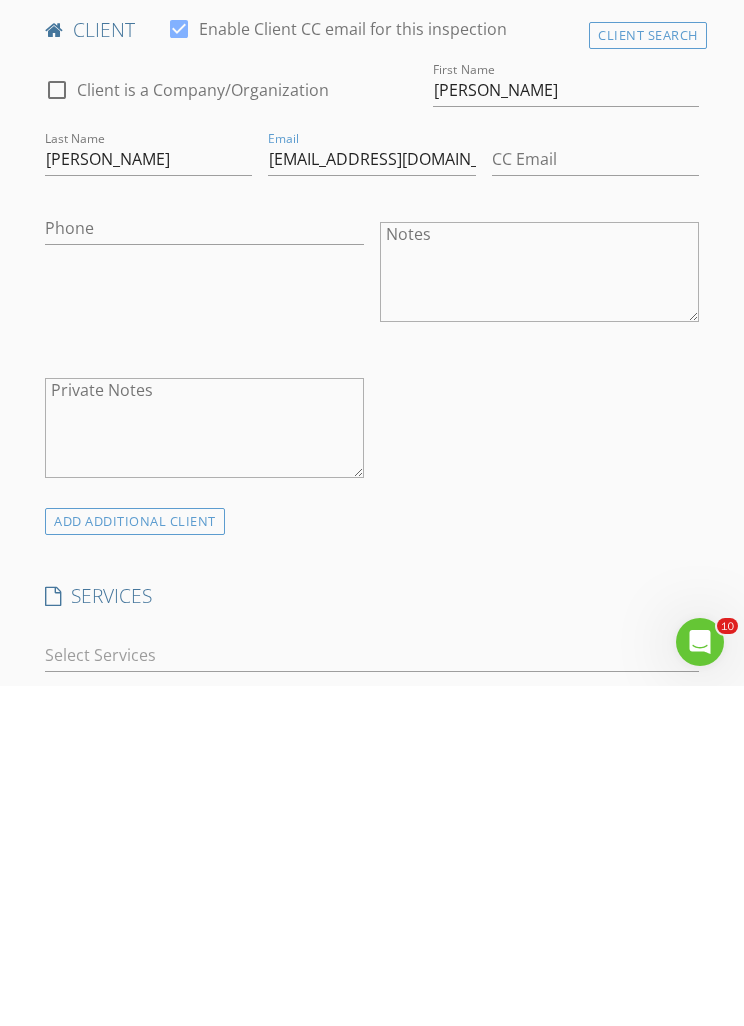 click at bounding box center (539, 686) 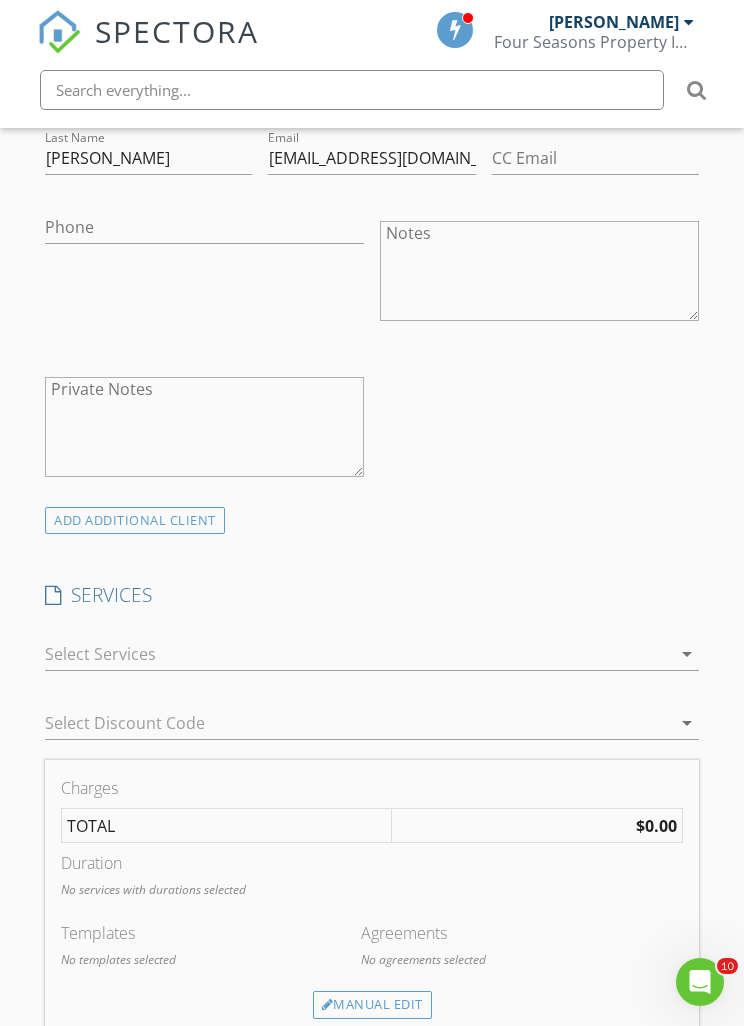 click on "ADD ADDITIONAL client" at bounding box center [135, 520] 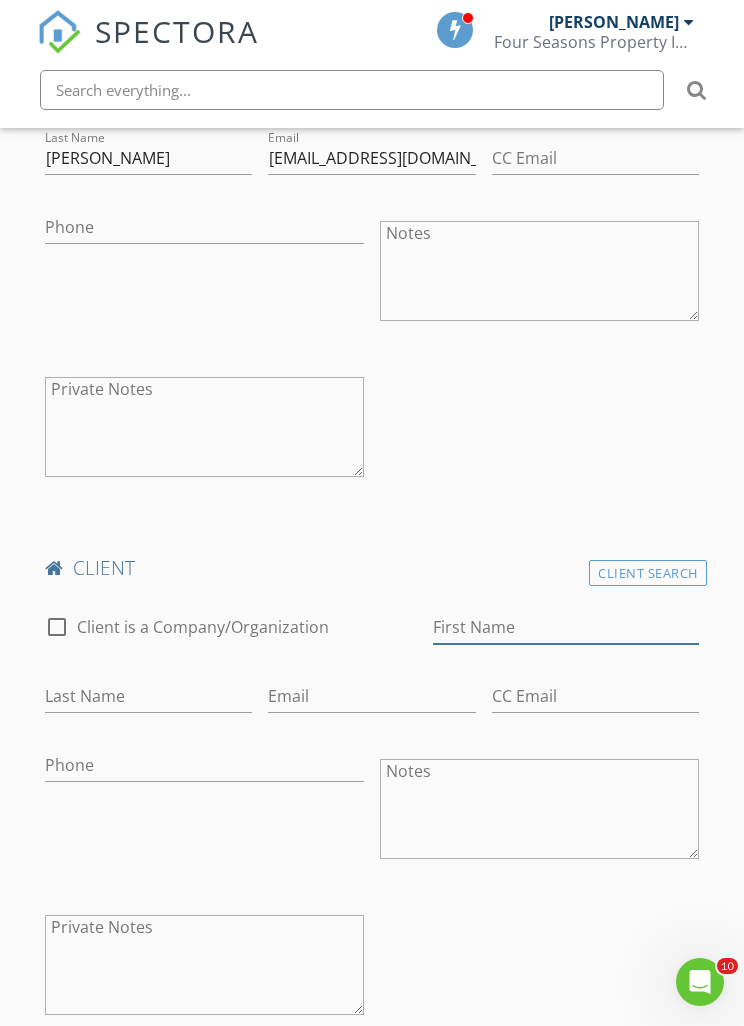click on "First Name" at bounding box center [566, 627] 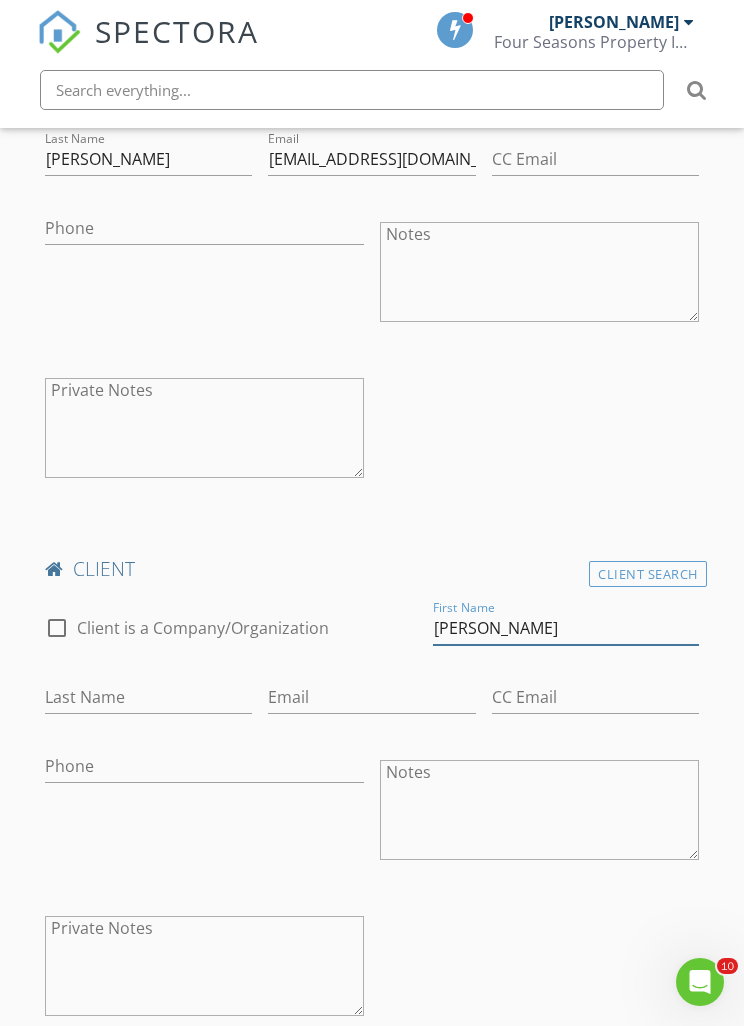 type on "[PERSON_NAME]" 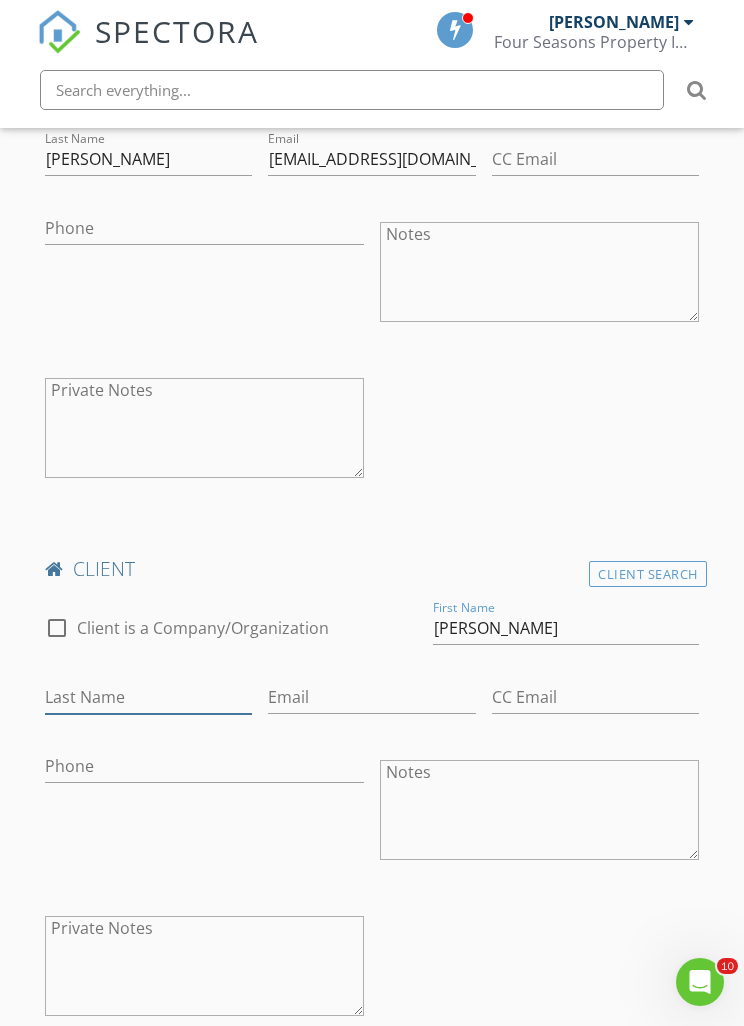 click on "Last Name" at bounding box center (148, 697) 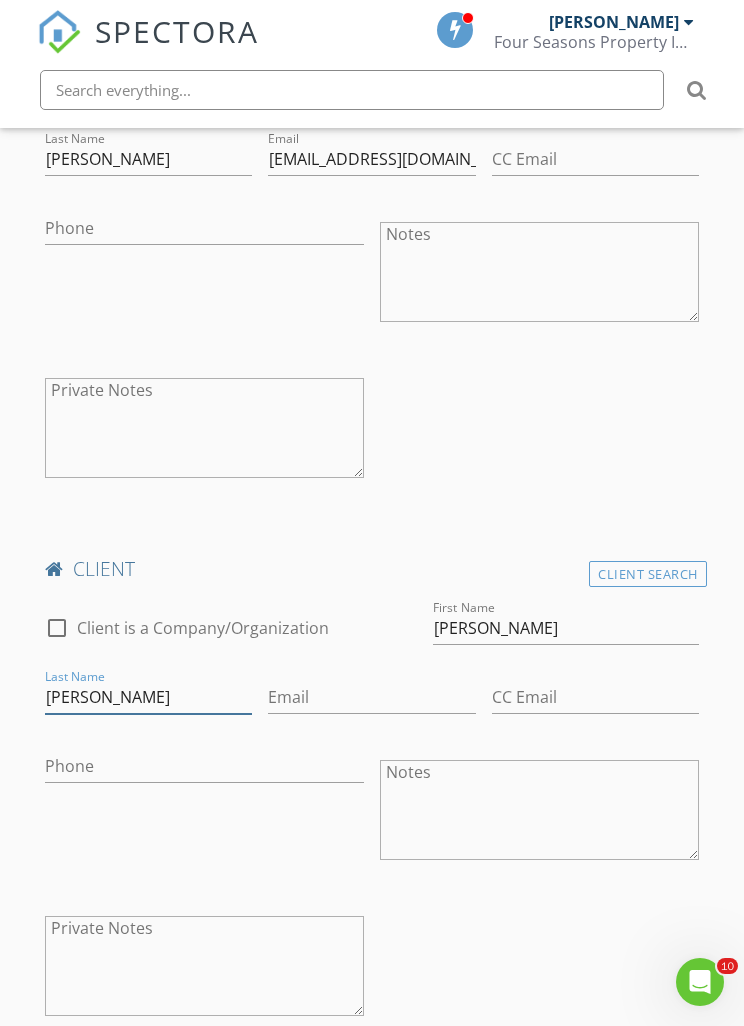 type on "[PERSON_NAME]" 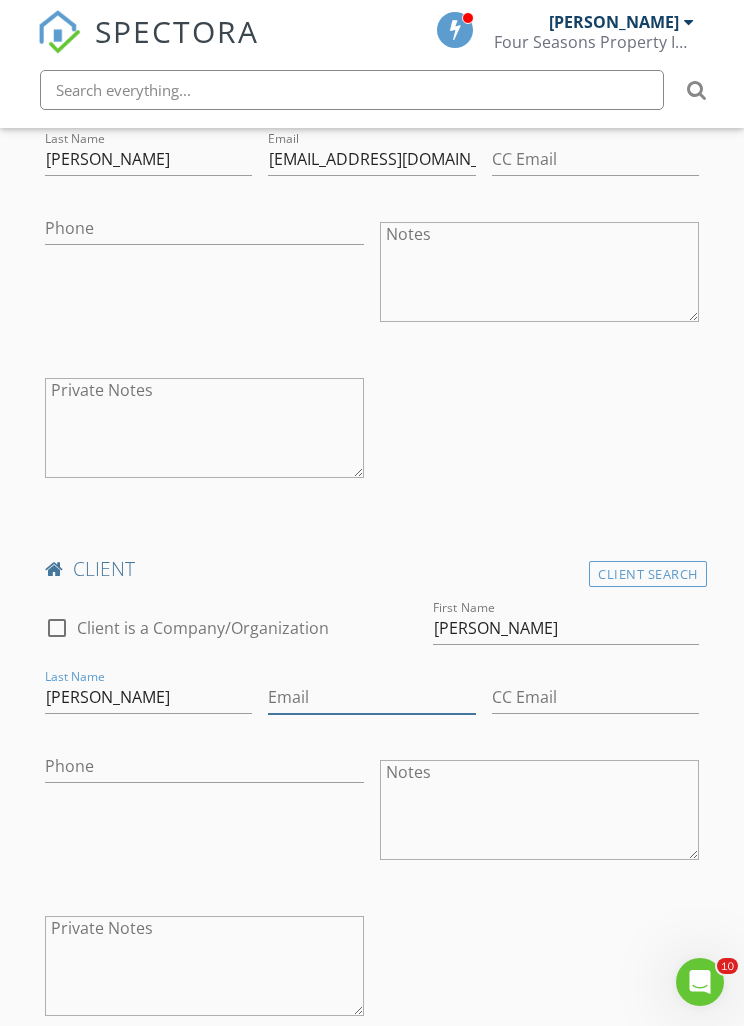 click on "Email" at bounding box center (371, 697) 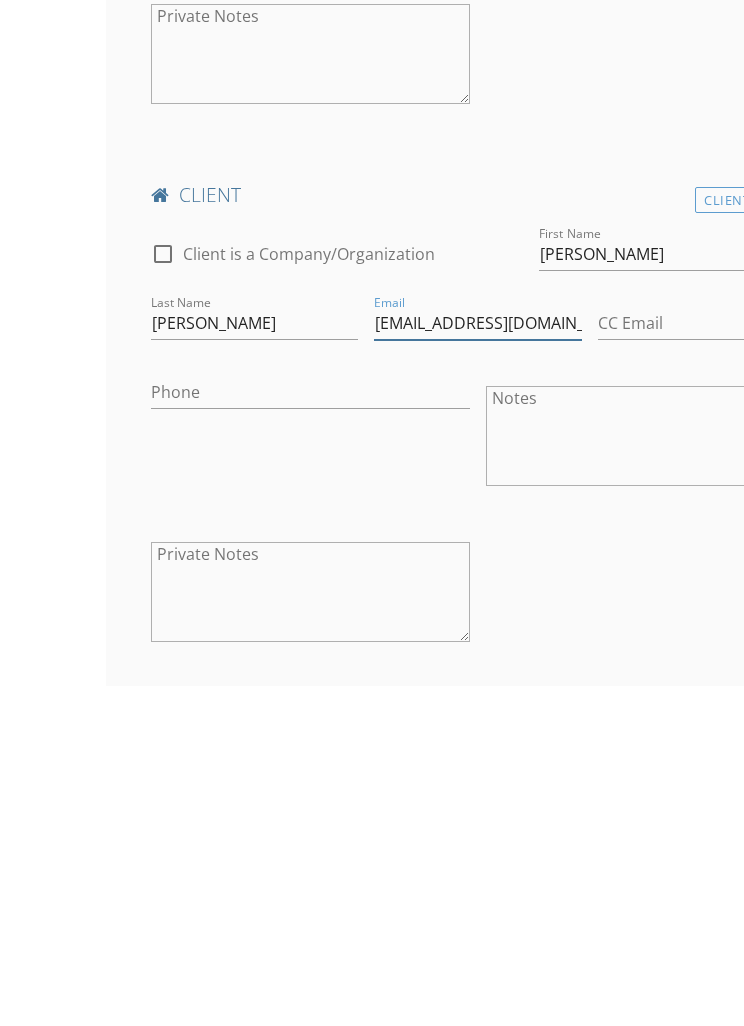 scroll, scrollTop: 1281, scrollLeft: 0, axis: vertical 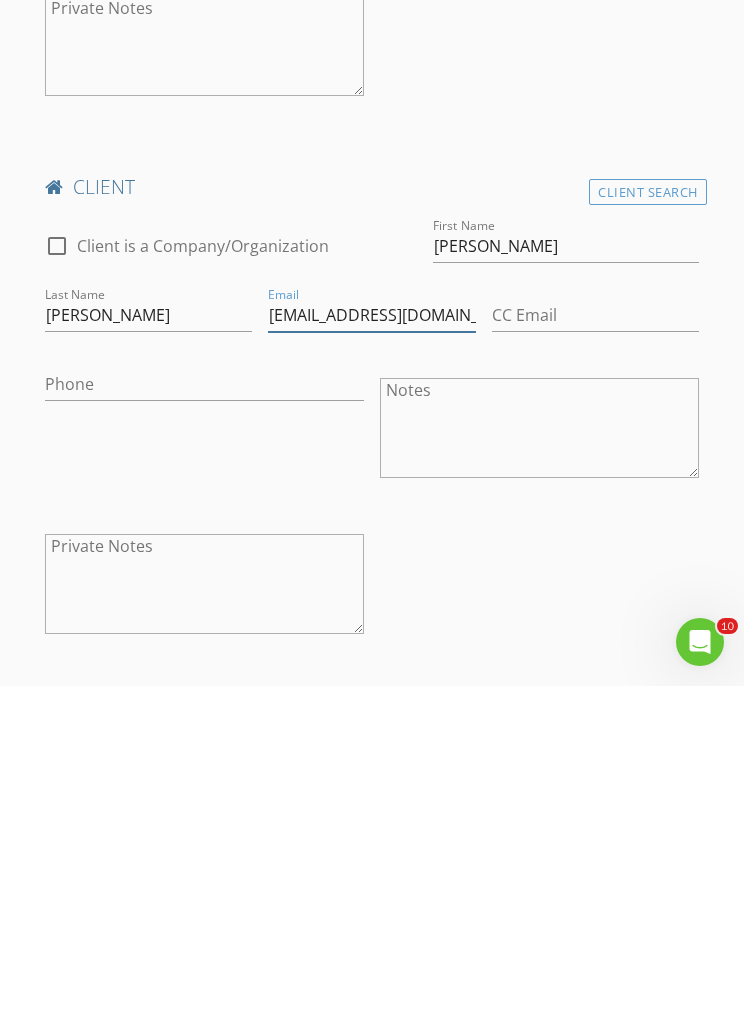 type on "B_howorth@yahoo.com" 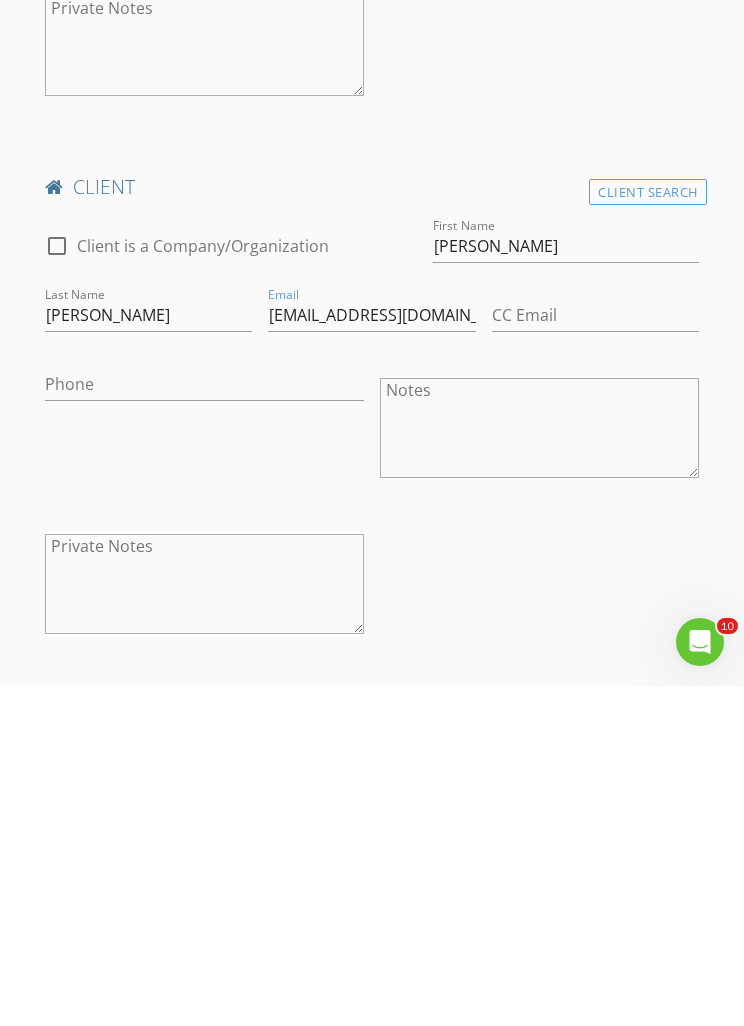click on "arrow_drop_down" at bounding box center [687, 1124] 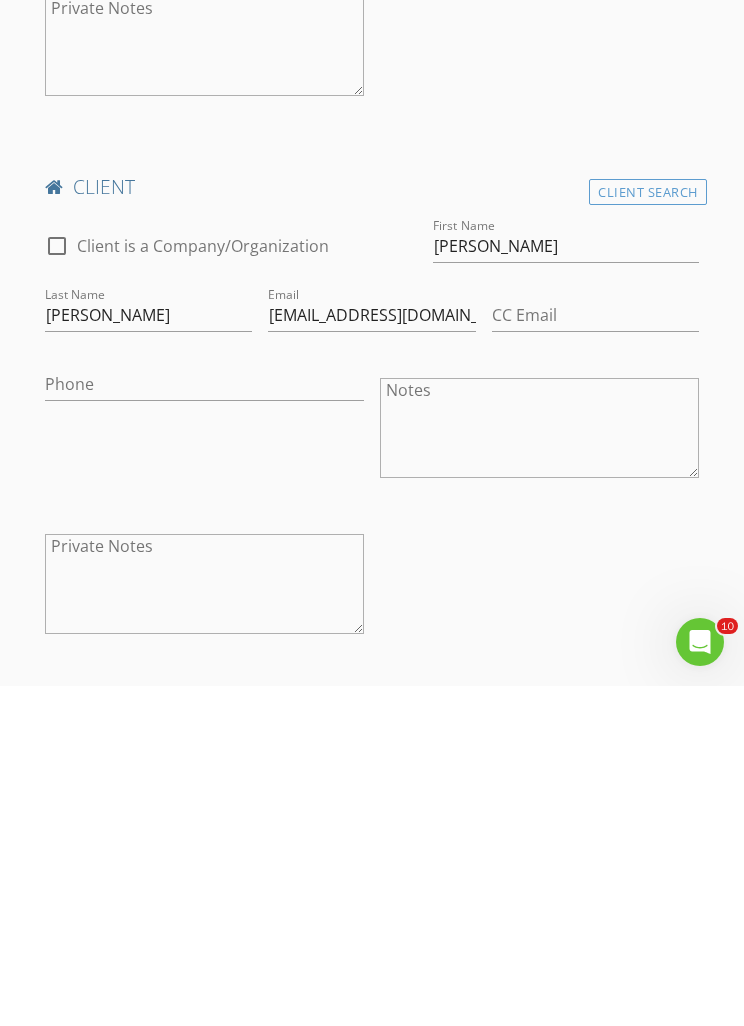scroll, scrollTop: 1621, scrollLeft: 0, axis: vertical 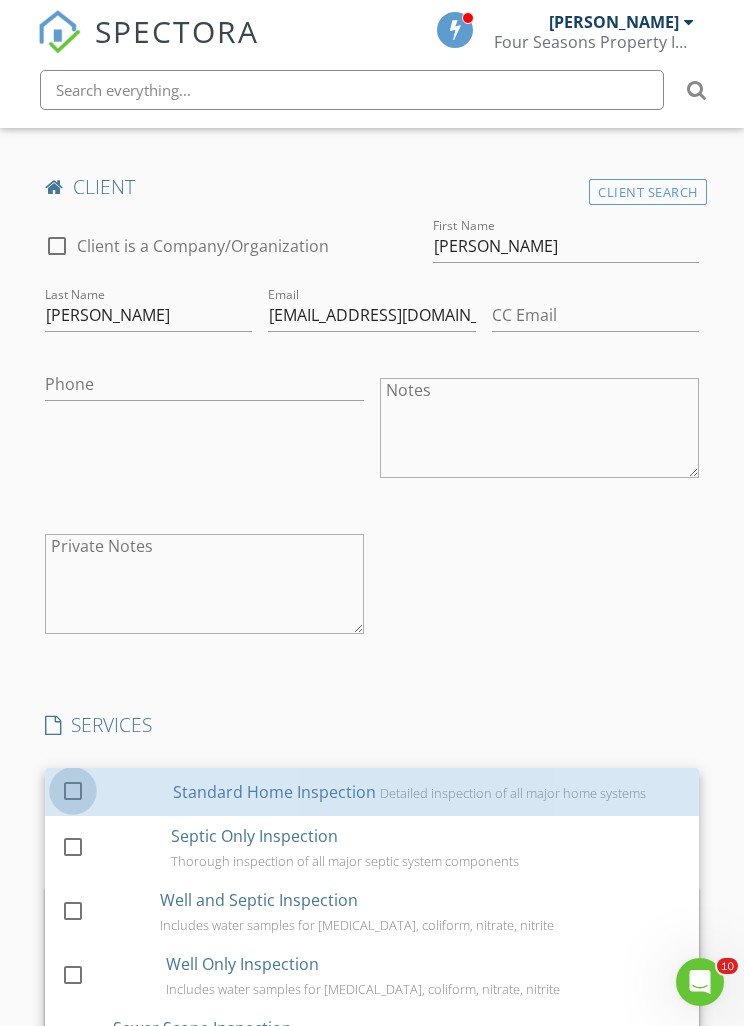 click at bounding box center [73, 790] 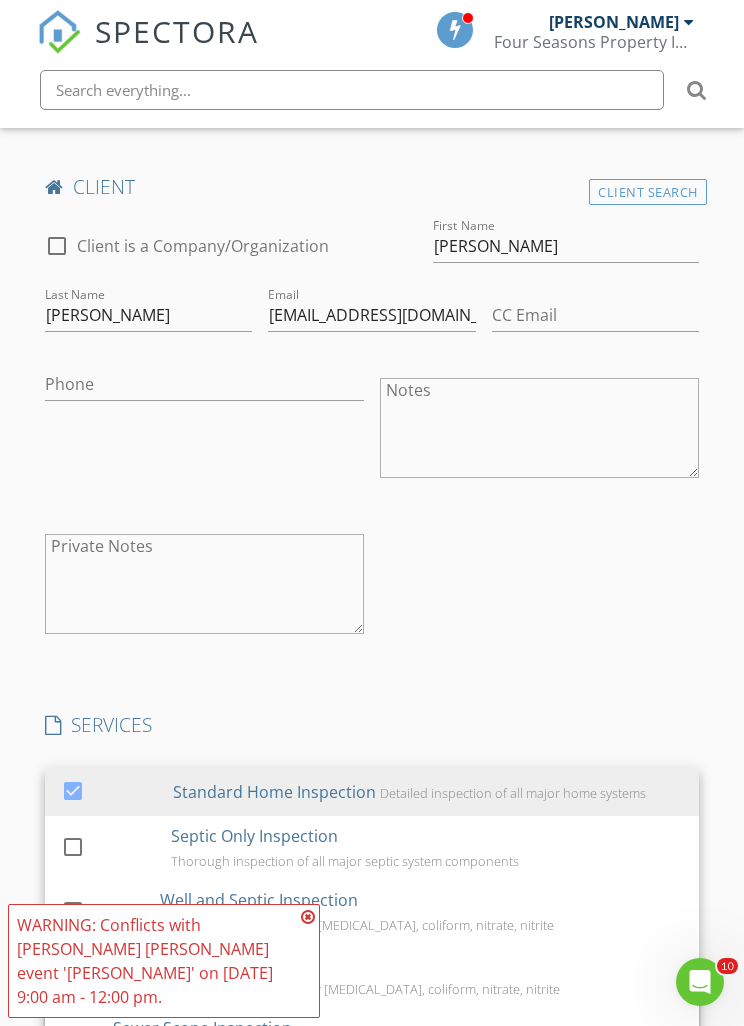 click on "INSPECTOR(S)
check_box   Sawyer Goodyke   PRIMARY   Sawyer Goodyke arrow_drop_down   check_box_outline_blank Sawyer Goodyke specifically requested
Date/Time
Location
Address Search       Address 2331 92nd St SW   Unit   City Byron Center   State MI   Zip 49315   County Kent     Square Feet 1846   Year Built 1965   Foundation arrow_drop_down     Sawyer Goodyke     40.1 miles     (an hour)
client
check_box Enable Client CC email for this inspection   Client Search     check_box_outline_blank Client is a Company/Organization     First Name Ashley   Last Name Howorth   Email squeekiegirl@yahoo.com   CC Email   Phone           Notes   Private Notes
client
Client Search     check_box_outline_blank Client is a Company/Organization     First Name Brandon   Last Name Howorth   Email B_howorth@yahoo.com   CC Email   Phone" at bounding box center [372, 678] 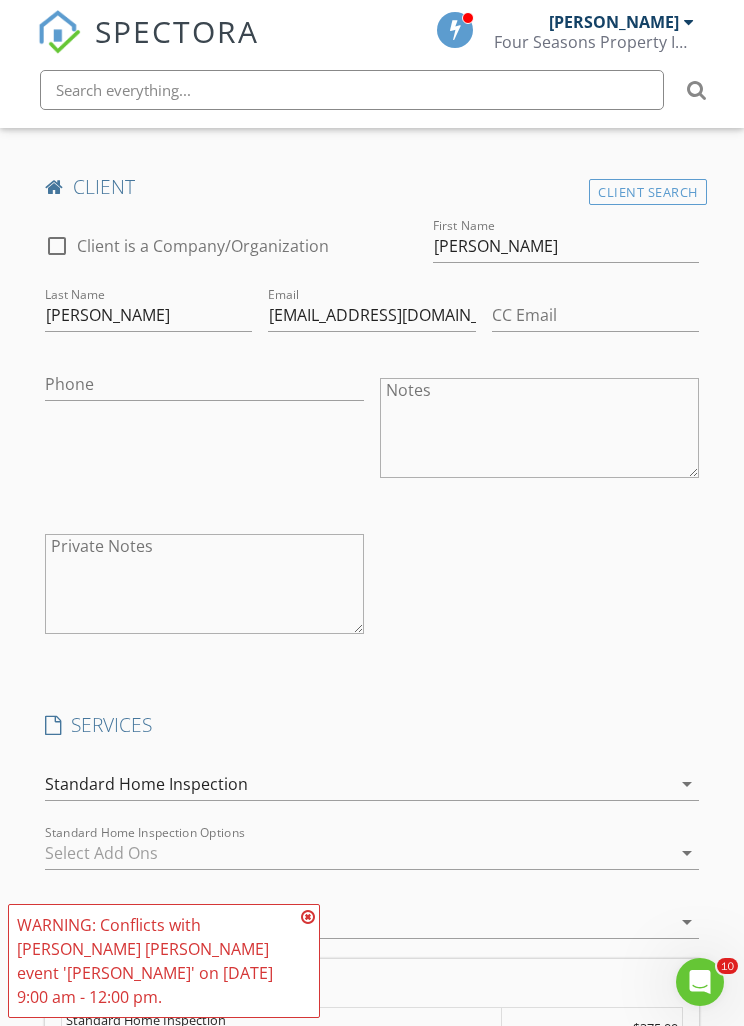 click on "arrow_drop_down" at bounding box center (687, 853) 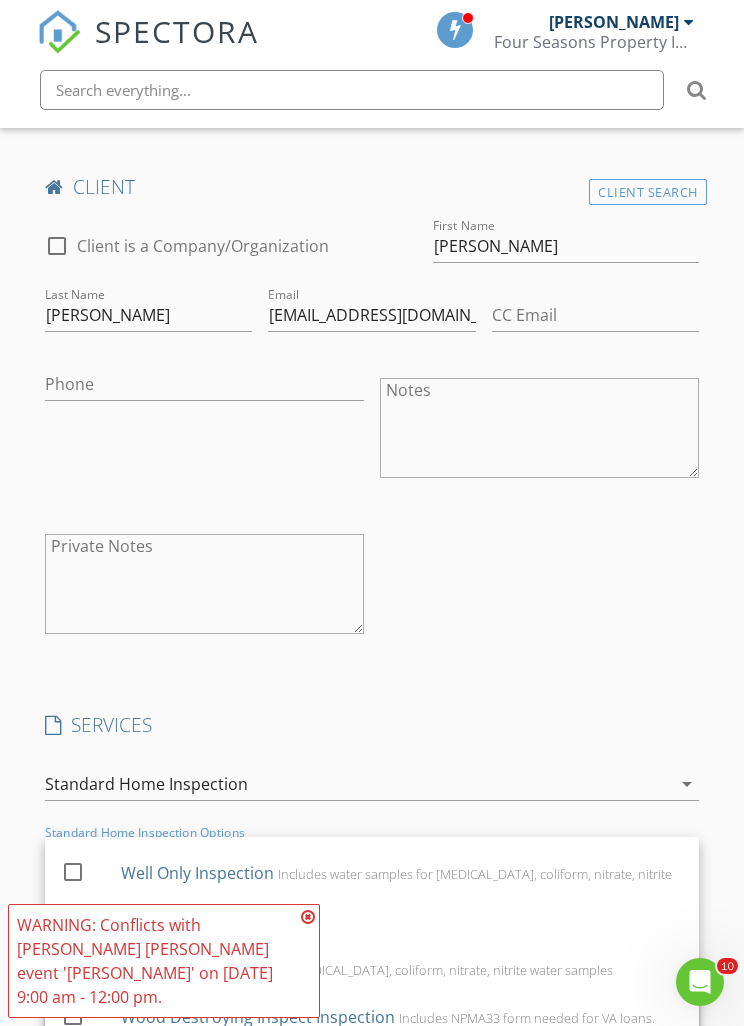 scroll, scrollTop: 100, scrollLeft: 0, axis: vertical 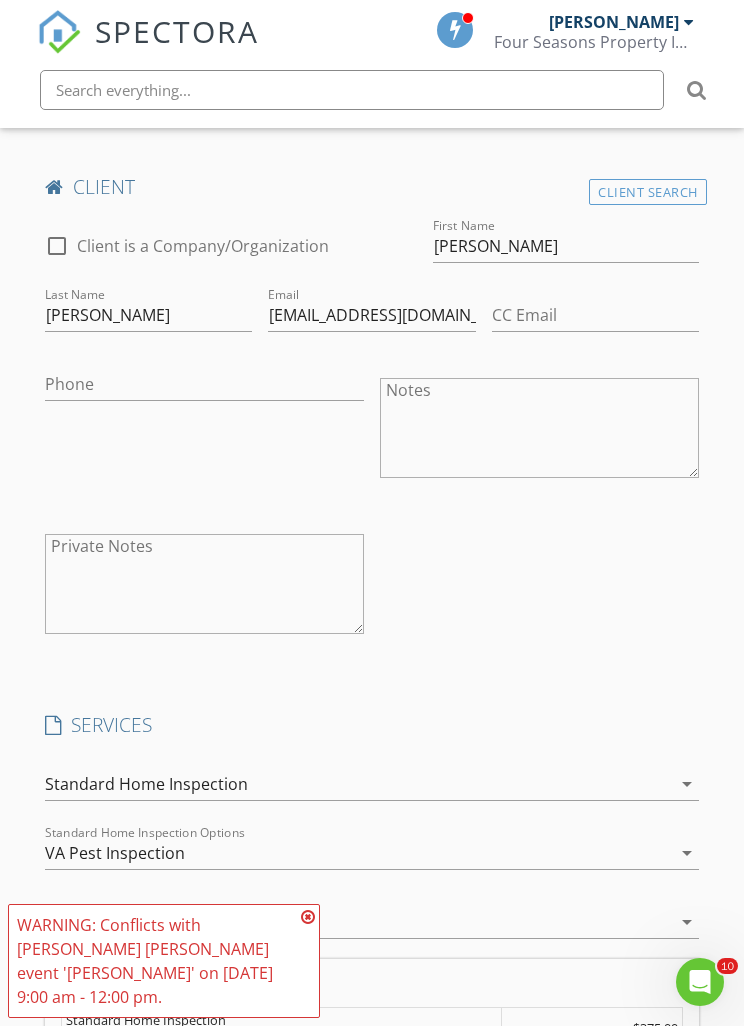 click on "arrow_drop_down" at bounding box center (687, 784) 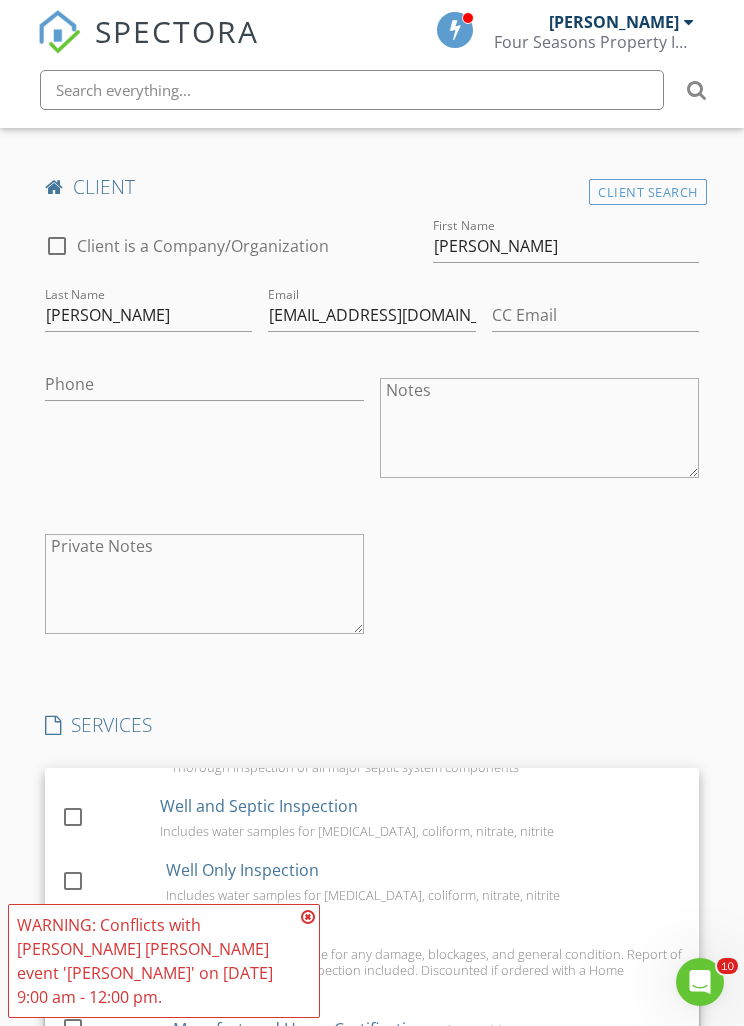 scroll, scrollTop: 105, scrollLeft: 0, axis: vertical 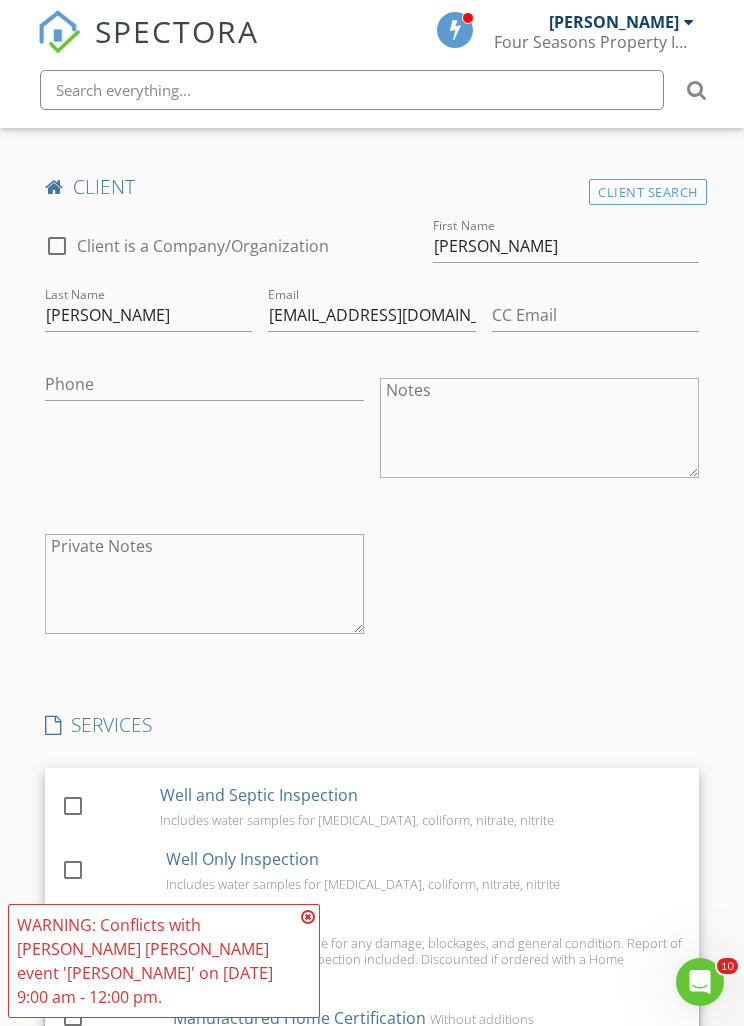 click on "Charges    Standard Home Inspection
$375.00 (Base)
$375.00   VA Pest Inspection
$0.00
$0.00   TOTAL   $375.00    Duration    3 hrs      Templates
- Four Seasons Template
- NPMA-33 Form
Agreements
- Inspection Agreement
Manual Edit" at bounding box center (372, 1139) 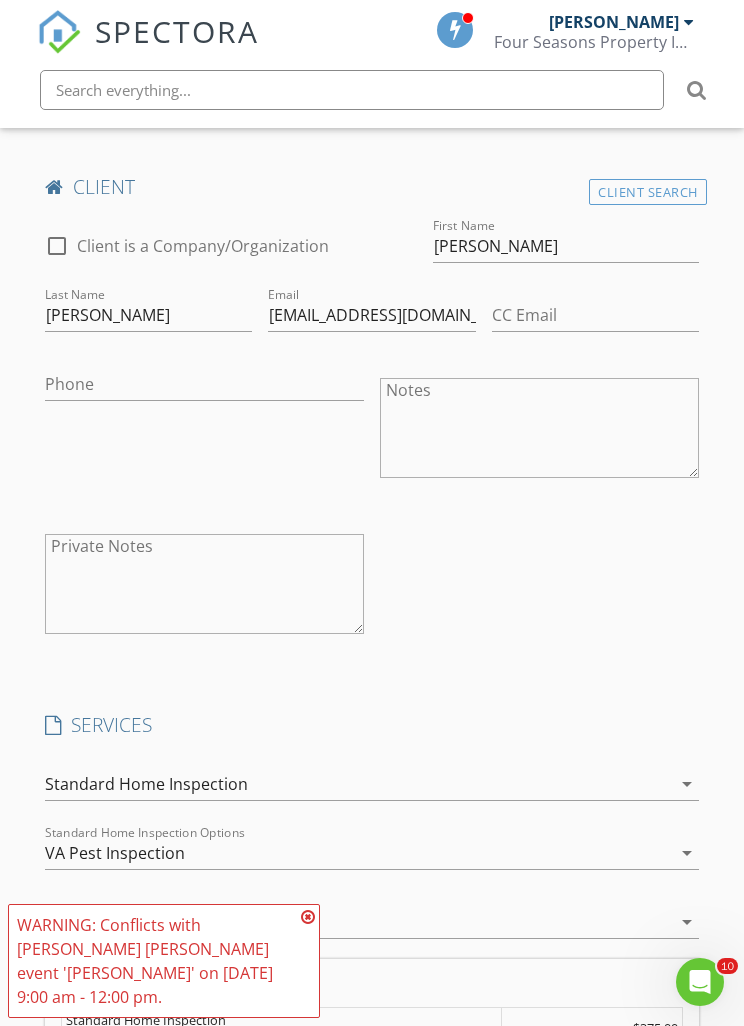 click on "arrow_drop_down" at bounding box center [687, 853] 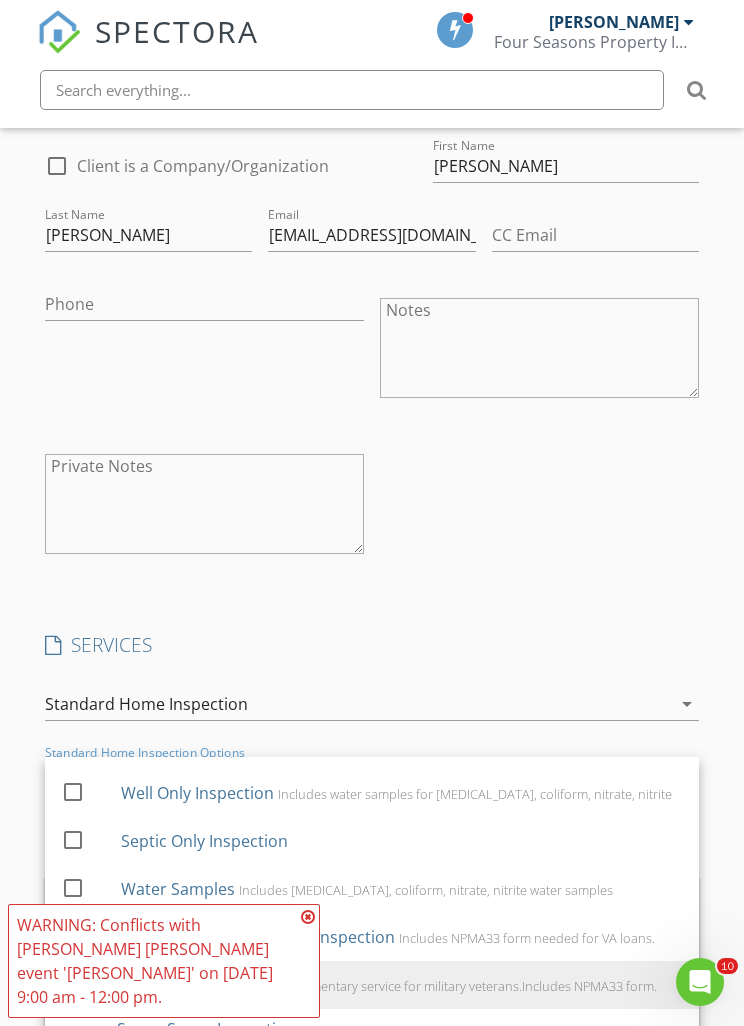 scroll, scrollTop: 1700, scrollLeft: 0, axis: vertical 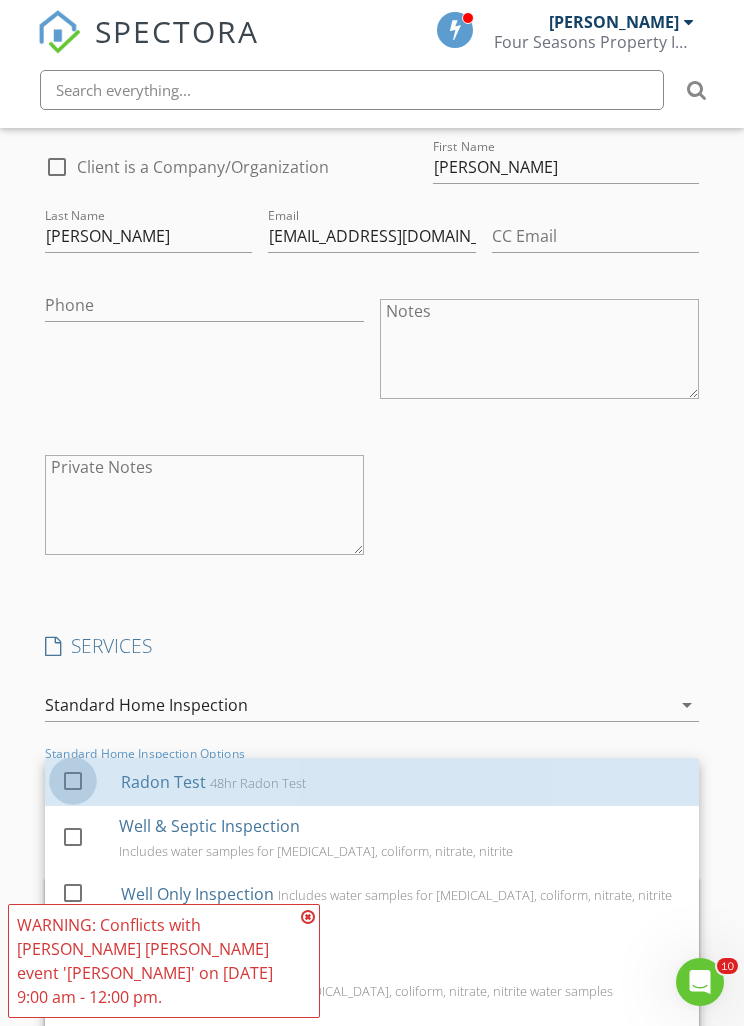 click at bounding box center [73, 780] 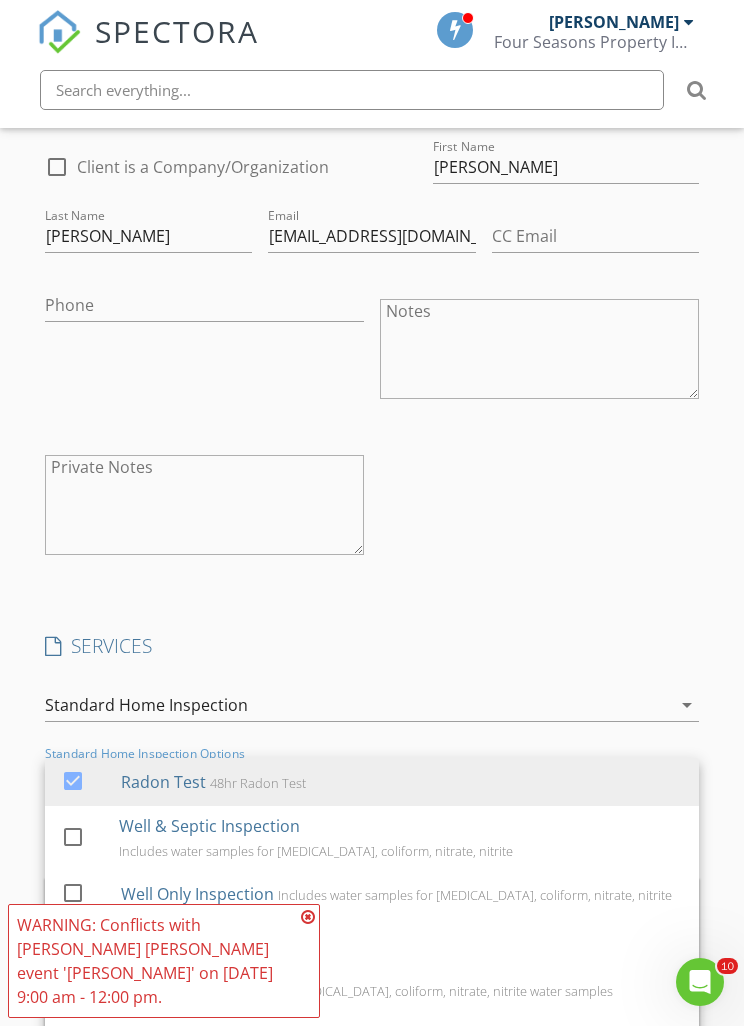 click on "INSPECTOR(S)
check_box   Sawyer Goodyke   PRIMARY   Sawyer Goodyke arrow_drop_down   check_box_outline_blank Sawyer Goodyke specifically requested
Date/Time
Location
Address Search       Address 2331 92nd St SW   Unit   City Byron Center   State MI   Zip 49315   County Kent     Square Feet 1846   Year Built 1965   Foundation arrow_drop_down     Sawyer Goodyke     40.1 miles     (an hour)
client
check_box Enable Client CC email for this inspection   Client Search     check_box_outline_blank Client is a Company/Organization     First Name Ashley   Last Name Howorth   Email squeekiegirl@yahoo.com   CC Email   Phone           Notes   Private Notes
client
Client Search     check_box_outline_blank Client is a Company/Organization     First Name Brandon   Last Name Howorth   Email B_howorth@yahoo.com   CC Email   Phone" at bounding box center (372, 648) 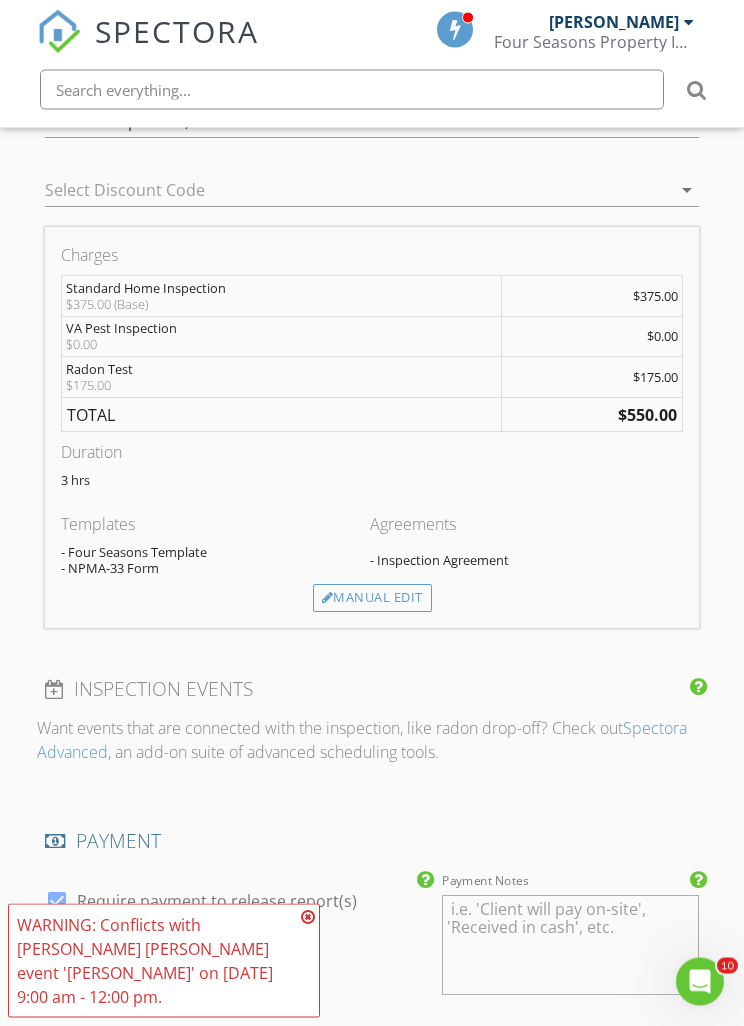 scroll, scrollTop: 2508, scrollLeft: 0, axis: vertical 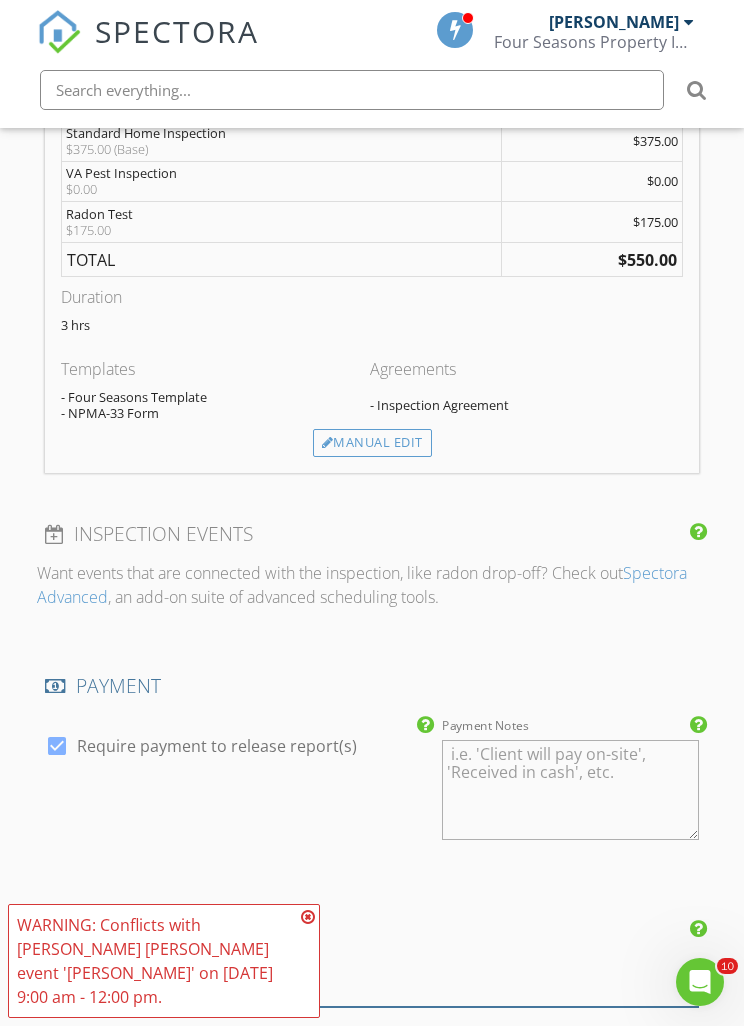 click at bounding box center (372, 990) 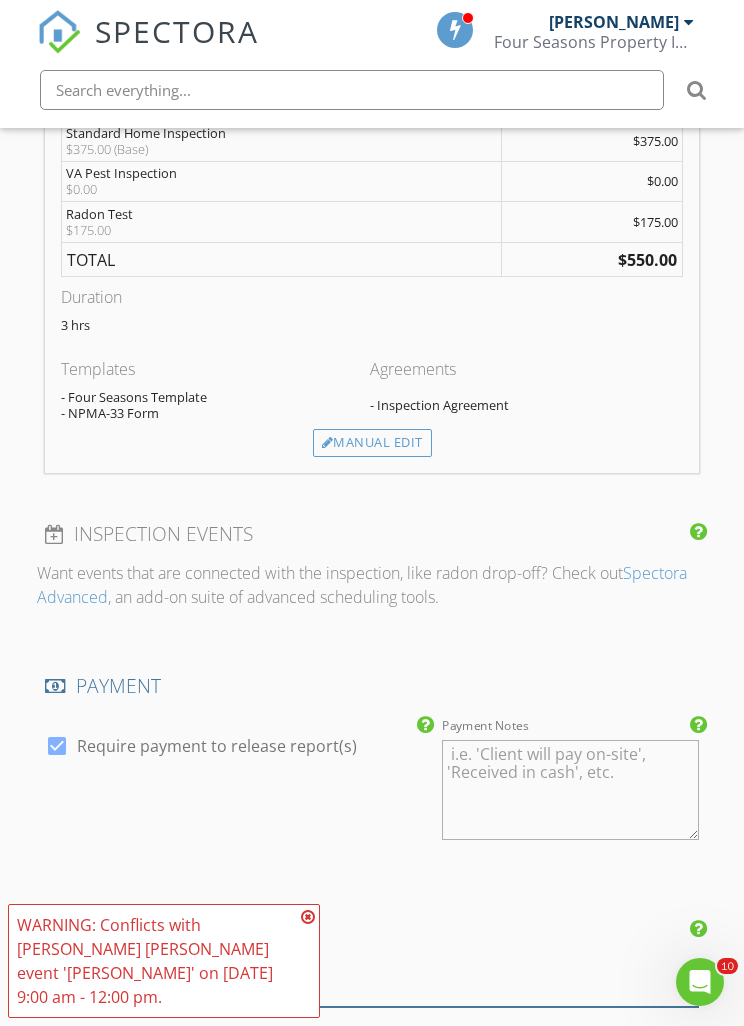 type on "[PERSON_NAME]" 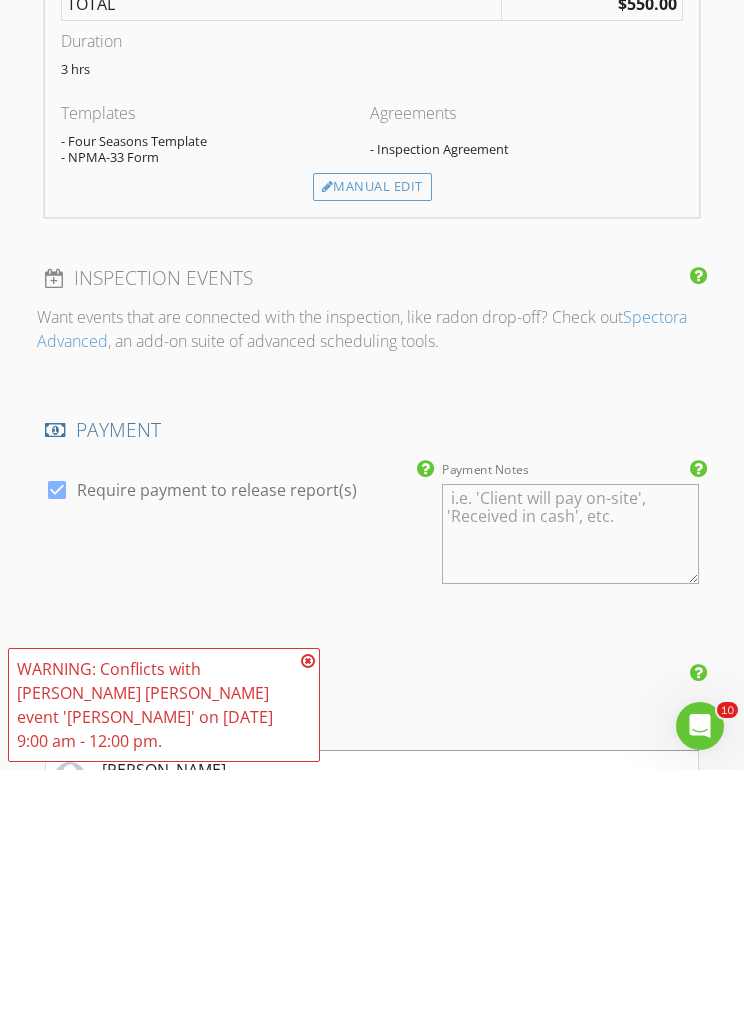 click on "Mary Perham Nelson" at bounding box center (372, 1091) 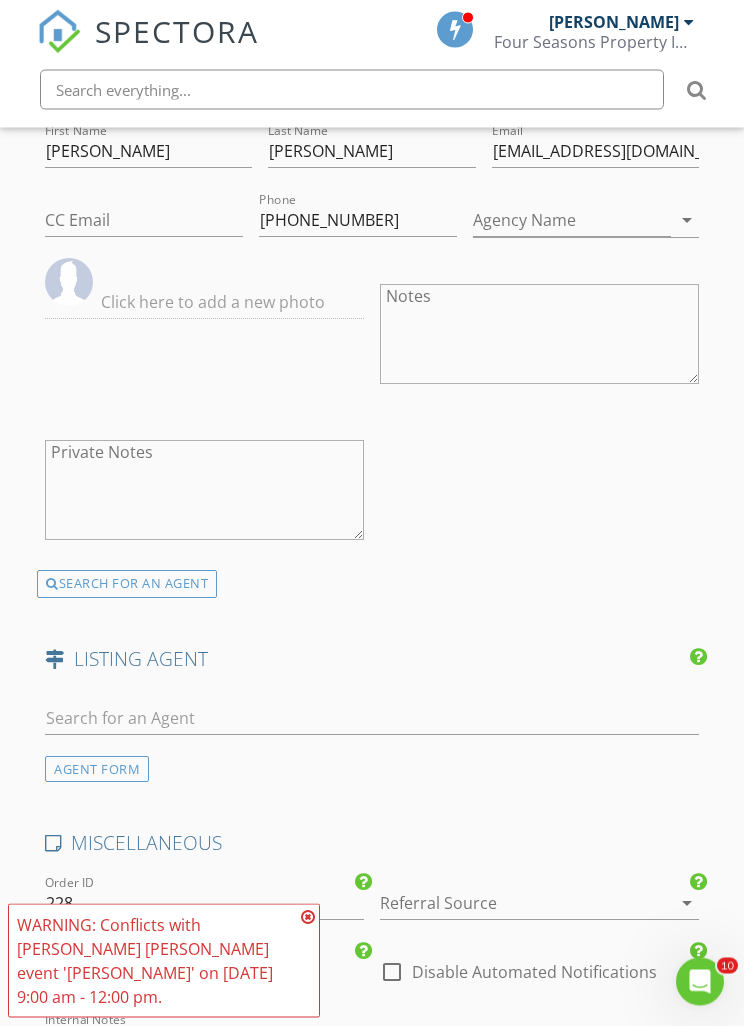 scroll, scrollTop: 3464, scrollLeft: 0, axis: vertical 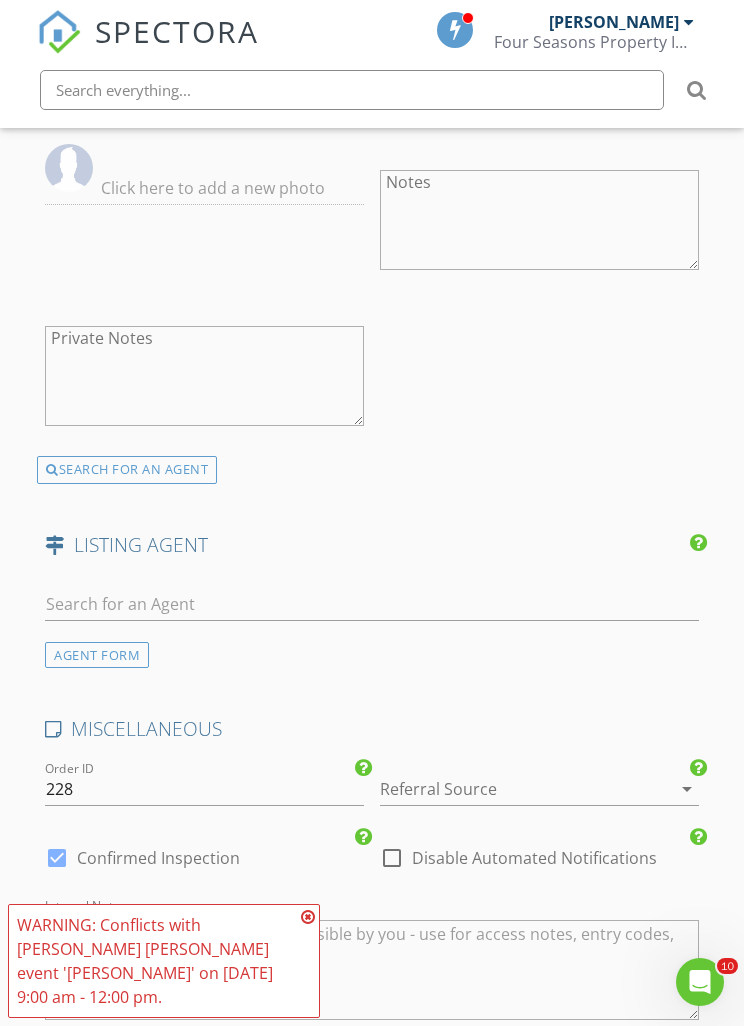 click on "Save Inspection" at bounding box center (372, 1320) 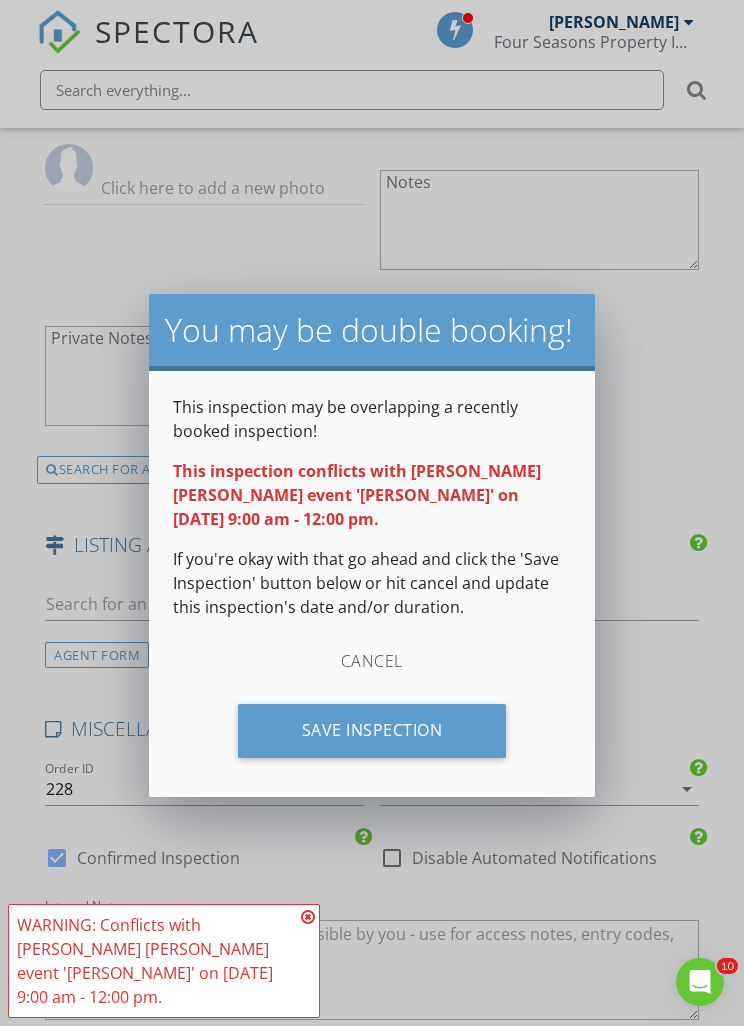 click on "Save Inspection" at bounding box center (372, 731) 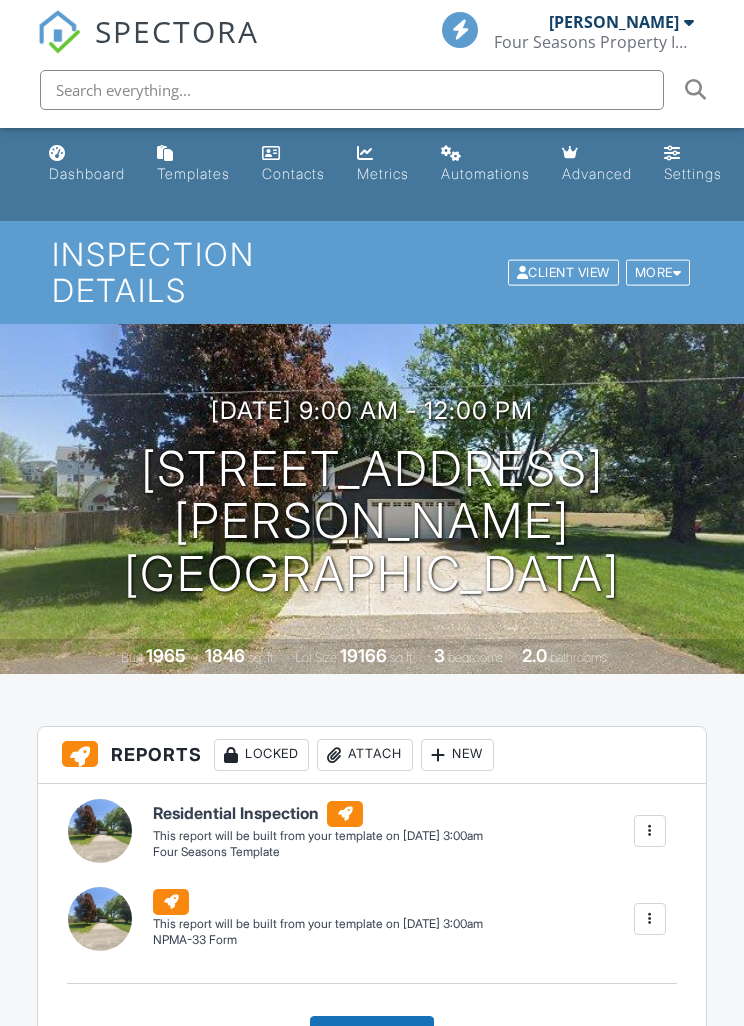 scroll, scrollTop: 0, scrollLeft: 0, axis: both 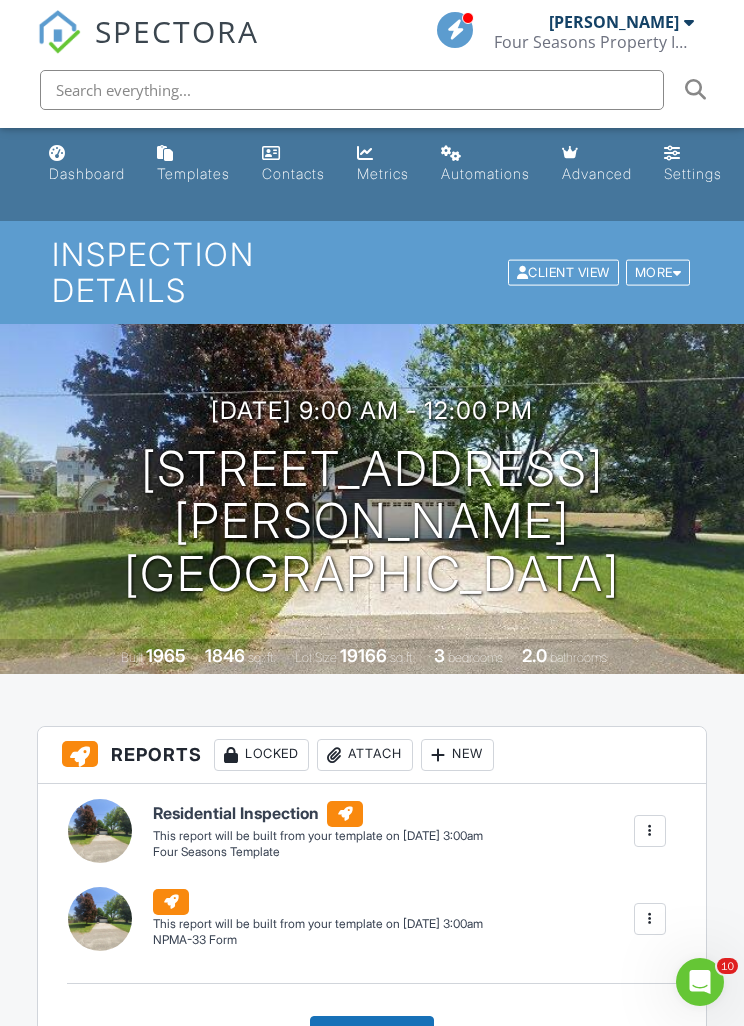 click on "Dashboard" at bounding box center [87, 164] 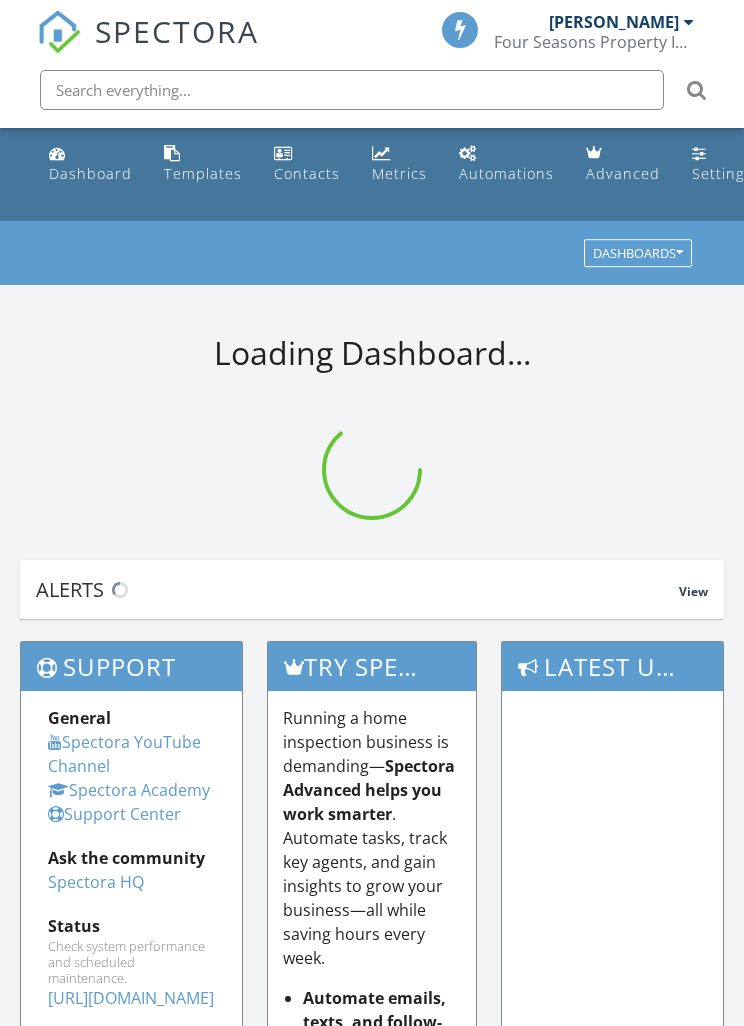 scroll, scrollTop: 0, scrollLeft: 0, axis: both 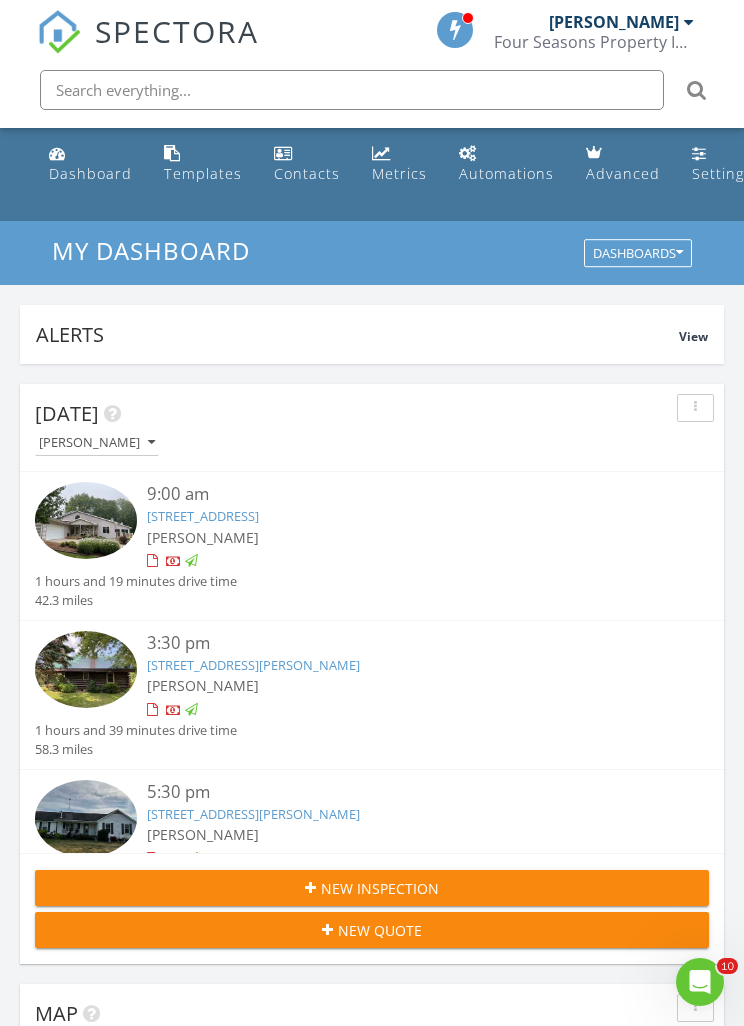 click on "New Inspection" at bounding box center [380, 888] 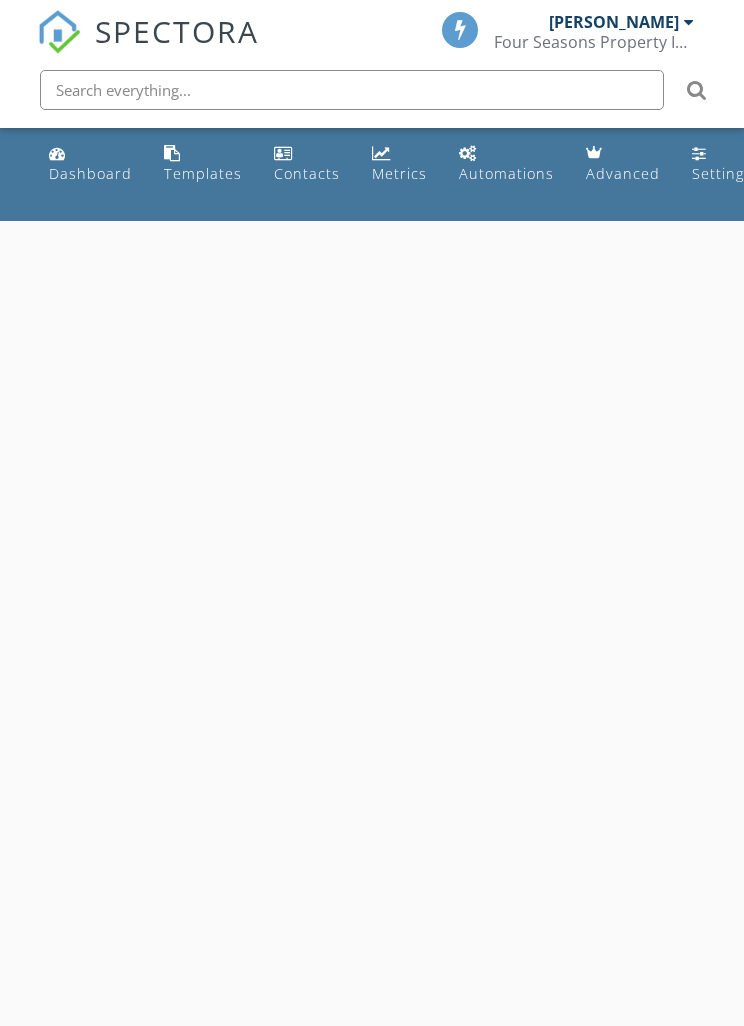 scroll, scrollTop: 0, scrollLeft: 0, axis: both 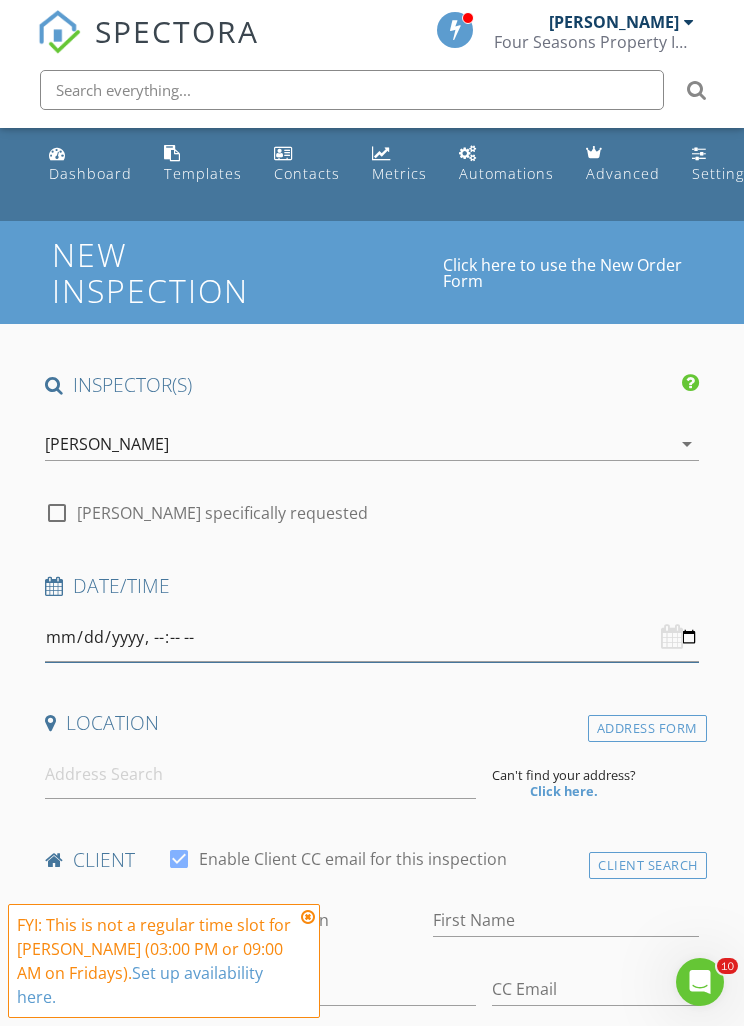 click at bounding box center (372, 637) 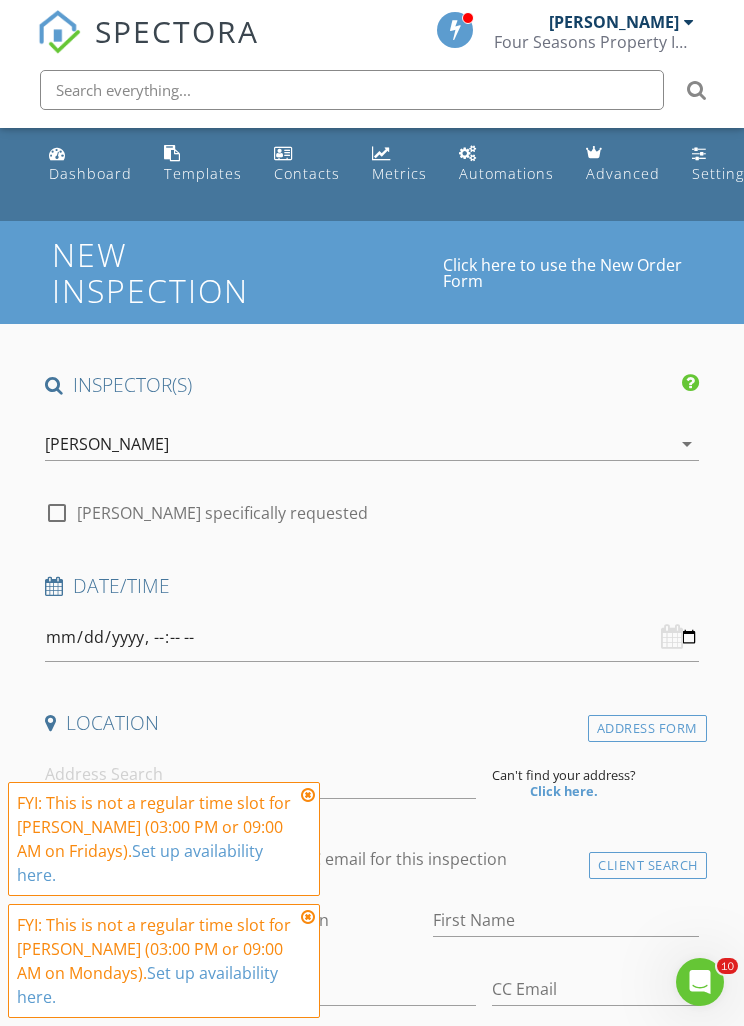 click at bounding box center (308, 795) 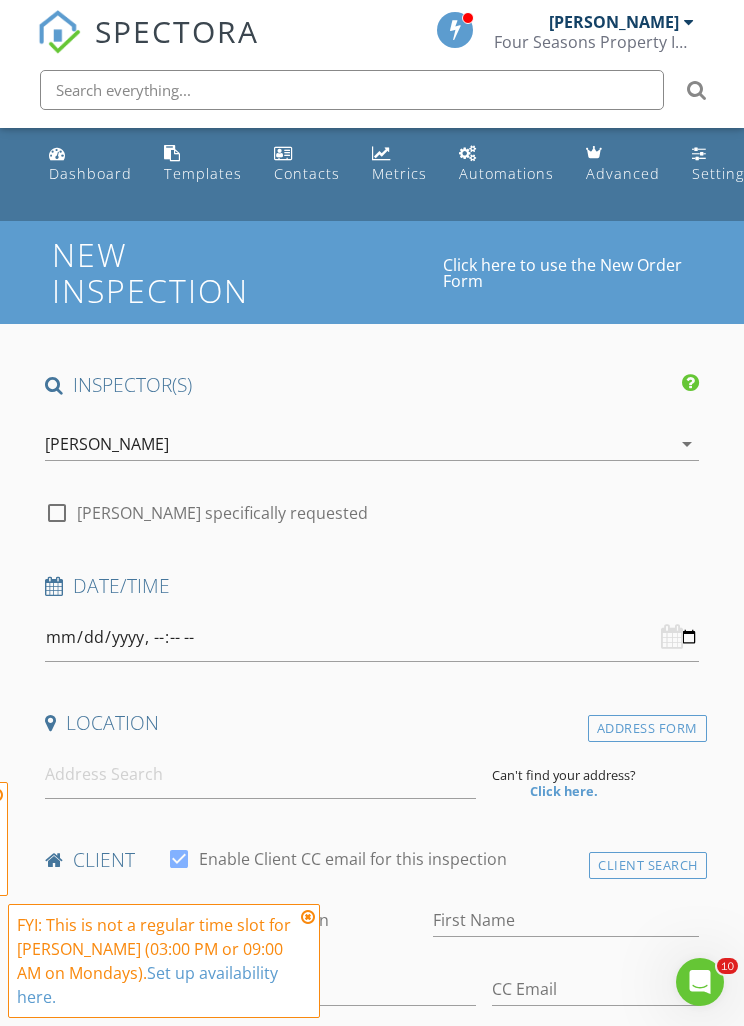 click on "FYI: This is not a regular time slot for Sawyer Goodyke (03:00 PM or 09:00 AM on Fridays).  Set up availability here.   FYI: This is not a regular time slot for Sawyer Goodyke (03:00 PM or 09:00 AM on Mondays).  Set up availability here." at bounding box center (164, 900) 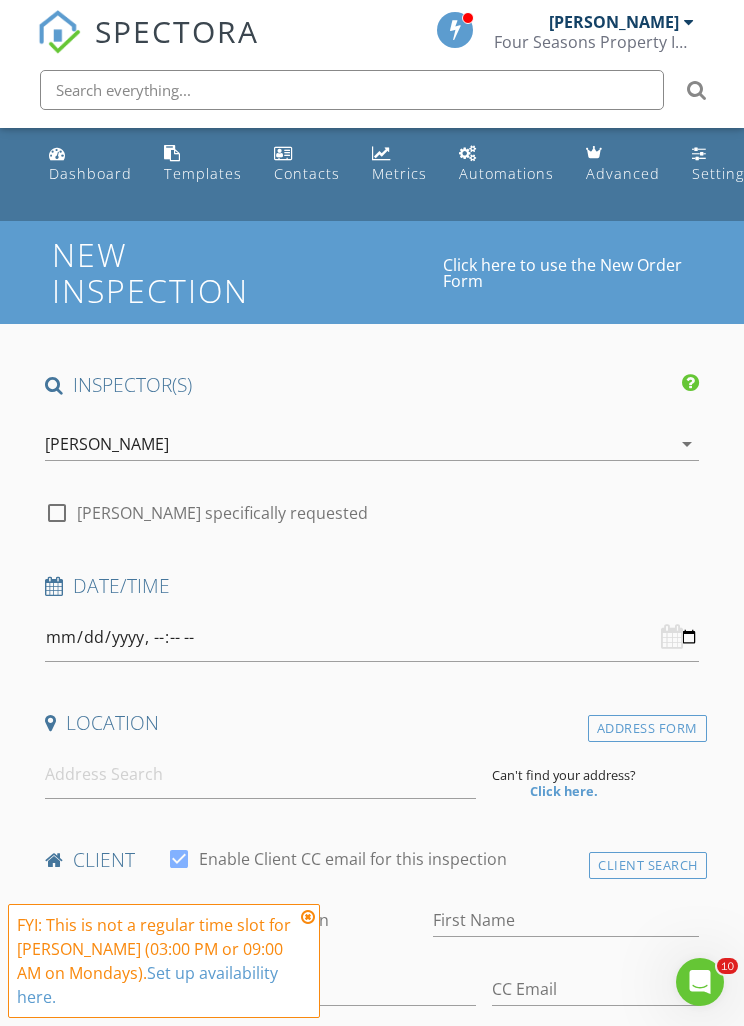 click at bounding box center [308, 917] 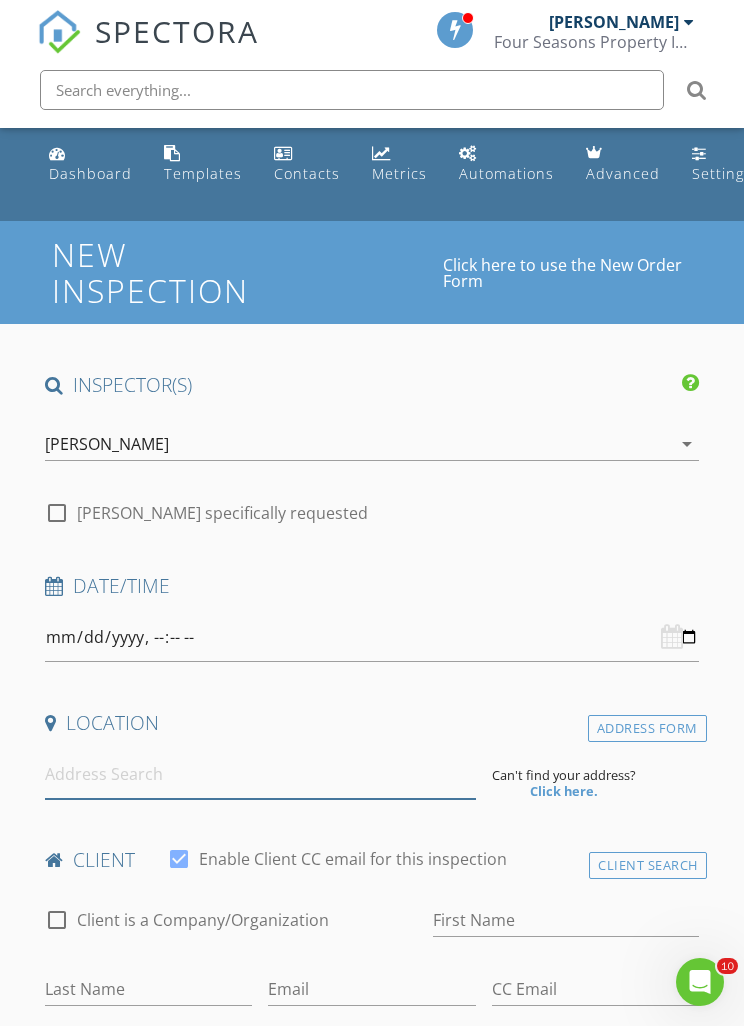 click at bounding box center [260, 774] 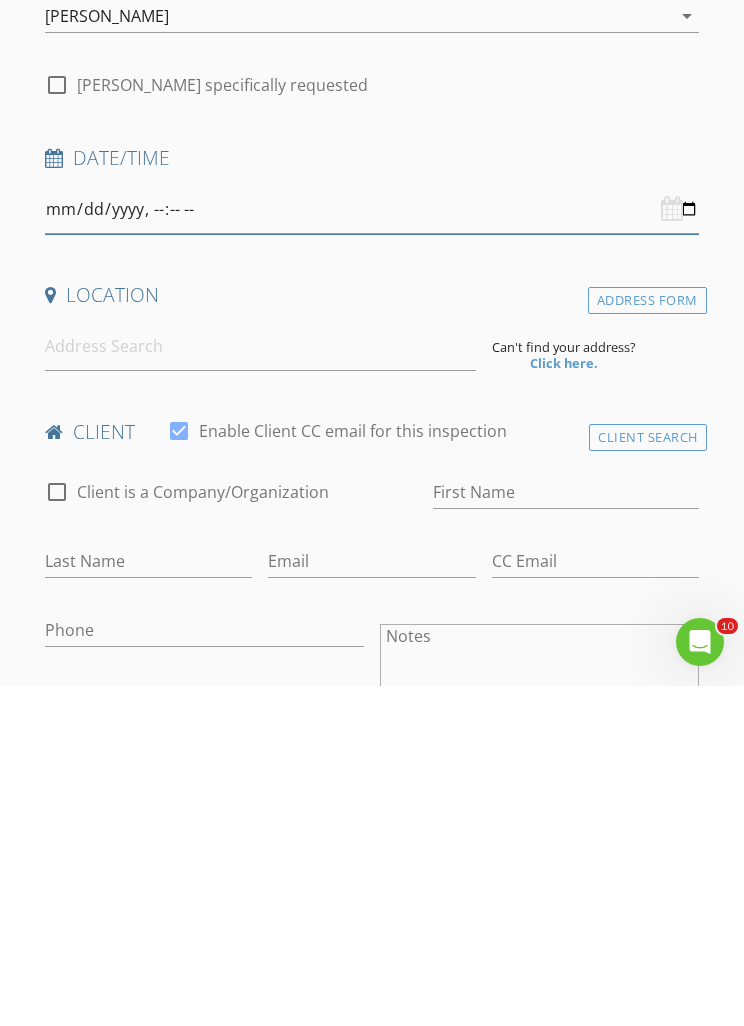 click at bounding box center [372, 549] 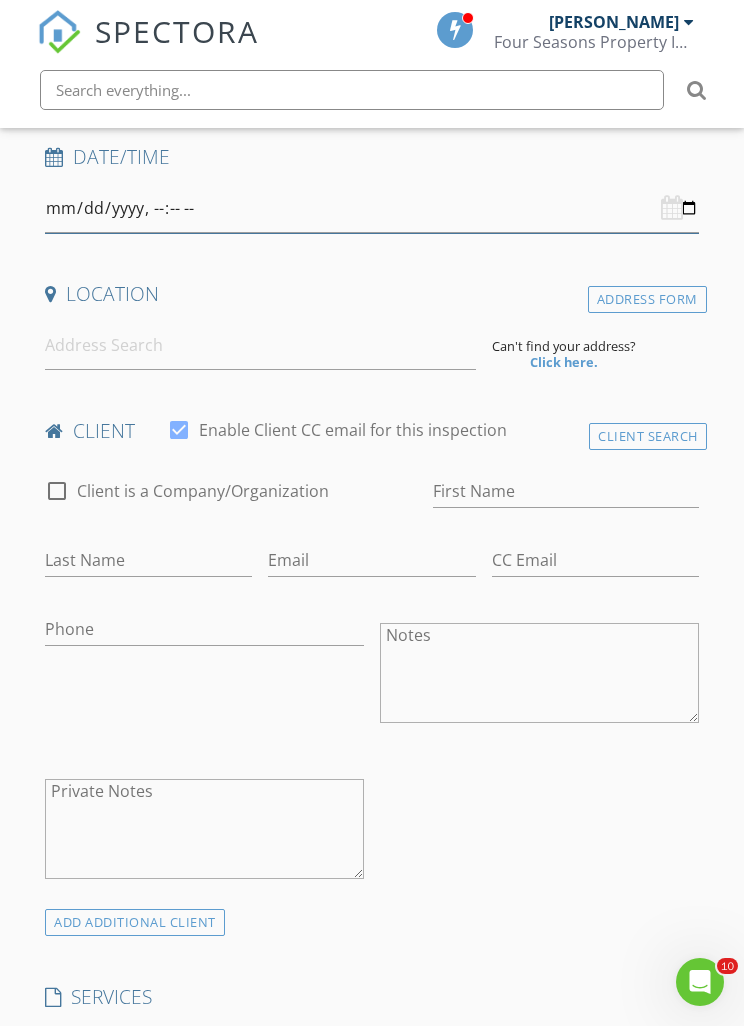 type on "2025-07-14T10:00" 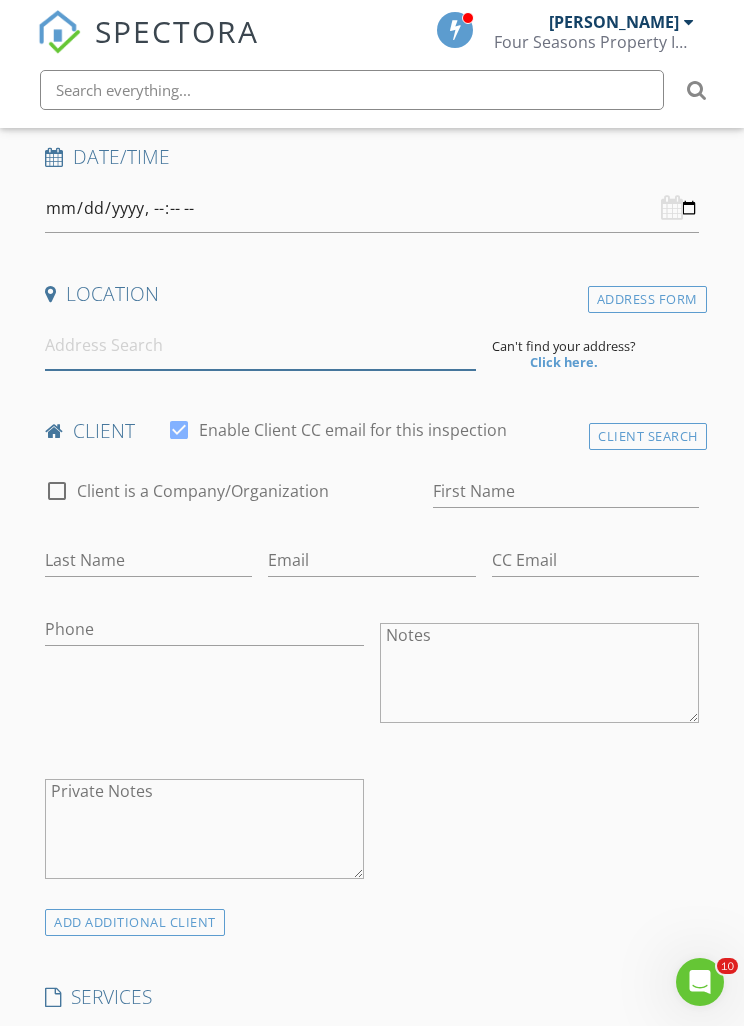 click at bounding box center (260, 345) 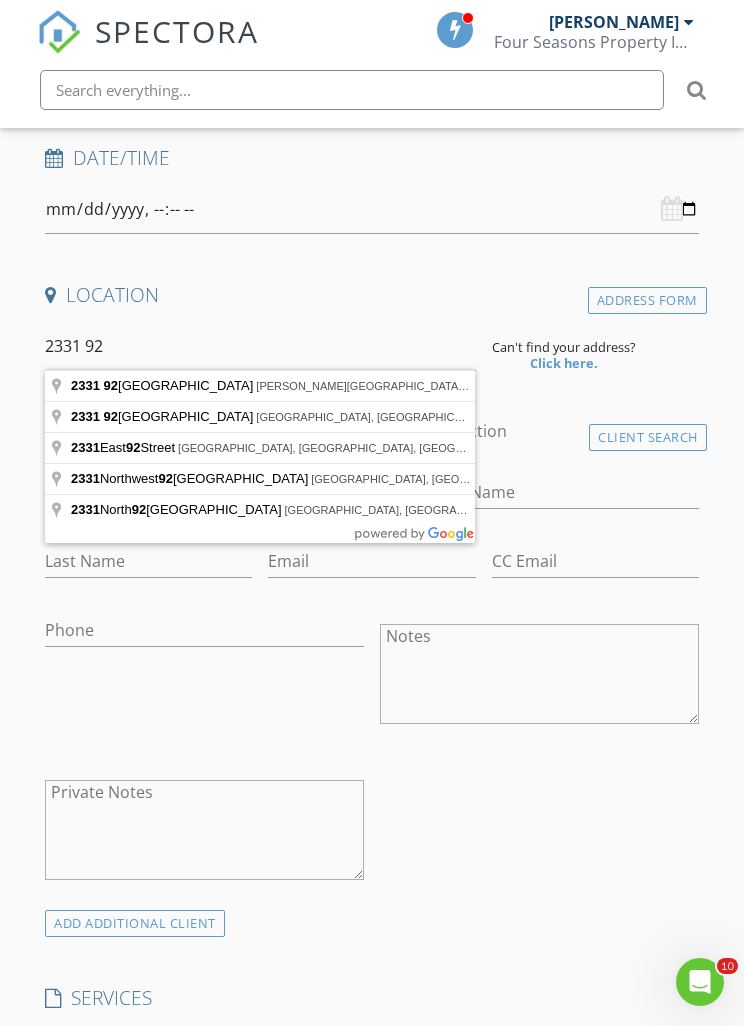 type on "2331 92nd Street Southwest, Byron Center, MI, USA" 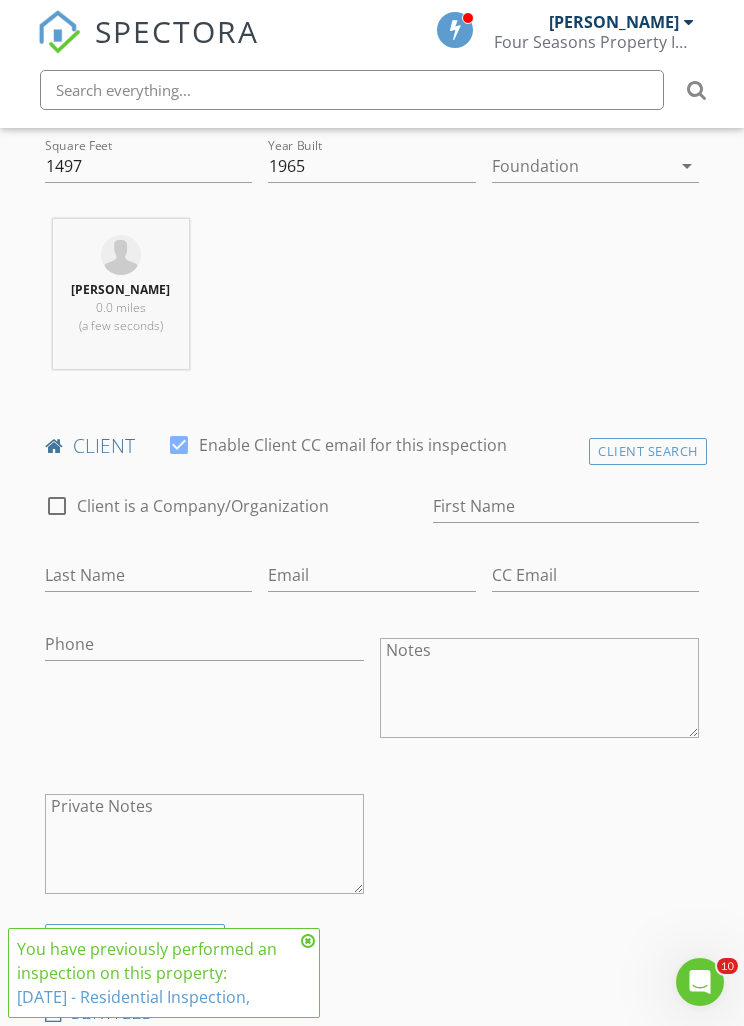 scroll, scrollTop: 831, scrollLeft: 0, axis: vertical 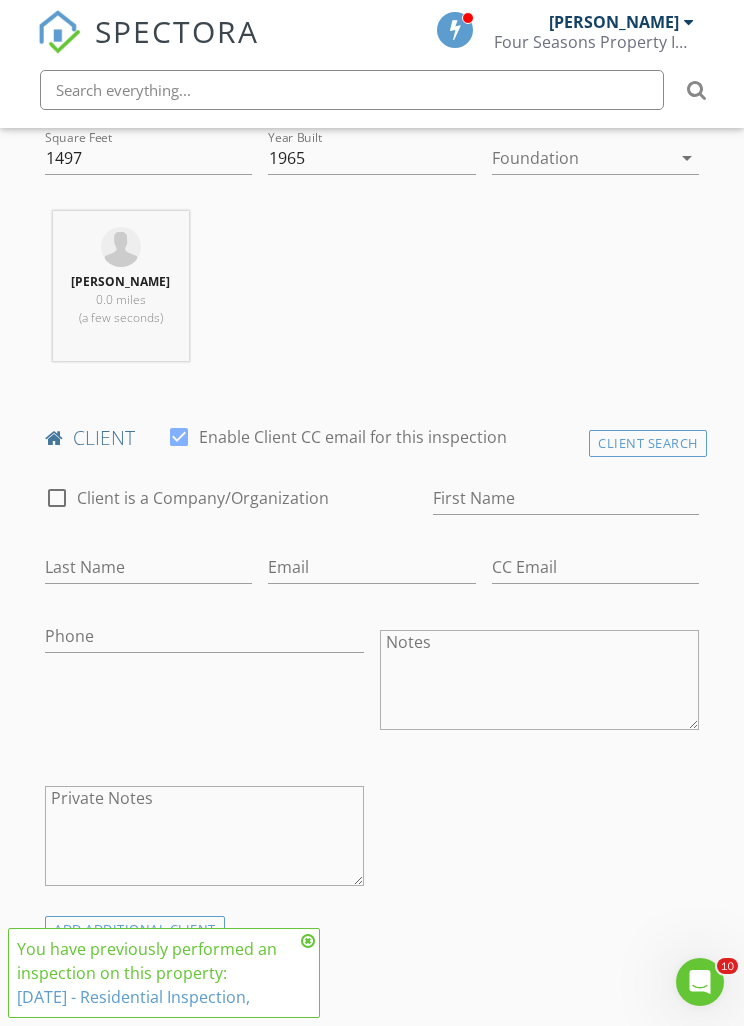click on "Client Search" at bounding box center (648, 443) 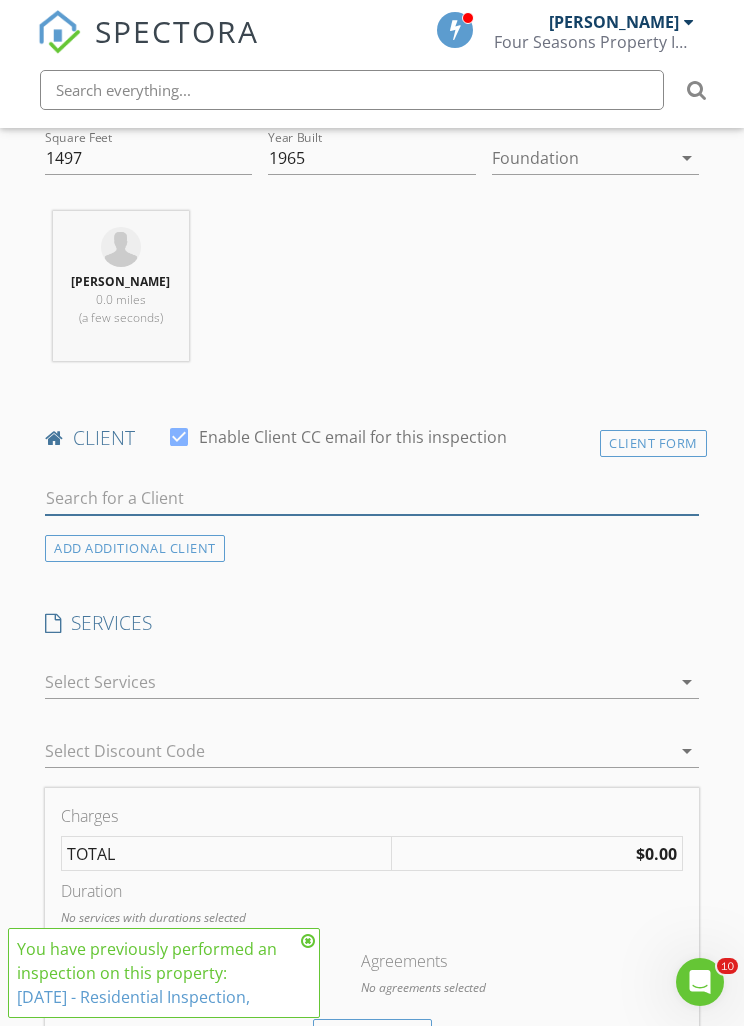 click at bounding box center (372, 498) 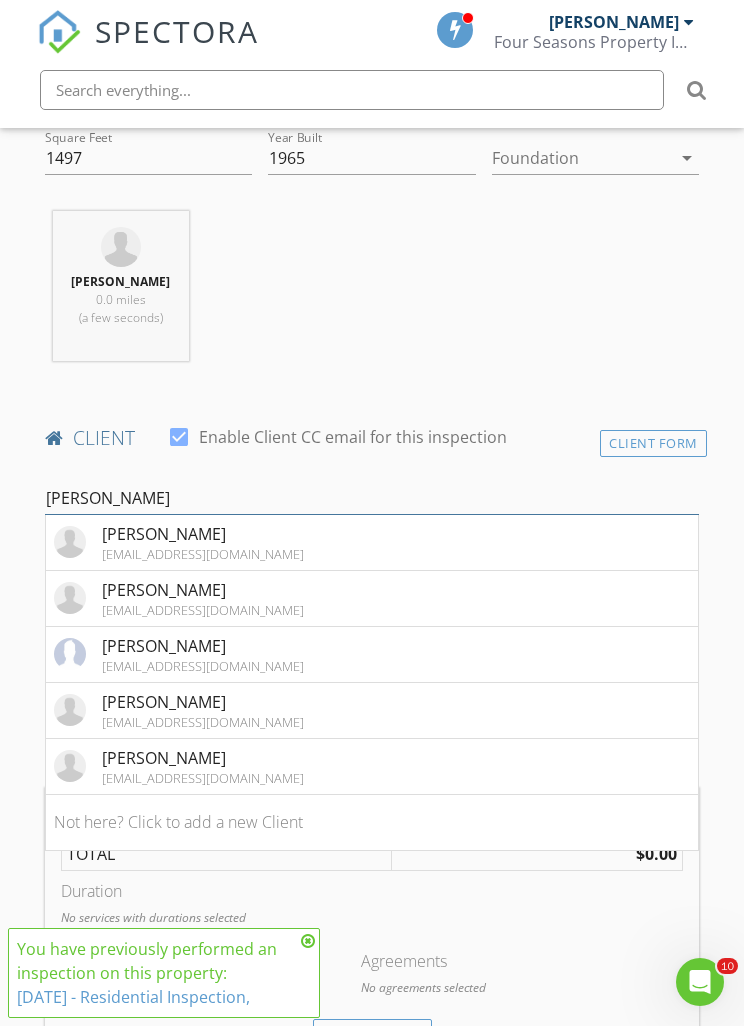type on "Mary" 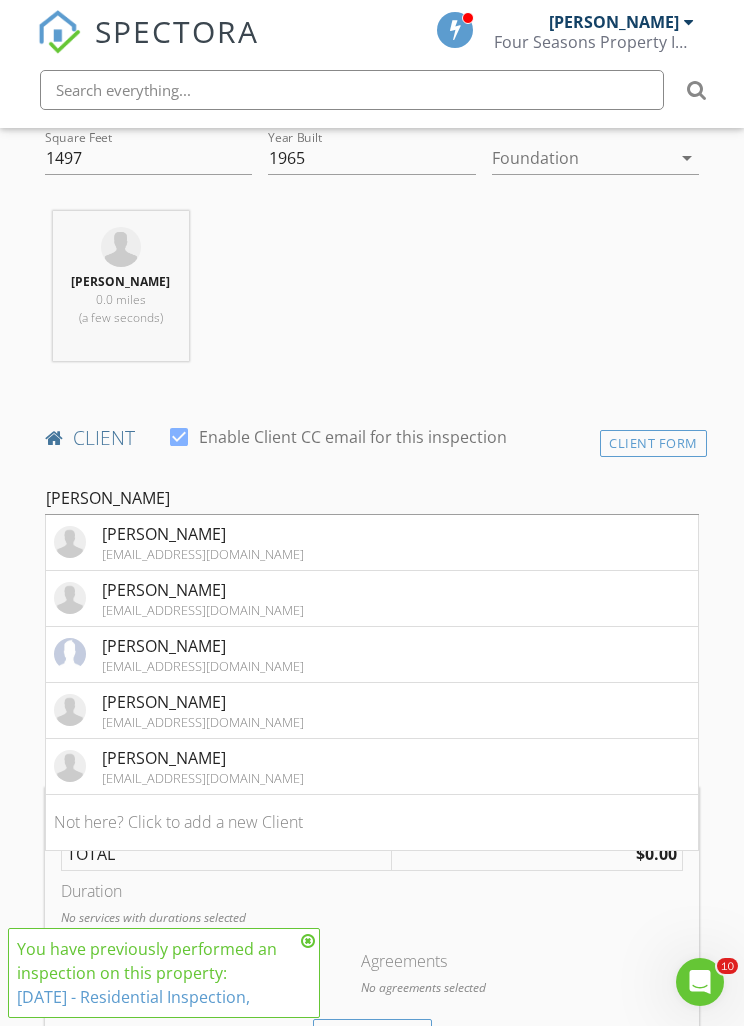 click on "Mary Perham-Nelson
maryperhamnelson@gmail.com" at bounding box center [372, 655] 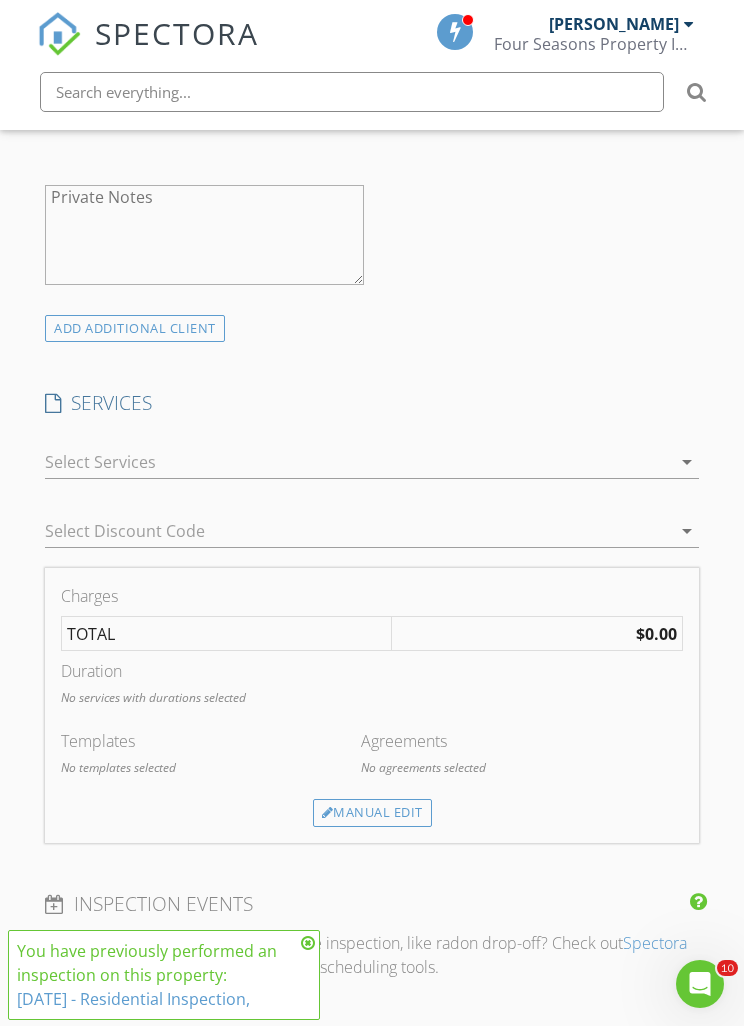 click on "arrow_drop_down" at bounding box center (687, 460) 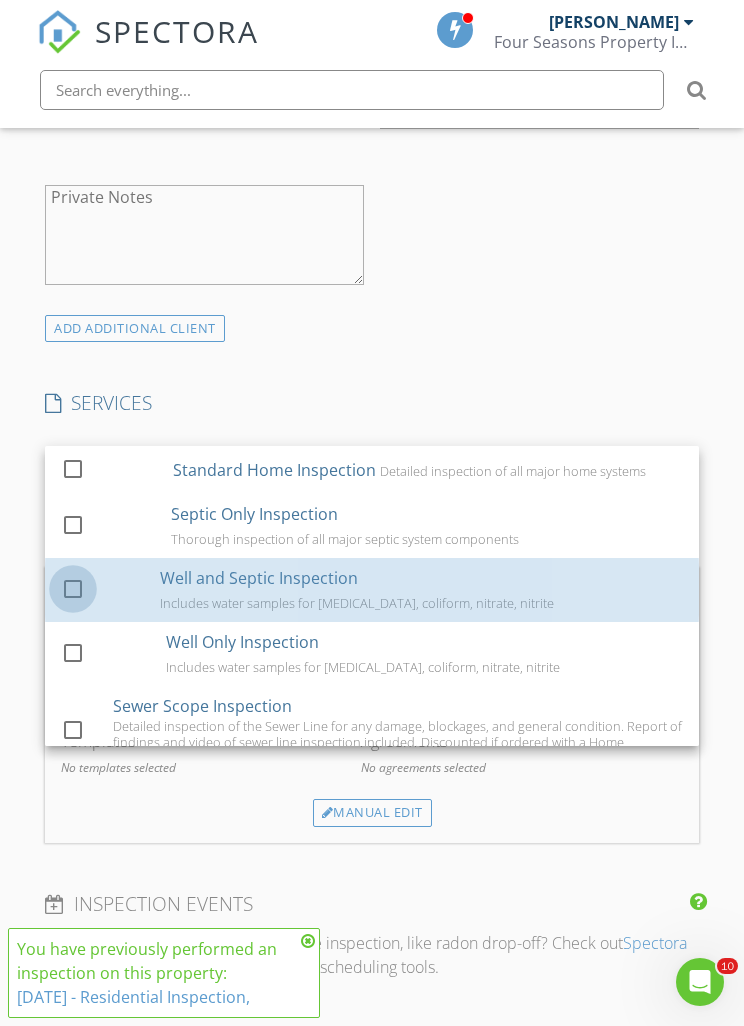 click at bounding box center (73, 588) 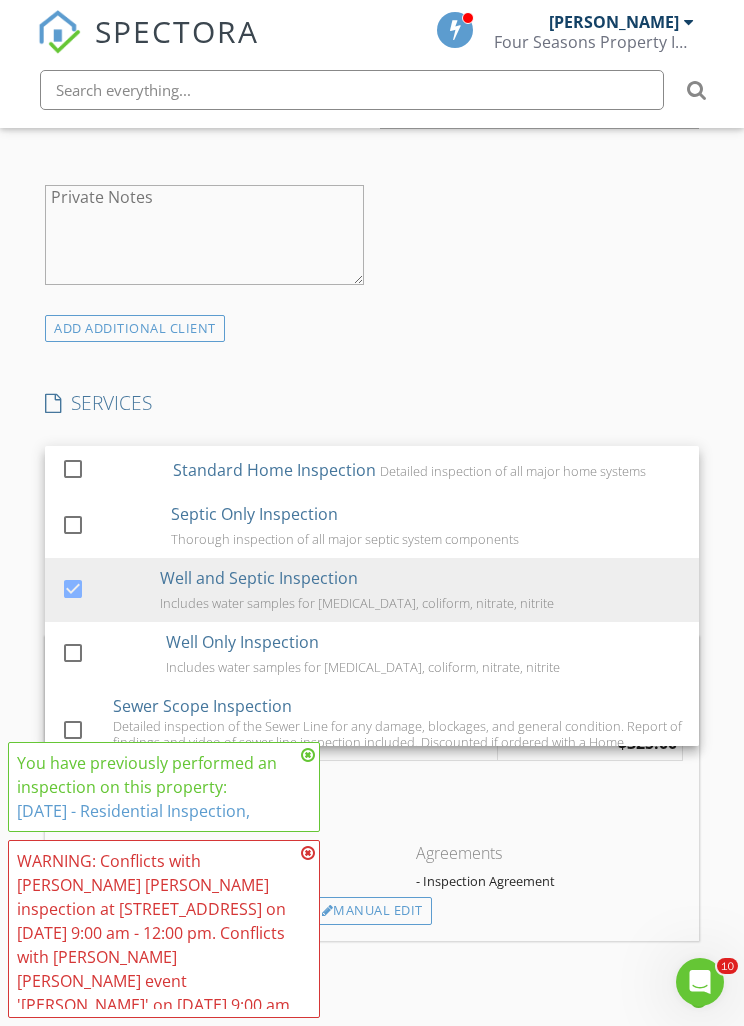 click on "INSPECTOR(S)
check_box   Sawyer Goodyke   PRIMARY   Sawyer Goodyke arrow_drop_down   check_box_outline_blank Sawyer Goodyke specifically requested
Date/Time
Location
Address Search       Address 2331 92nd St SW   Unit   City Byron Center   State MI   Zip 49315   County Kent     Square Feet 1497   Year Built 1965   Foundation arrow_drop_down     Sawyer Goodyke     0.0 miles     (a few seconds)
client
check_box Enable Client CC email for this inspection   Client Search     check_box_outline_blank Client is a Company/Organization     First Name Mary   Last Name Perham-Nelson   Email maryperhamnelson@gmail.com   CC Email   Phone 6168224345           Notes   Private Notes
ADD ADDITIONAL client
SERVICES
check_box_outline_blank   Standard Home Inspection   check_box_outline_blank" at bounding box center [372, 611] 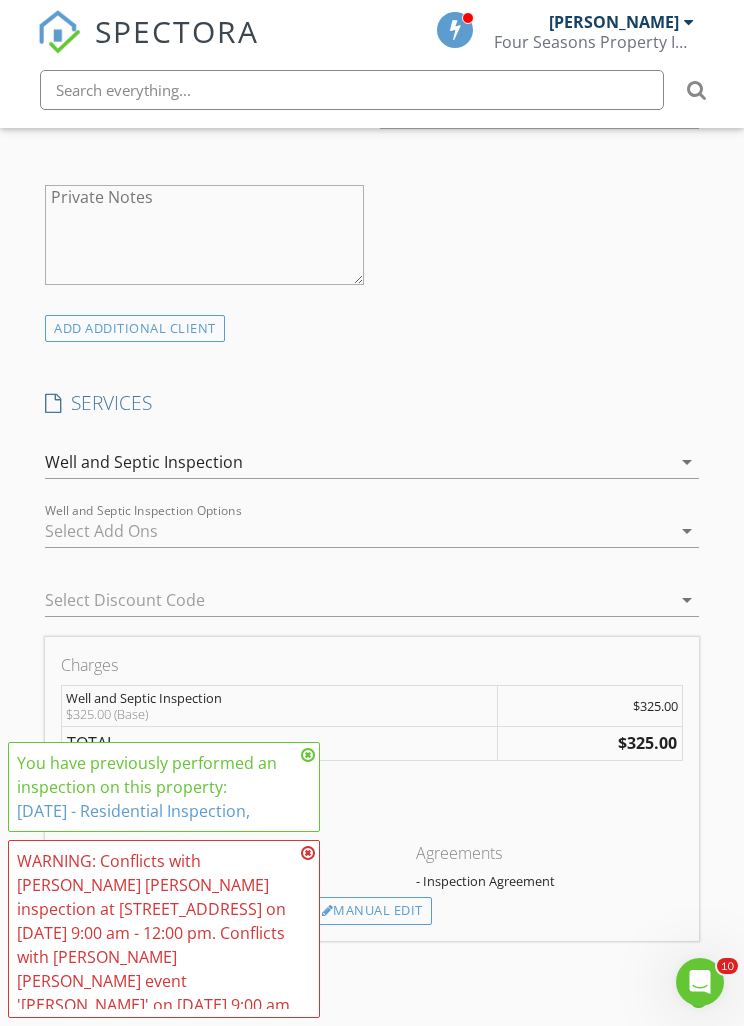 click on "arrow_drop_down" at bounding box center (685, 531) 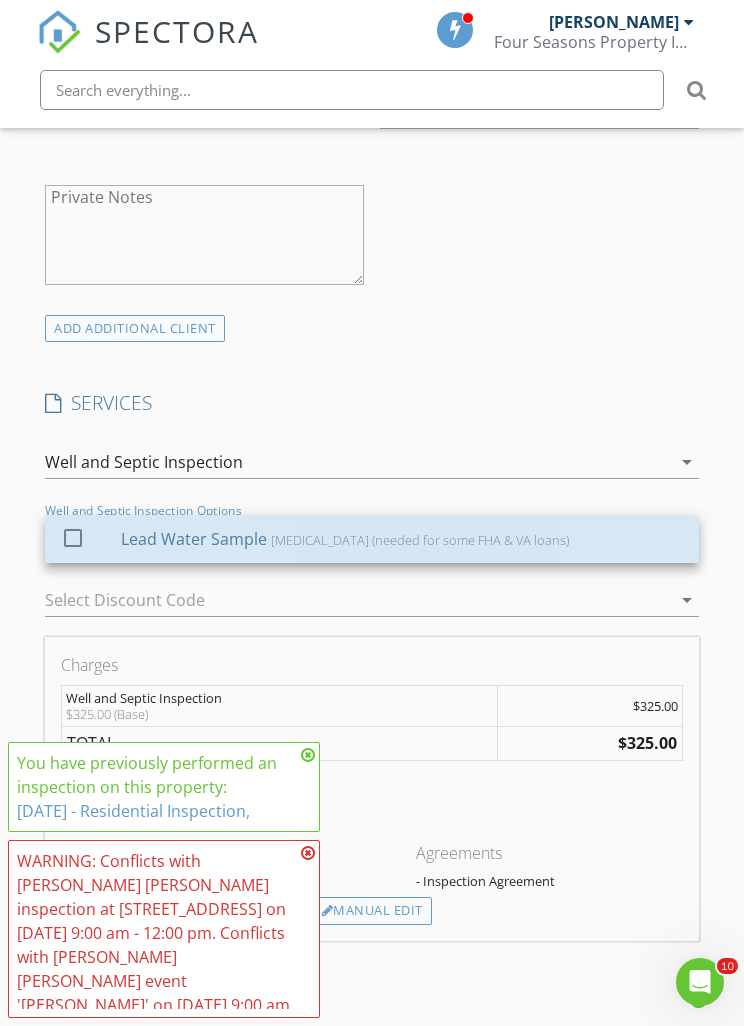 click at bounding box center (73, 537) 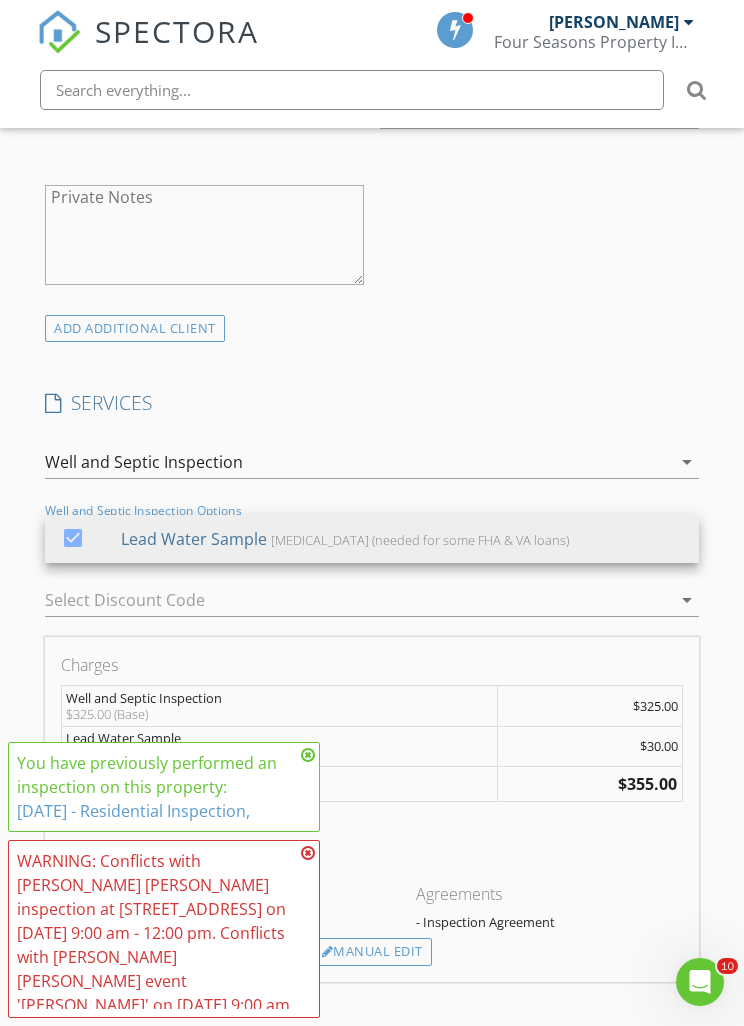 click on "INSPECTOR(S)
check_box   Sawyer Goodyke   PRIMARY   Sawyer Goodyke arrow_drop_down   check_box_outline_blank Sawyer Goodyke specifically requested
Date/Time
Location
Address Search       Address 2331 92nd St SW   Unit   City Byron Center   State MI   Zip 49315   County Kent     Square Feet 1497   Year Built 1965   Foundation arrow_drop_down     Sawyer Goodyke     0.0 miles     (a few seconds)
client
check_box Enable Client CC email for this inspection   Client Search     check_box_outline_blank Client is a Company/Organization     First Name Mary   Last Name Perham-Nelson   Email maryperhamnelson@gmail.com   CC Email   Phone 6168224345           Notes   Private Notes
ADD ADDITIONAL client
SERVICES
check_box_outline_blank   Standard Home Inspection   check_box_outline_blank" at bounding box center (372, 632) 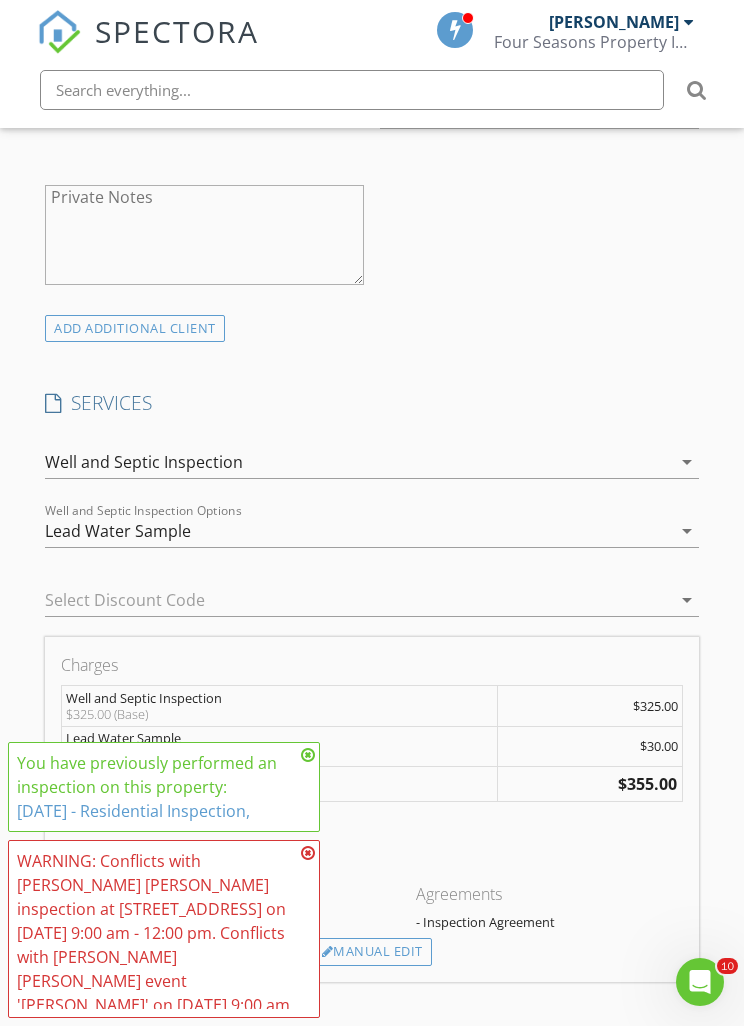 click at bounding box center (308, 755) 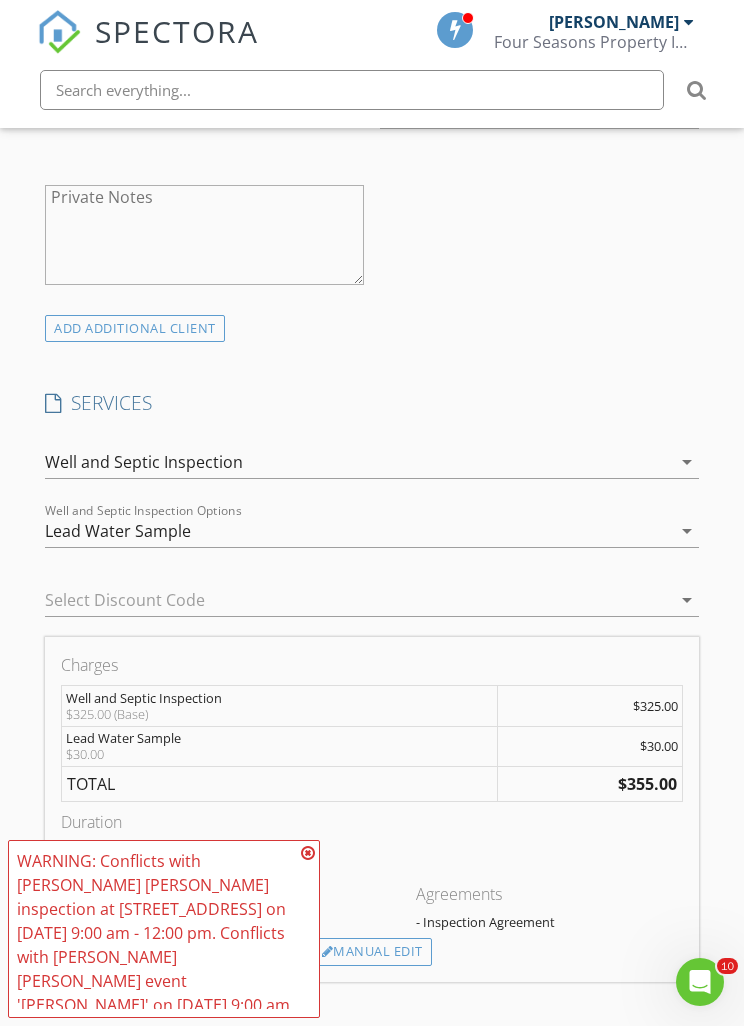 click on "WARNING: Conflicts with Sawyer Goodyke's inspection at 2331 92nd St SW on 07/14/2025  9:00 am - 12:00 pm. Conflicts with Sawyer Goodyke's event 'Mary perham' on 07/14/2025  9:00 am - 12:00 pm." at bounding box center [164, 929] 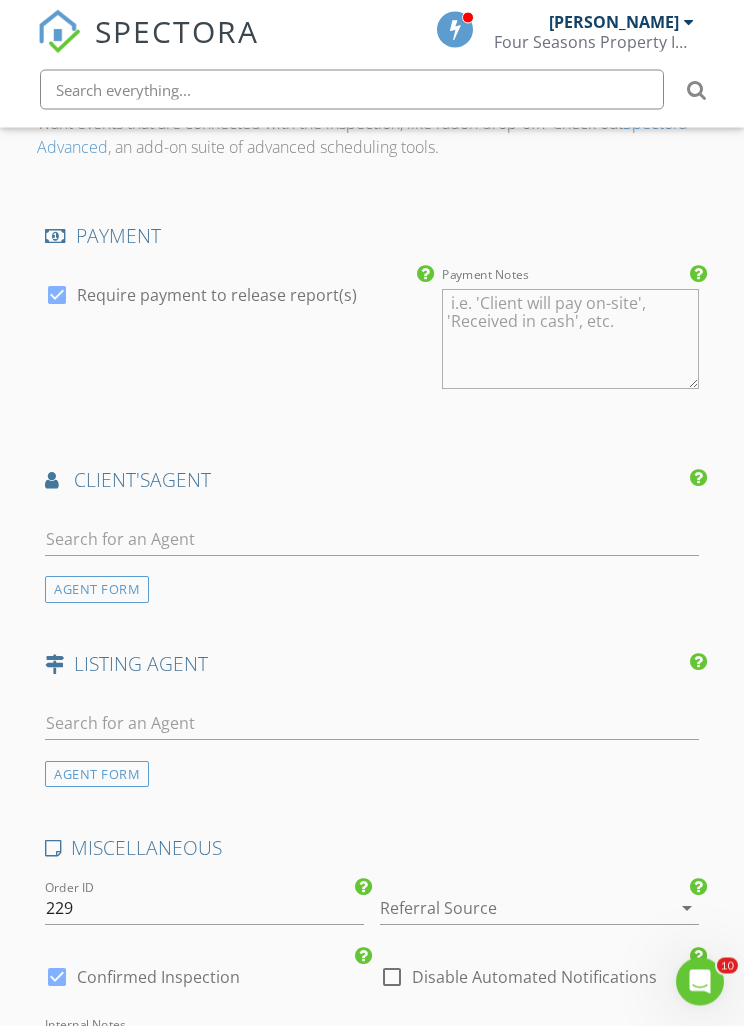 scroll, scrollTop: 2666, scrollLeft: 0, axis: vertical 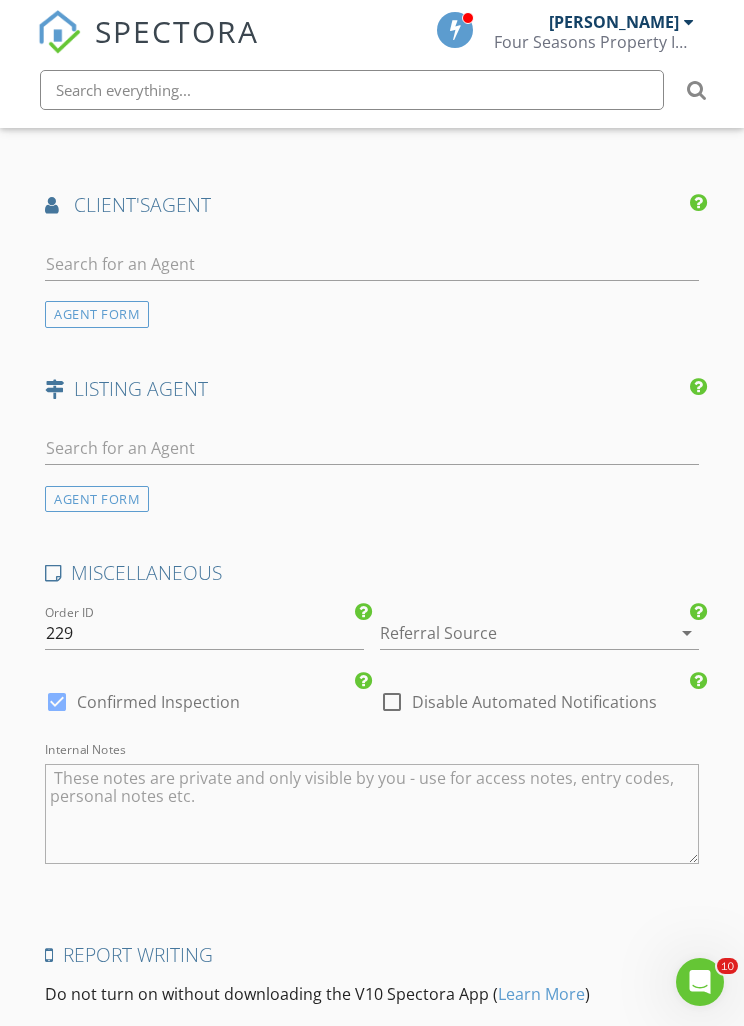 click on "Save Inspection" at bounding box center [372, 1164] 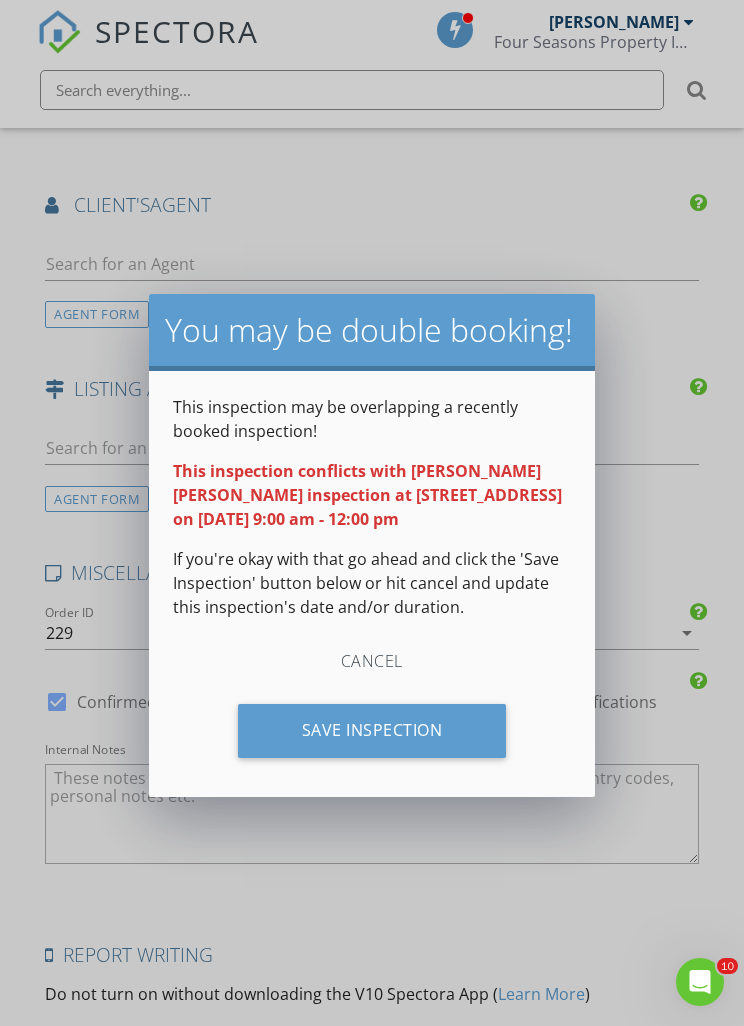 click on "Save Inspection" at bounding box center [372, 731] 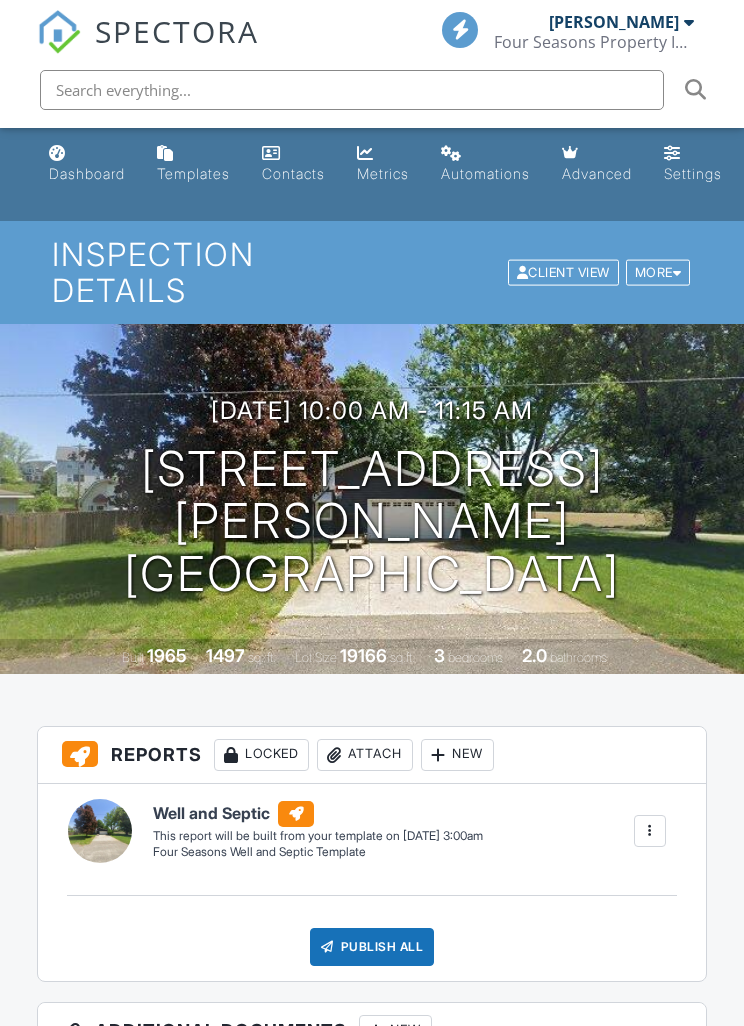 scroll, scrollTop: 0, scrollLeft: 0, axis: both 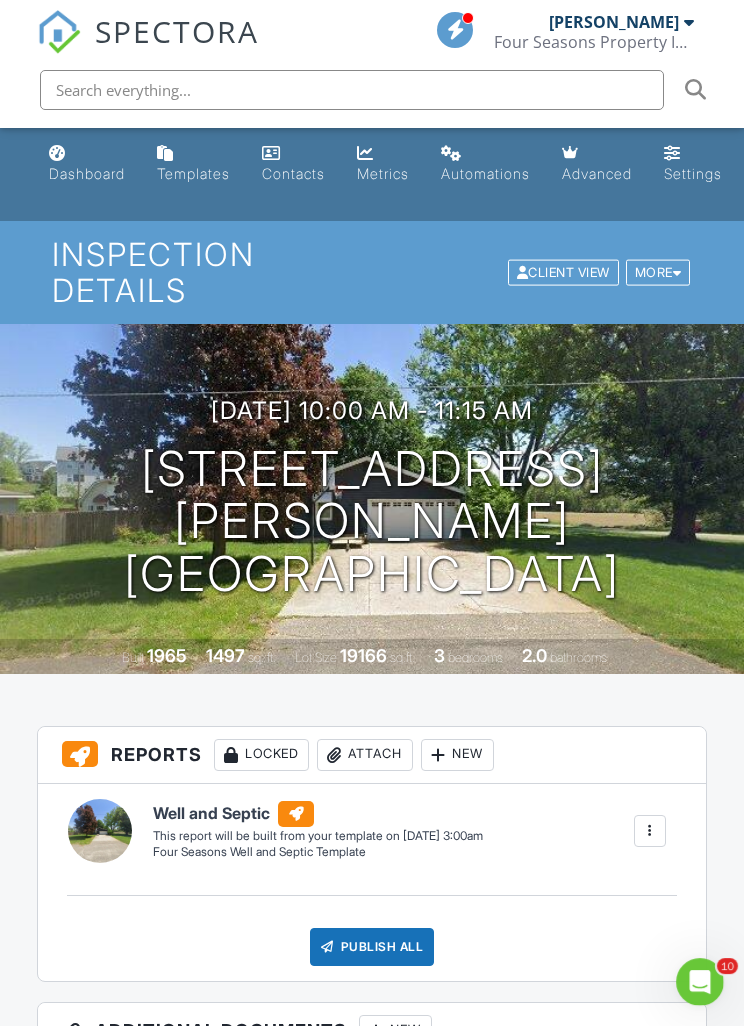 click on "Dashboard" at bounding box center [87, 164] 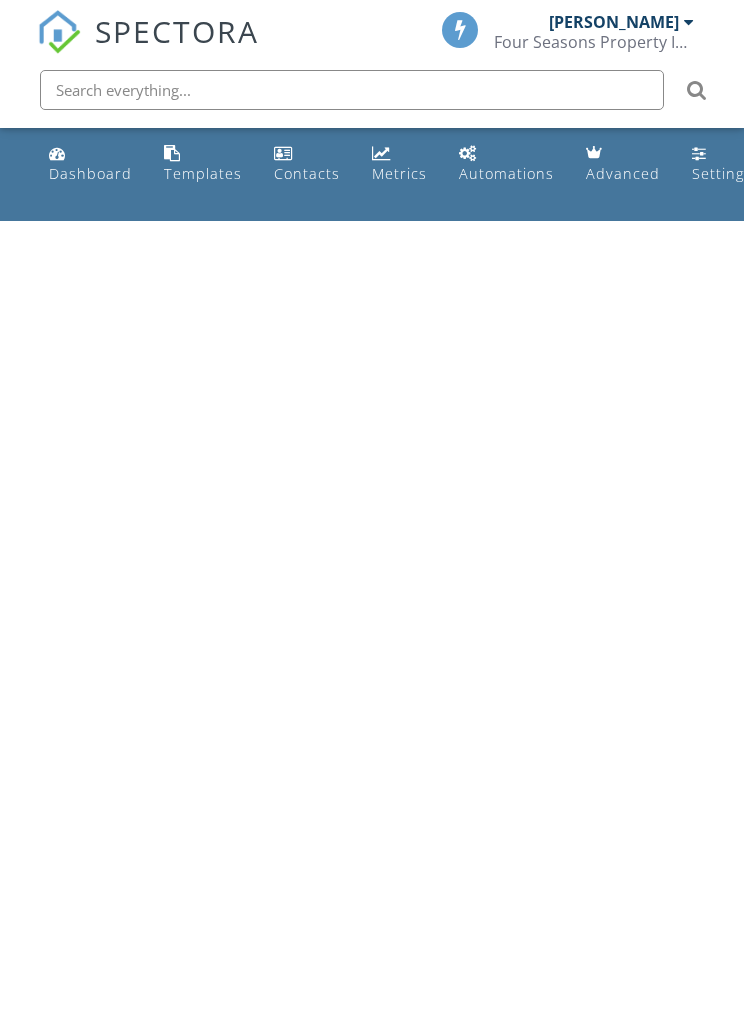 scroll, scrollTop: 0, scrollLeft: 0, axis: both 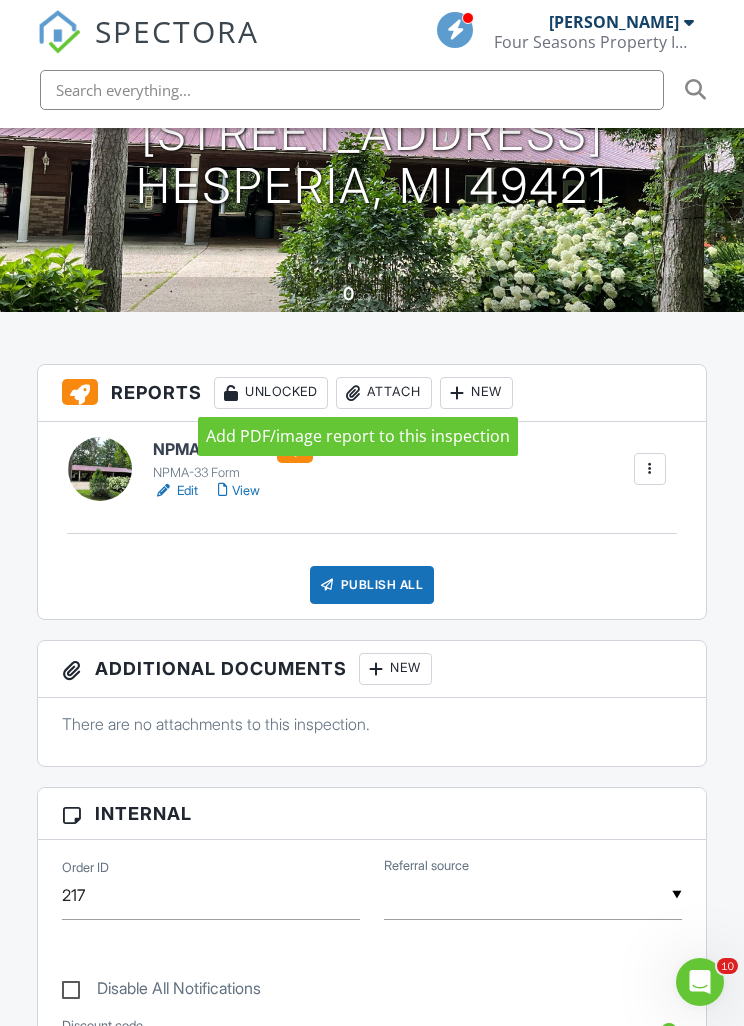 click on "Attach" at bounding box center (384, 393) 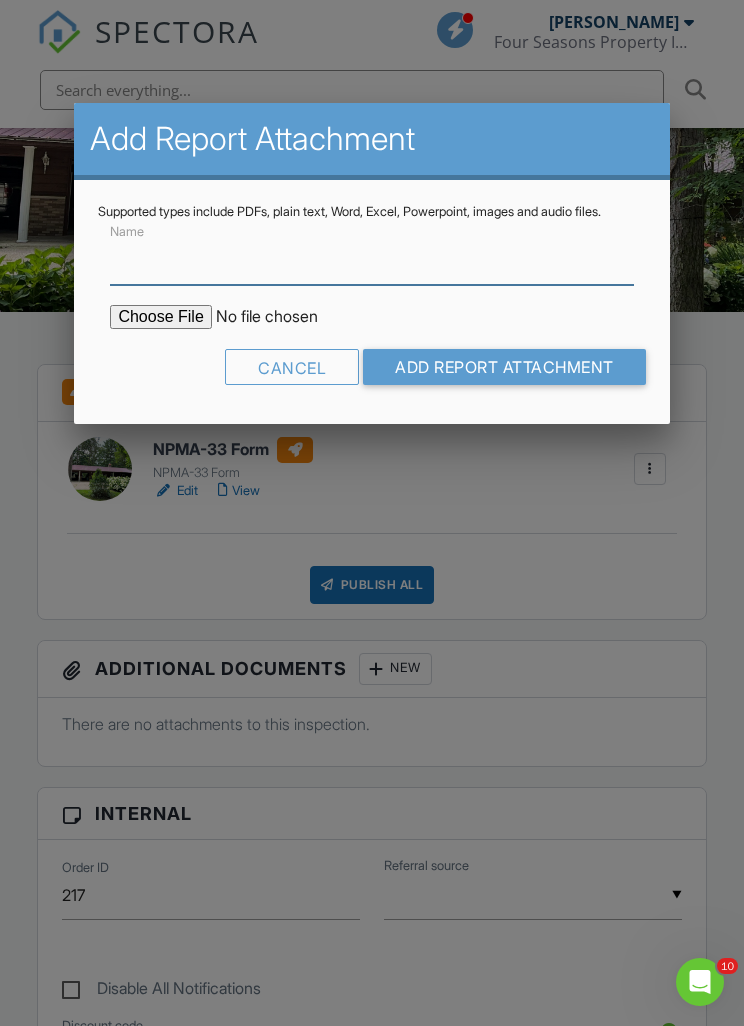 click on "Name" at bounding box center (371, 260) 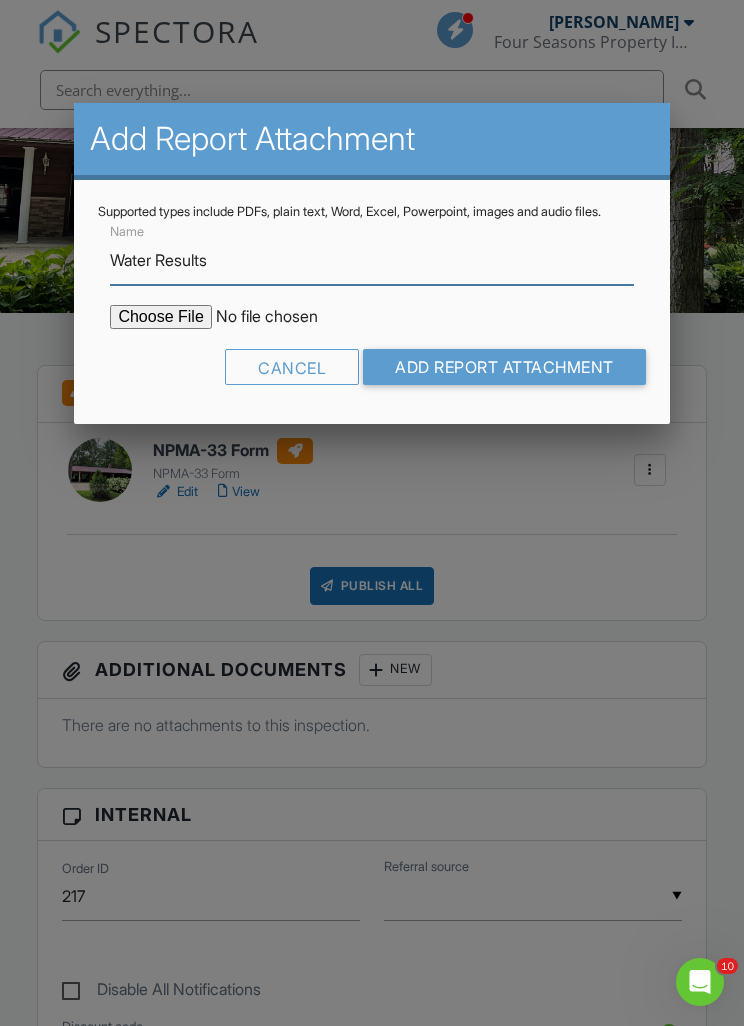 type on "Water Results" 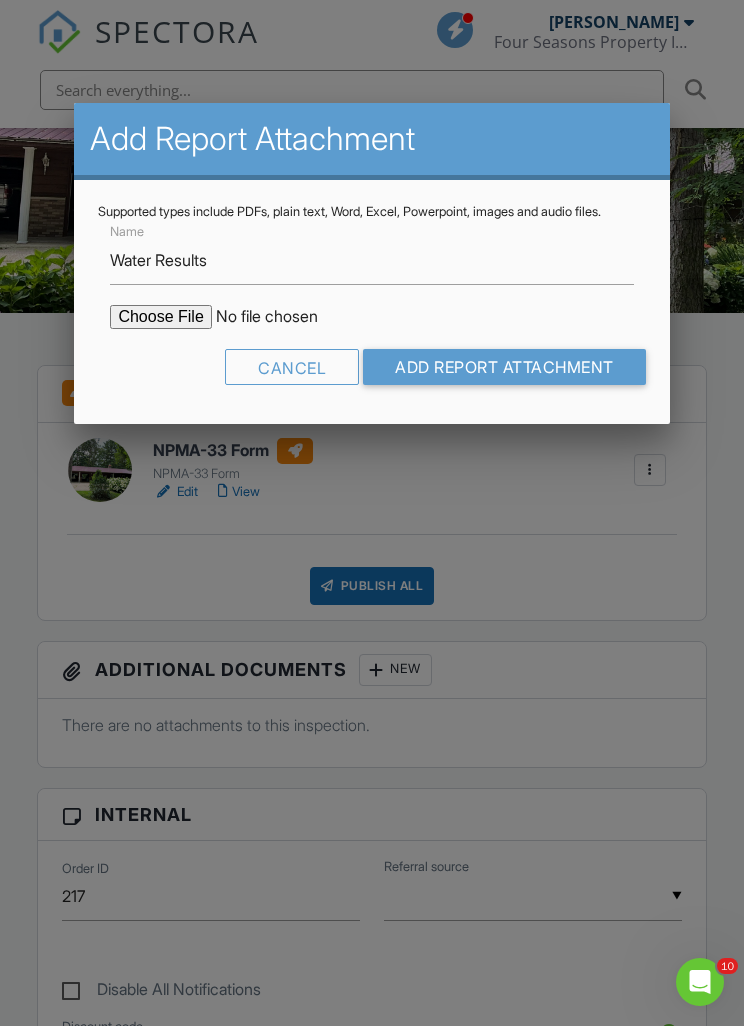 click at bounding box center [280, 317] 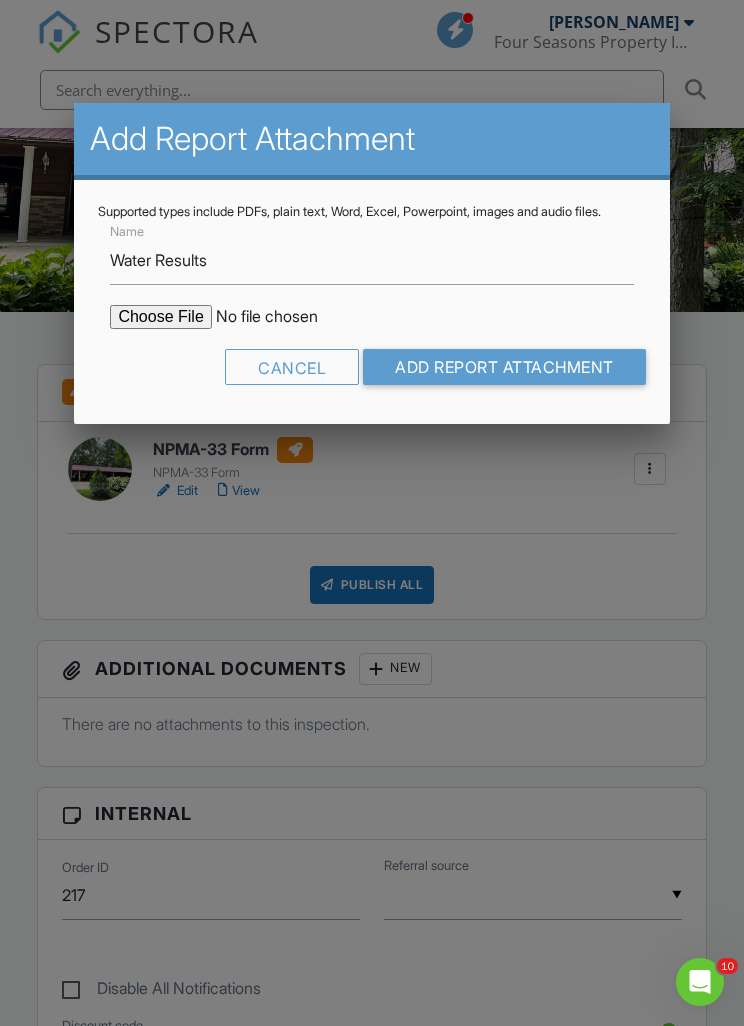type on "C:\fakepath\IMG_9333.jpeg" 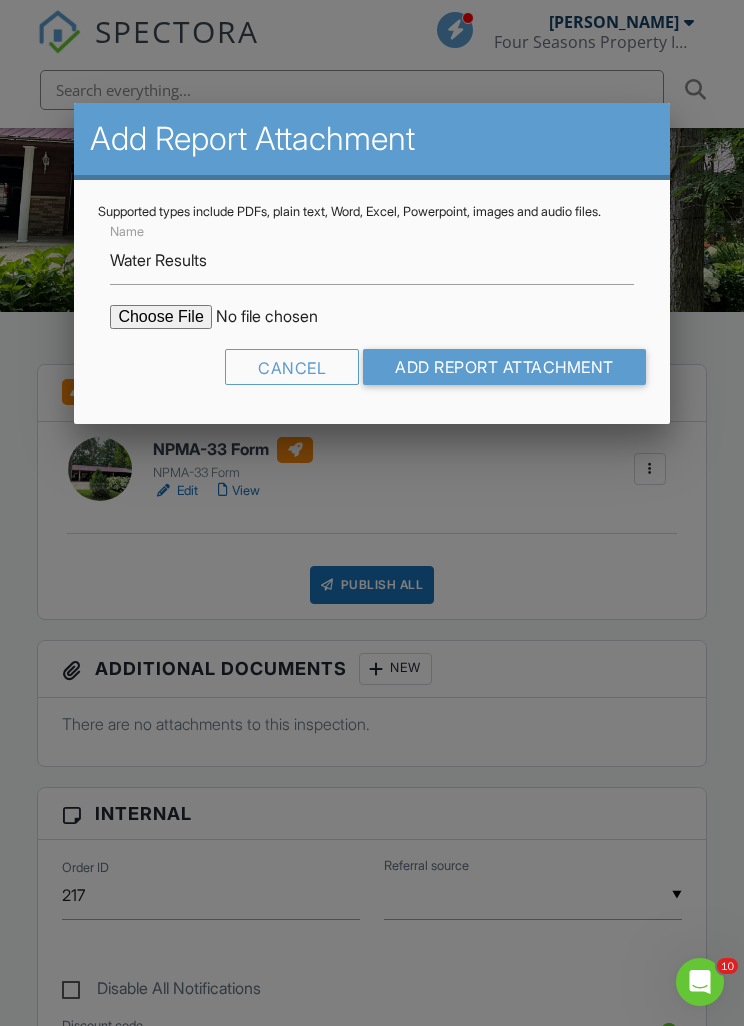 click on "Add Report Attachment" at bounding box center (504, 367) 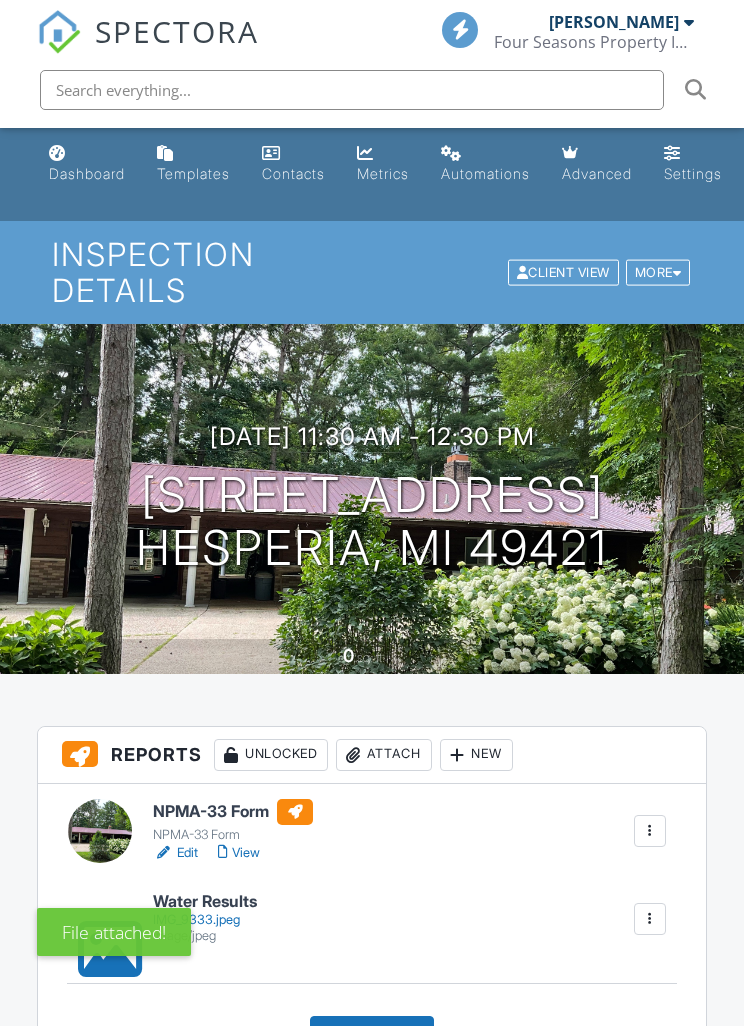 scroll, scrollTop: 0, scrollLeft: 0, axis: both 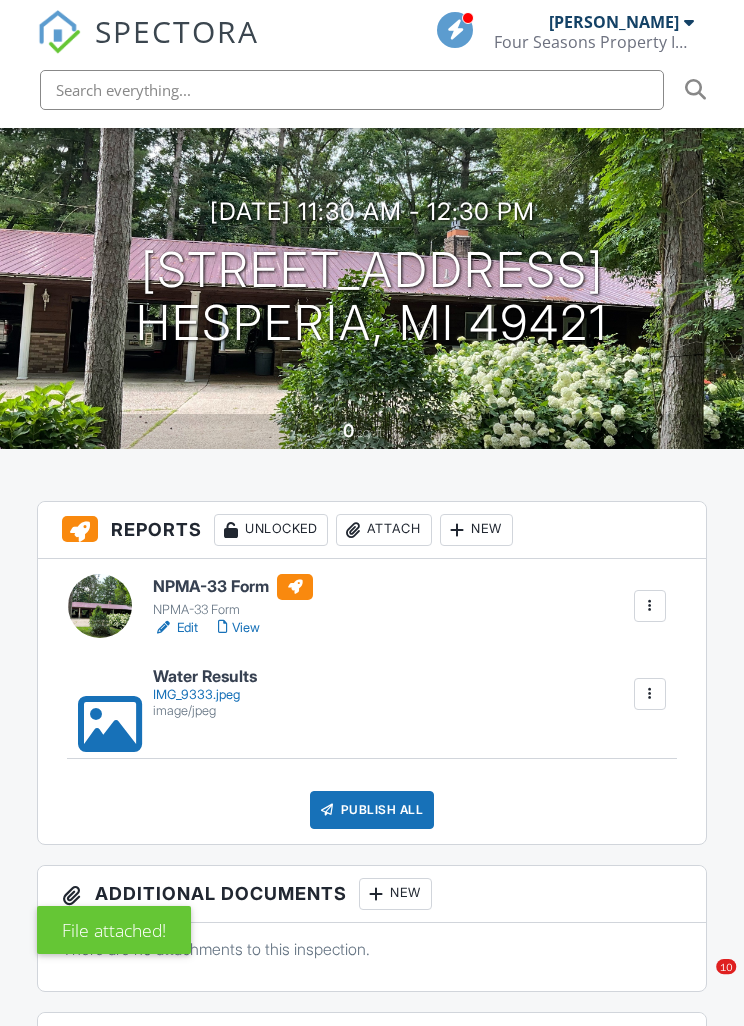 click on "View" at bounding box center (239, 628) 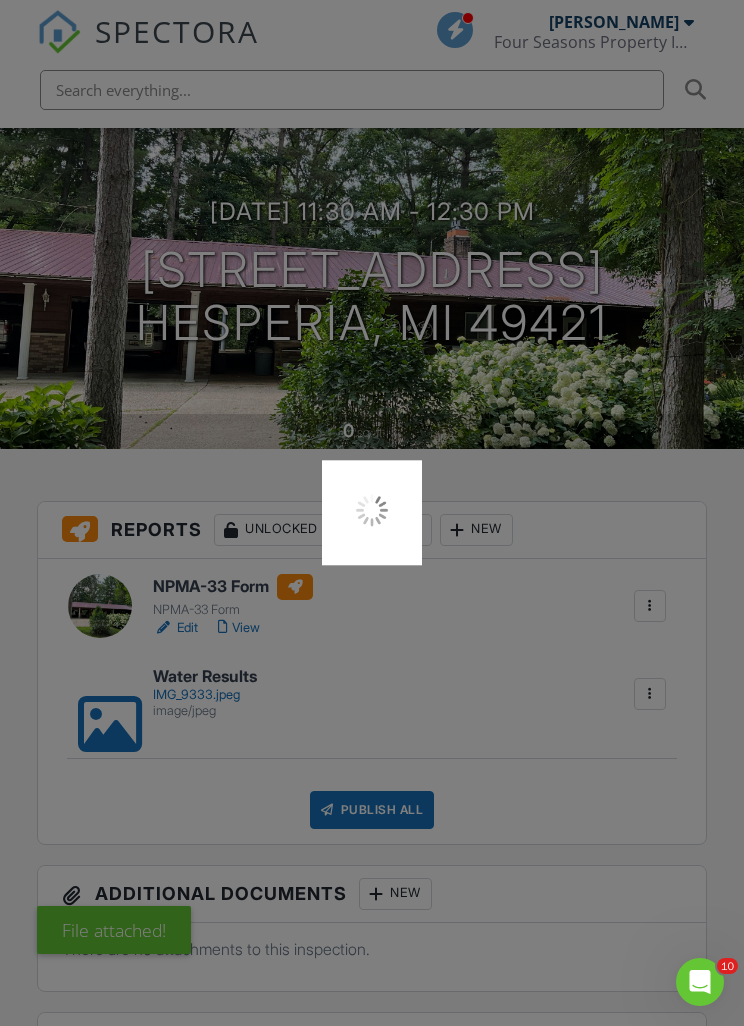 scroll, scrollTop: 0, scrollLeft: 0, axis: both 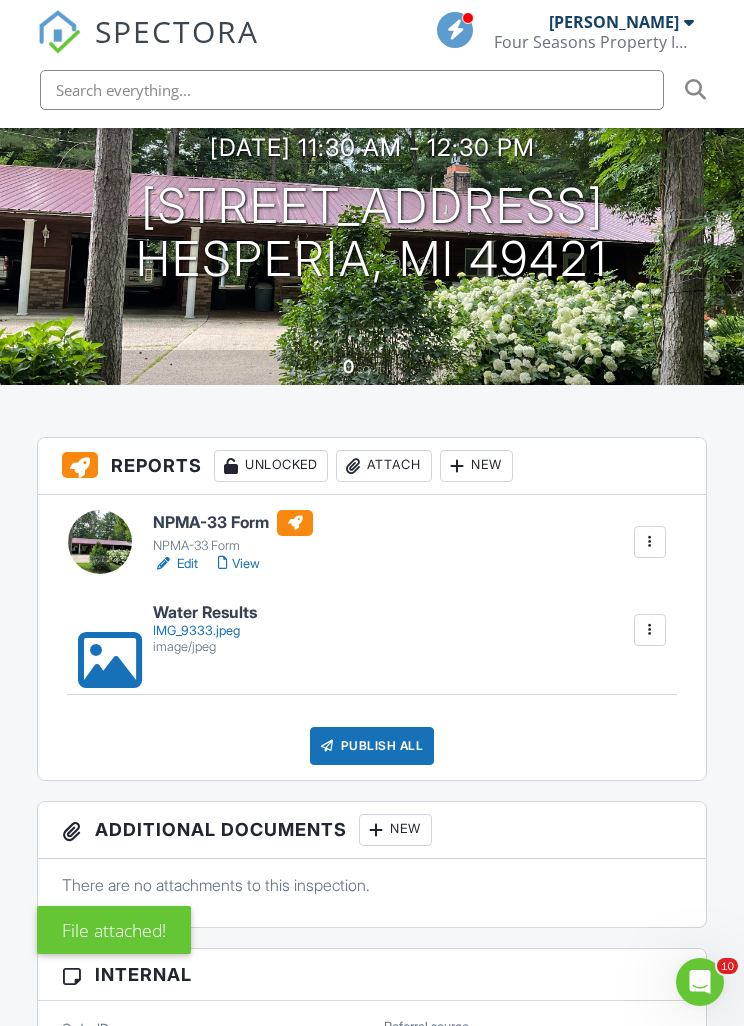 click on "Publish All" at bounding box center [372, 746] 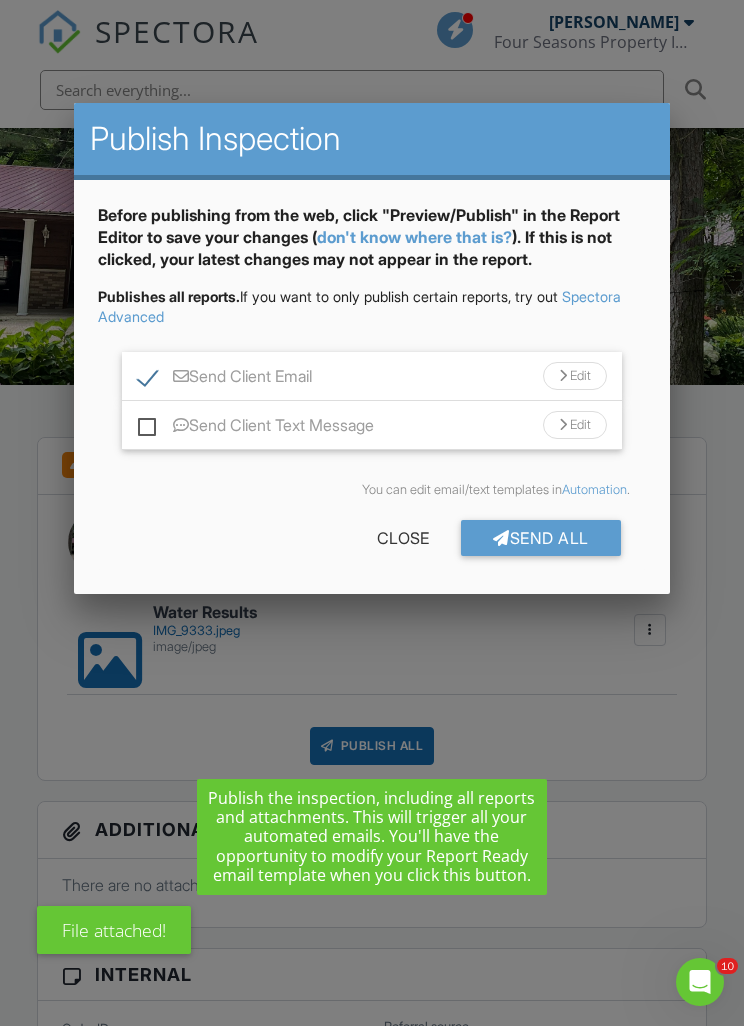 click at bounding box center (563, 376) 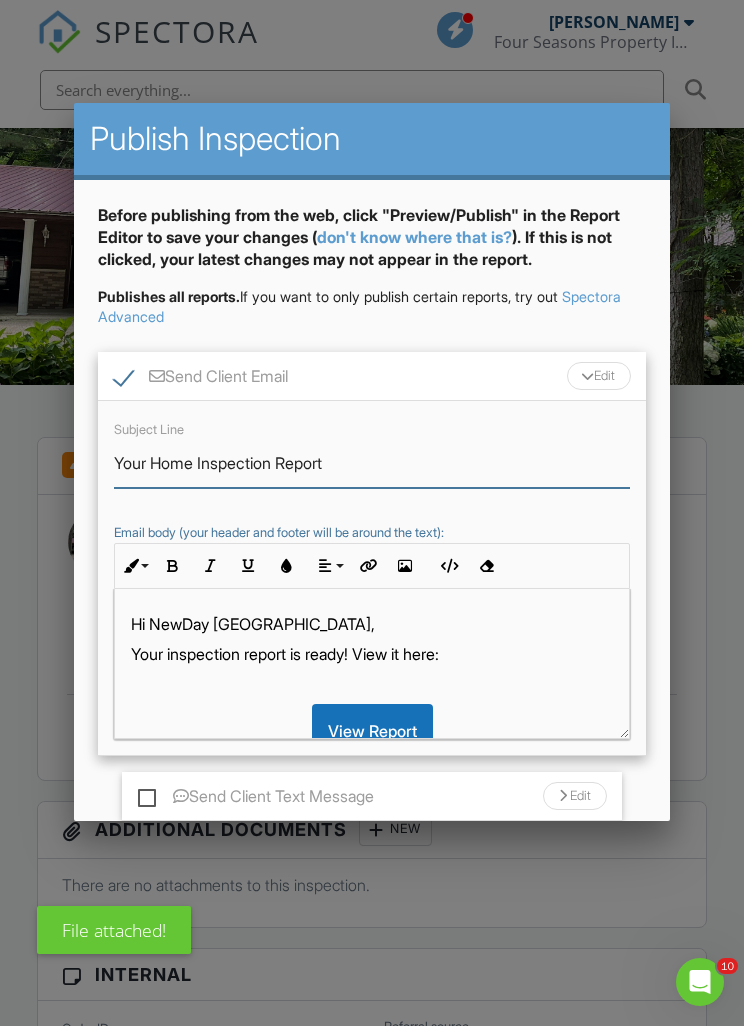 click on "Your Home Inspection Report" at bounding box center (371, 463) 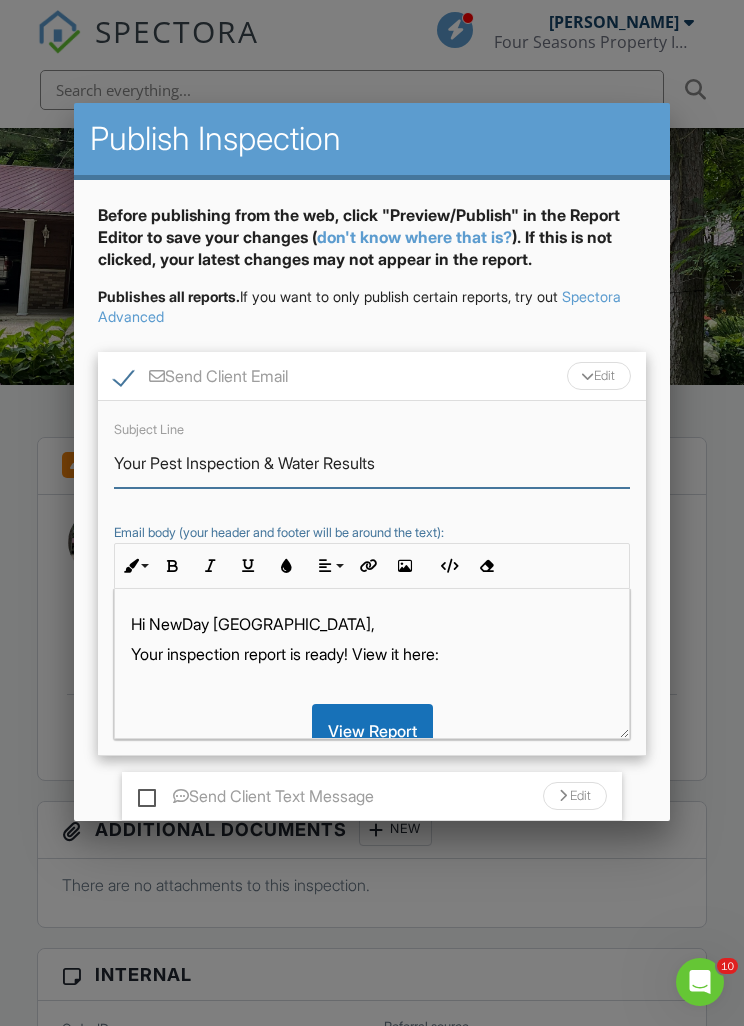 scroll, scrollTop: -1, scrollLeft: 0, axis: vertical 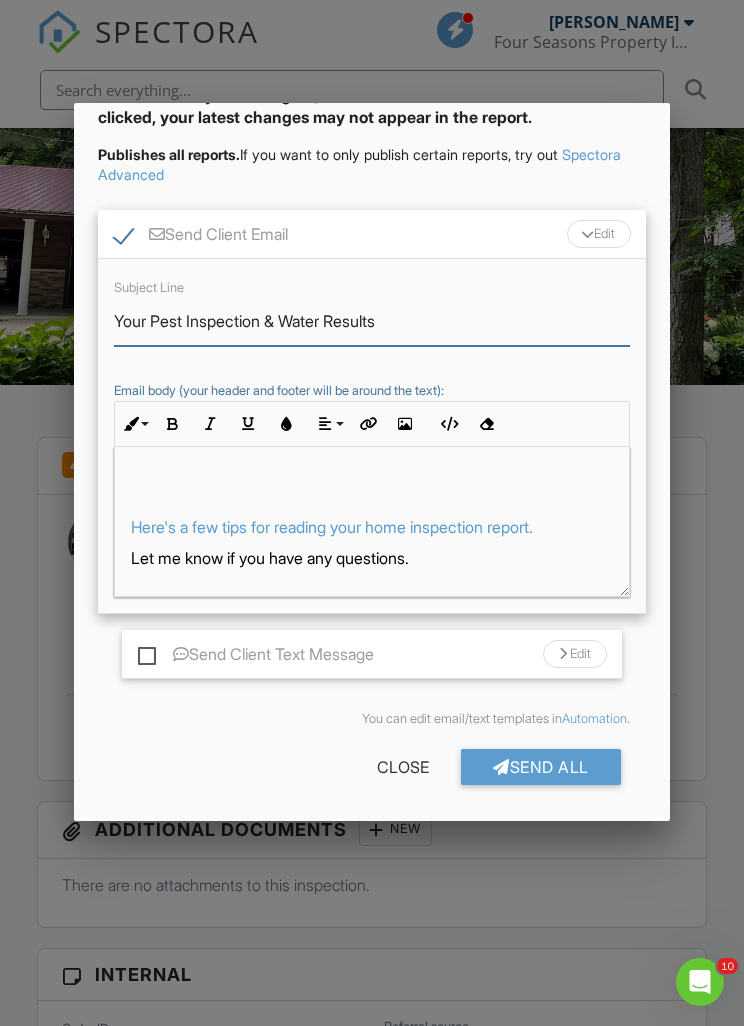 type on "Your Pest Inspection & Water Results" 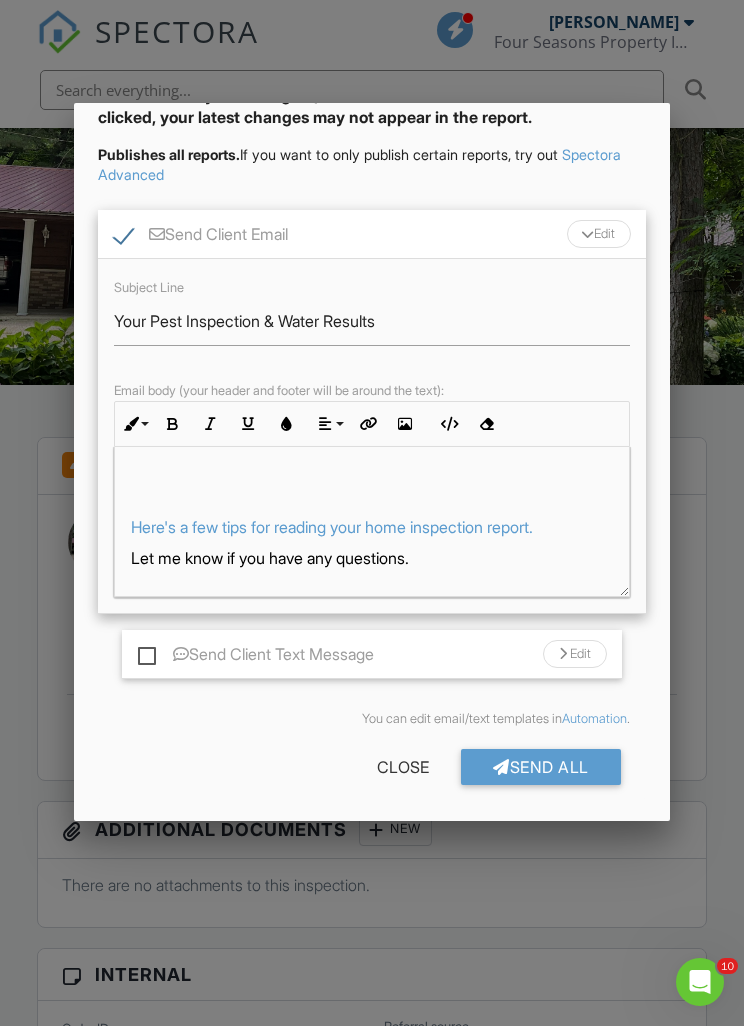 click on "Here's a few tips for reading your home inspection report." at bounding box center (371, 527) 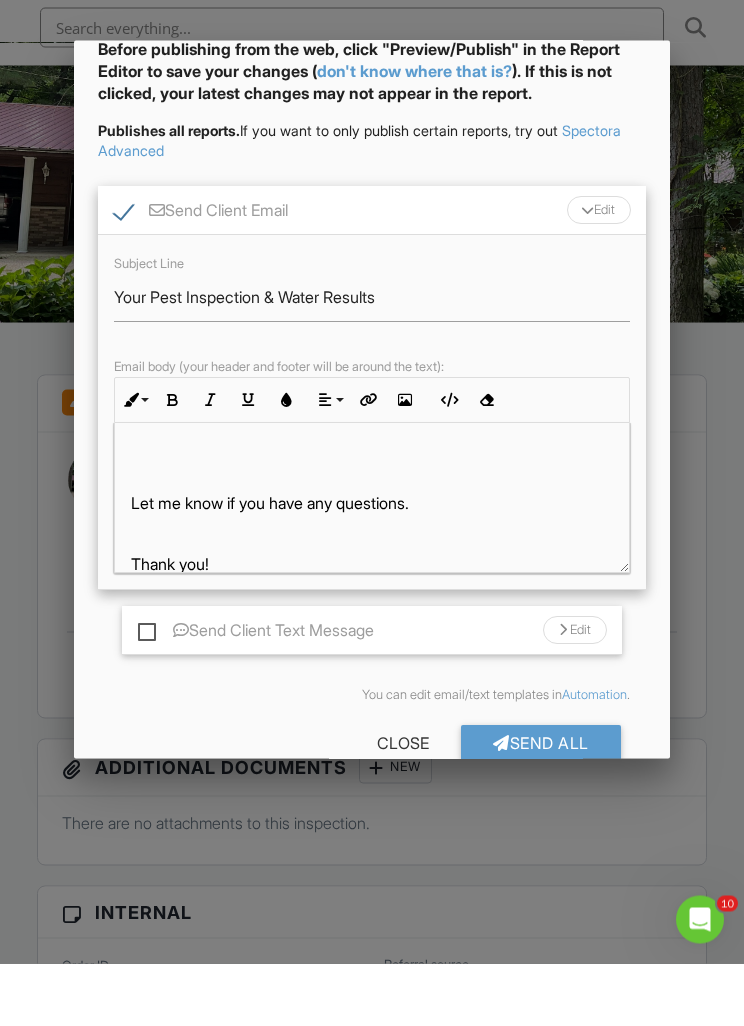 scroll, scrollTop: 97, scrollLeft: 0, axis: vertical 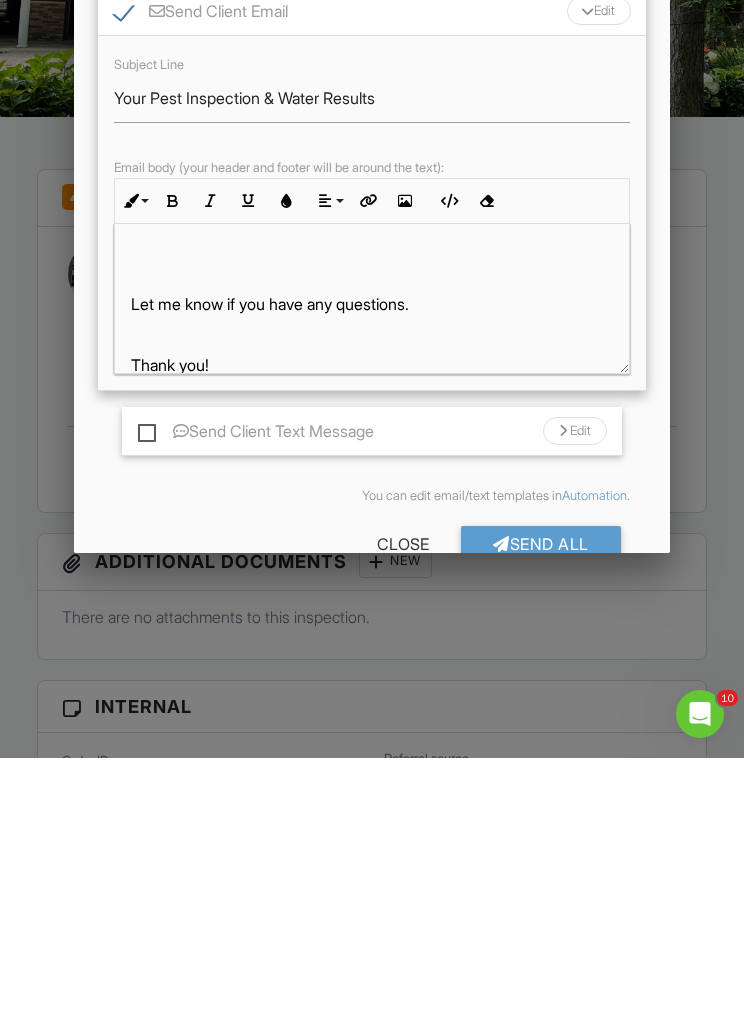 click on "Send All" at bounding box center [541, 812] 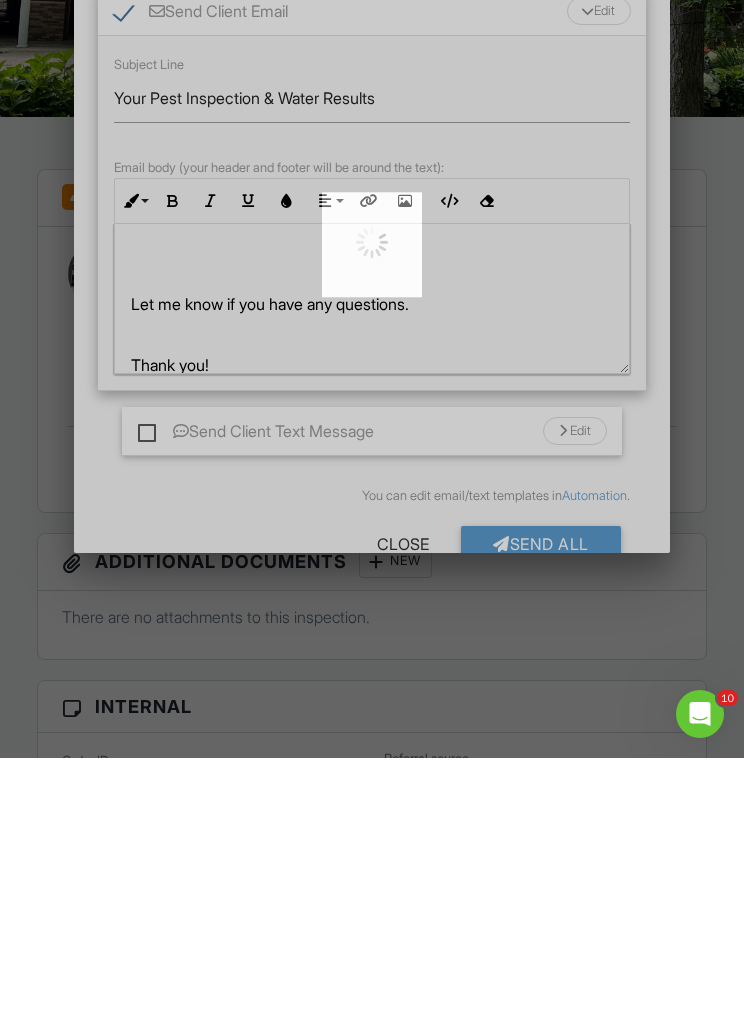 scroll, scrollTop: 557, scrollLeft: 0, axis: vertical 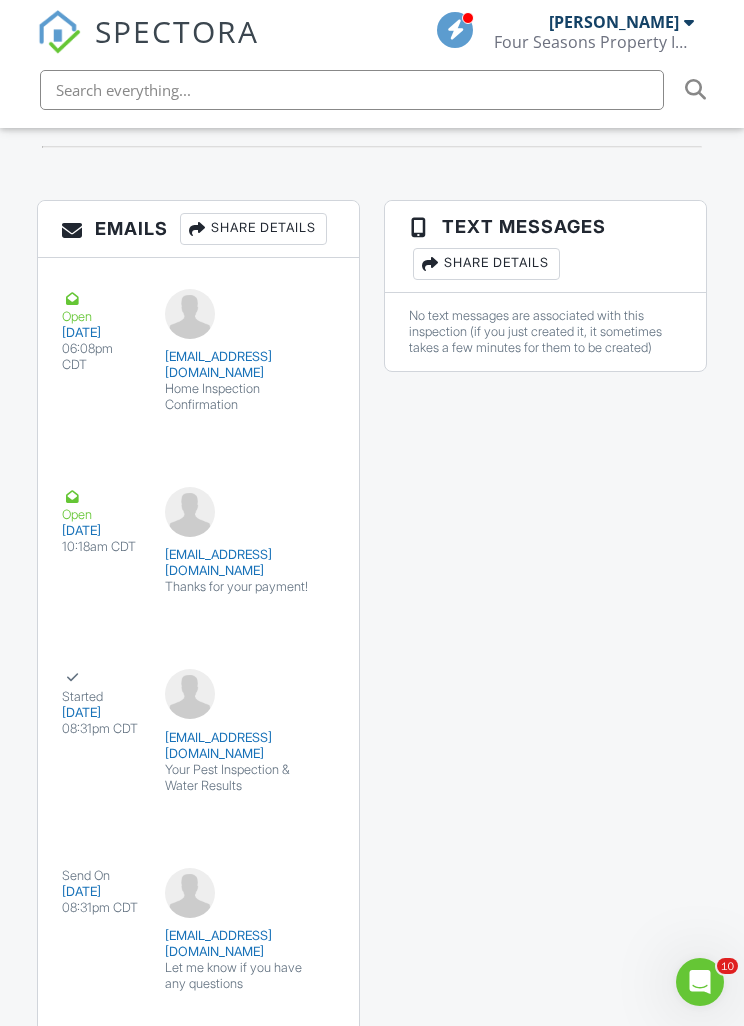 click at bounding box center (296, 1013) 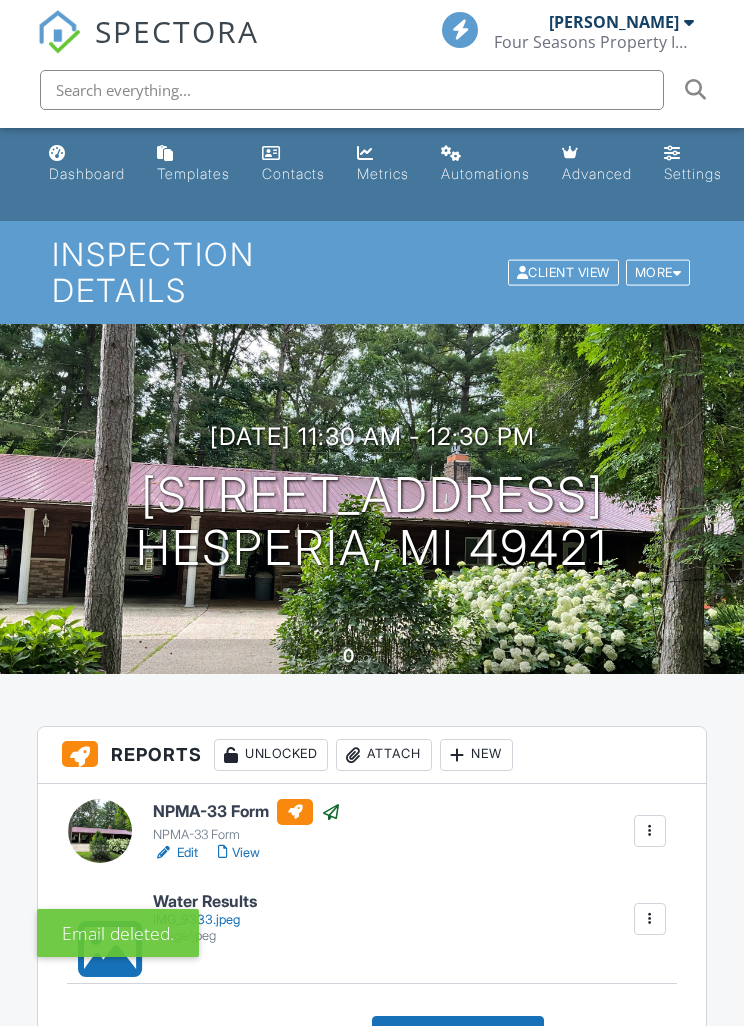 scroll, scrollTop: 0, scrollLeft: 0, axis: both 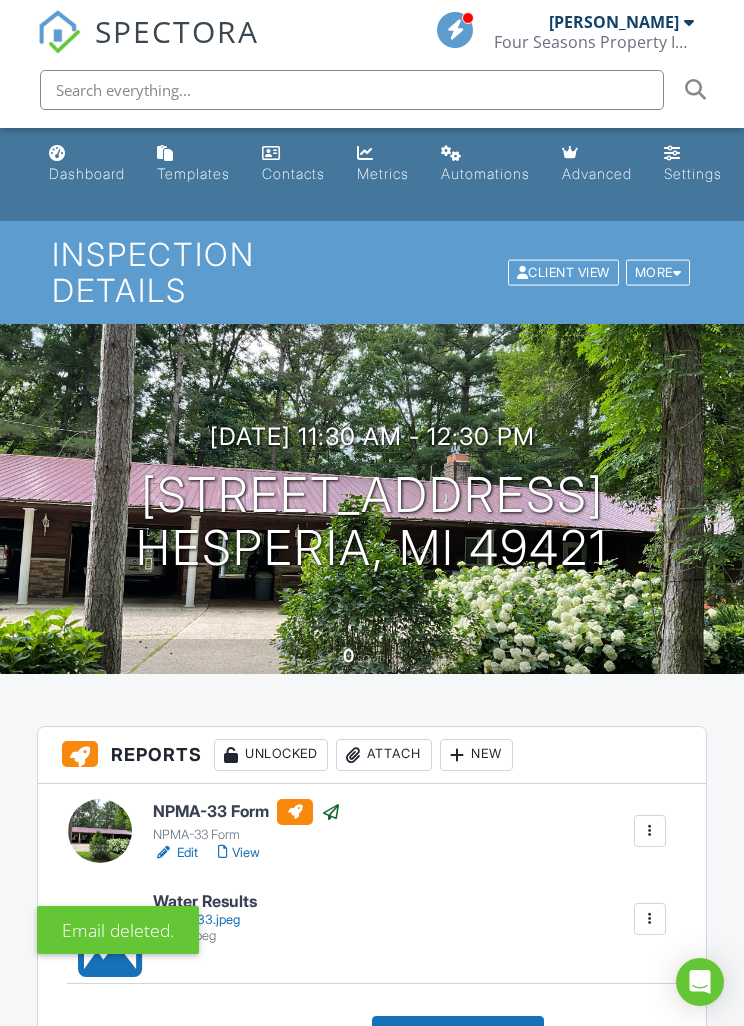 click at bounding box center [57, 153] 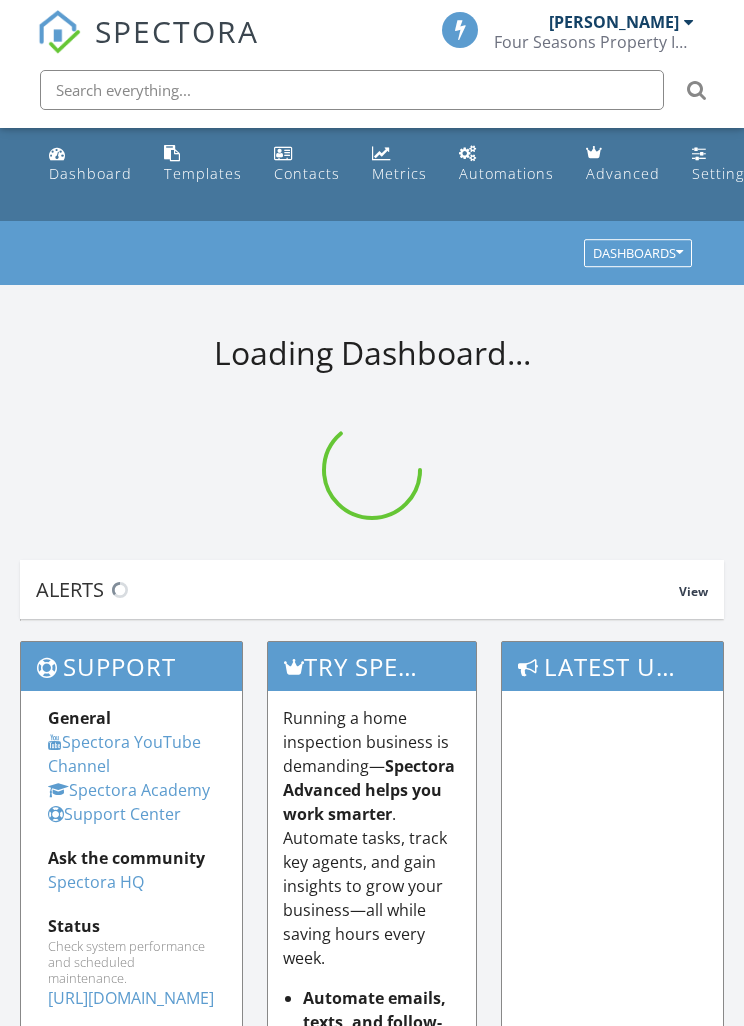 scroll, scrollTop: 0, scrollLeft: 0, axis: both 